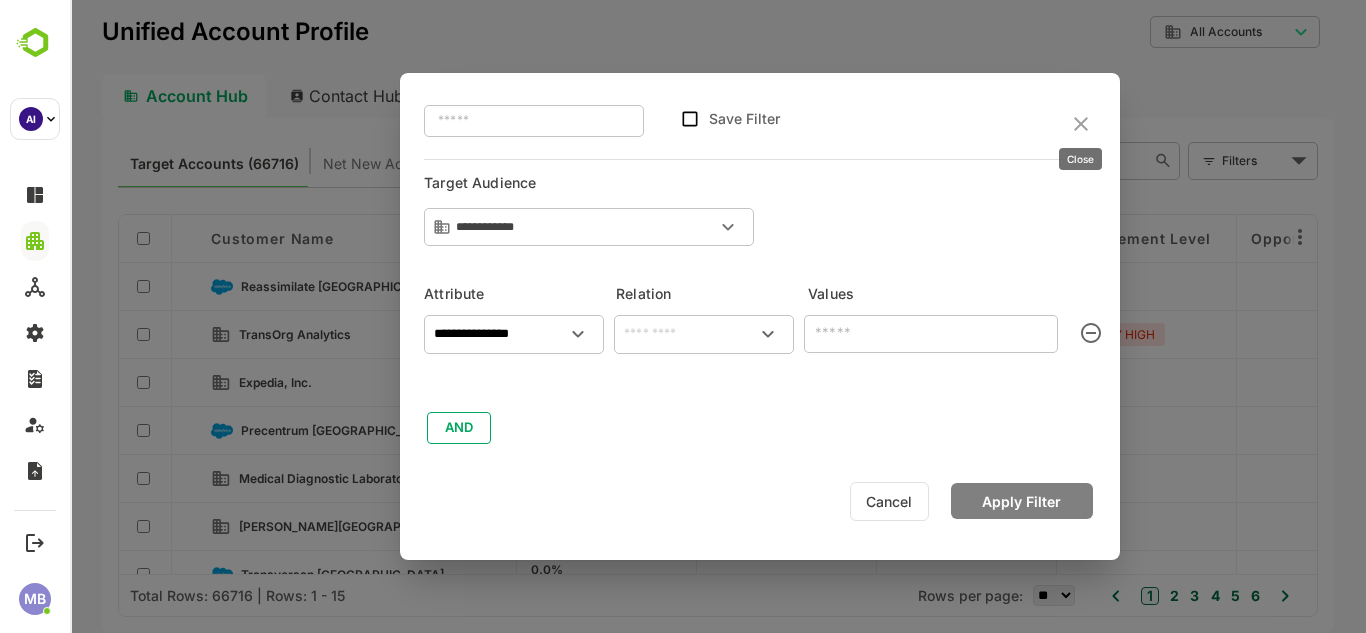 scroll, scrollTop: 0, scrollLeft: 0, axis: both 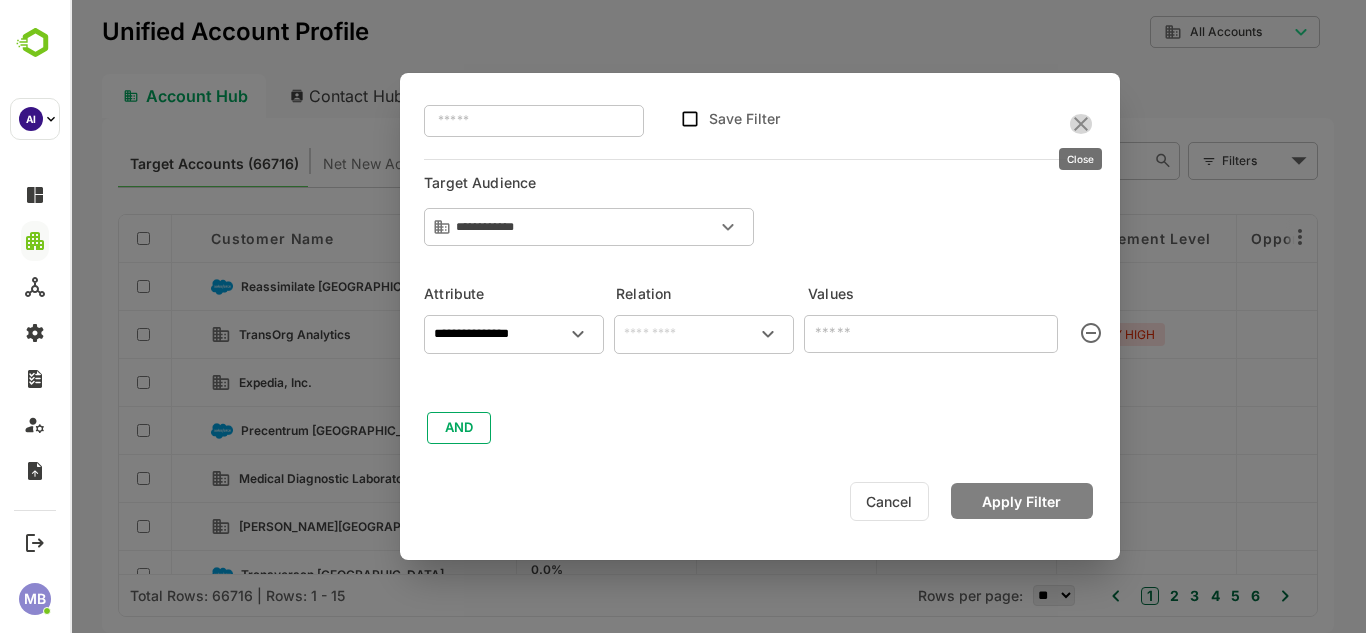 click 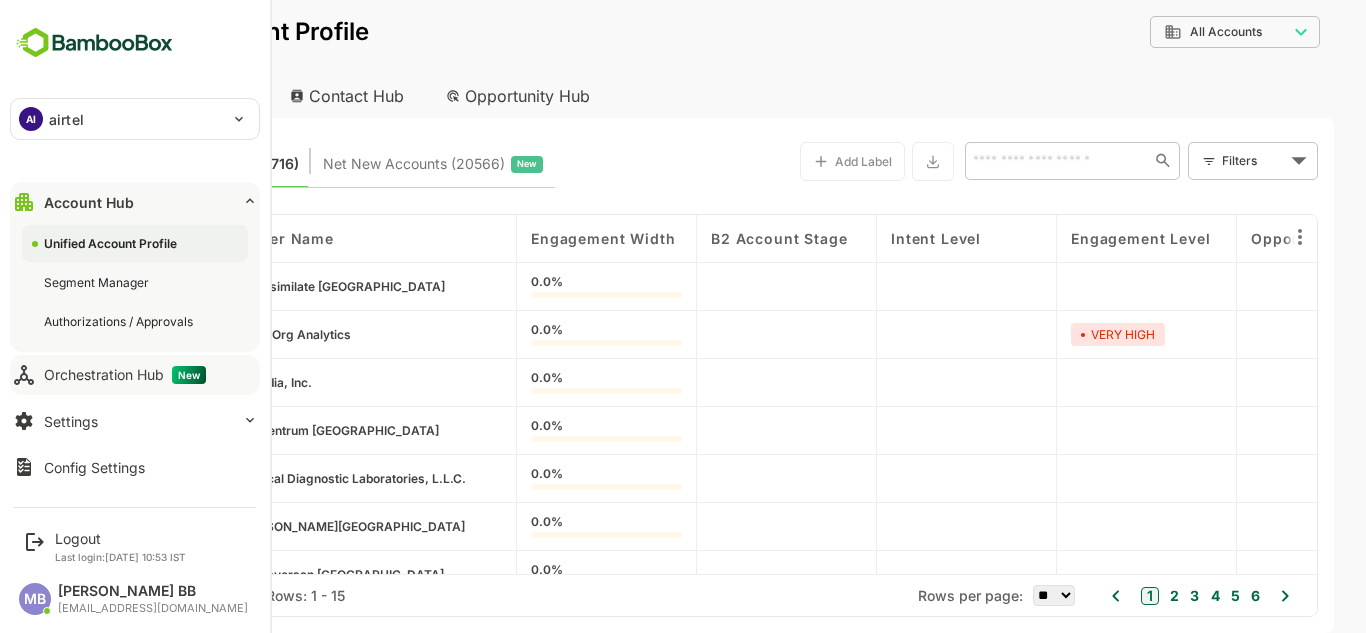scroll, scrollTop: 0, scrollLeft: 0, axis: both 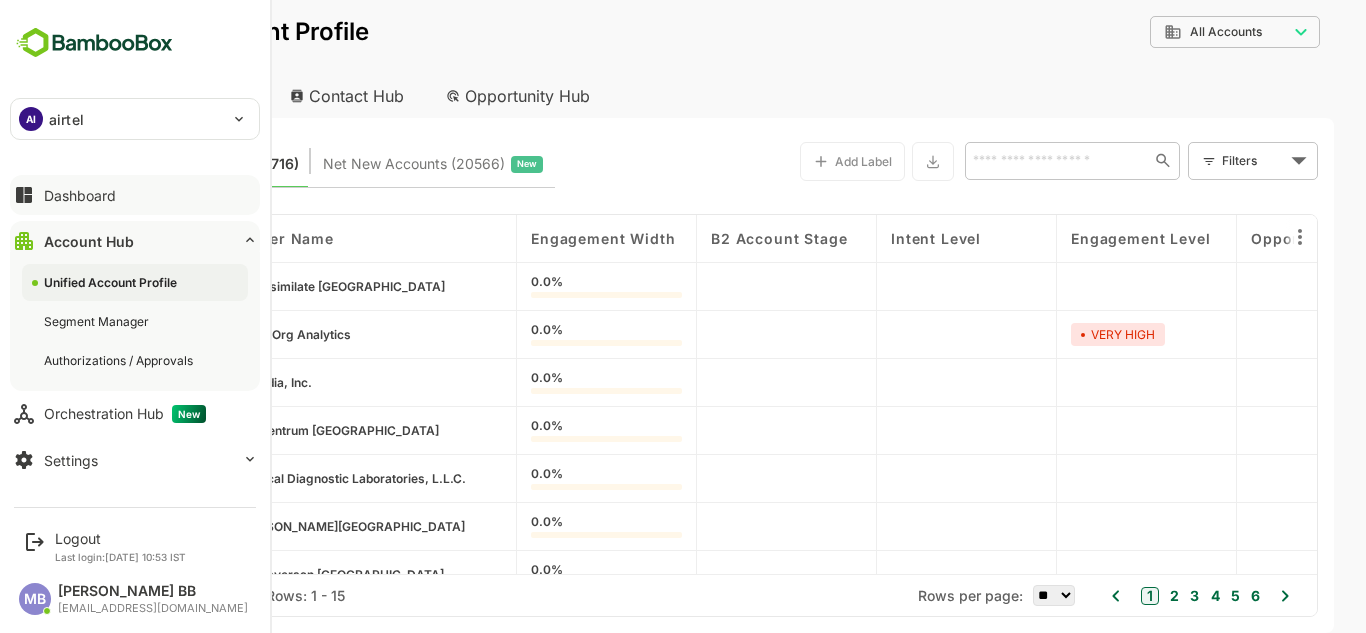click on "Dashboard" at bounding box center [135, 195] 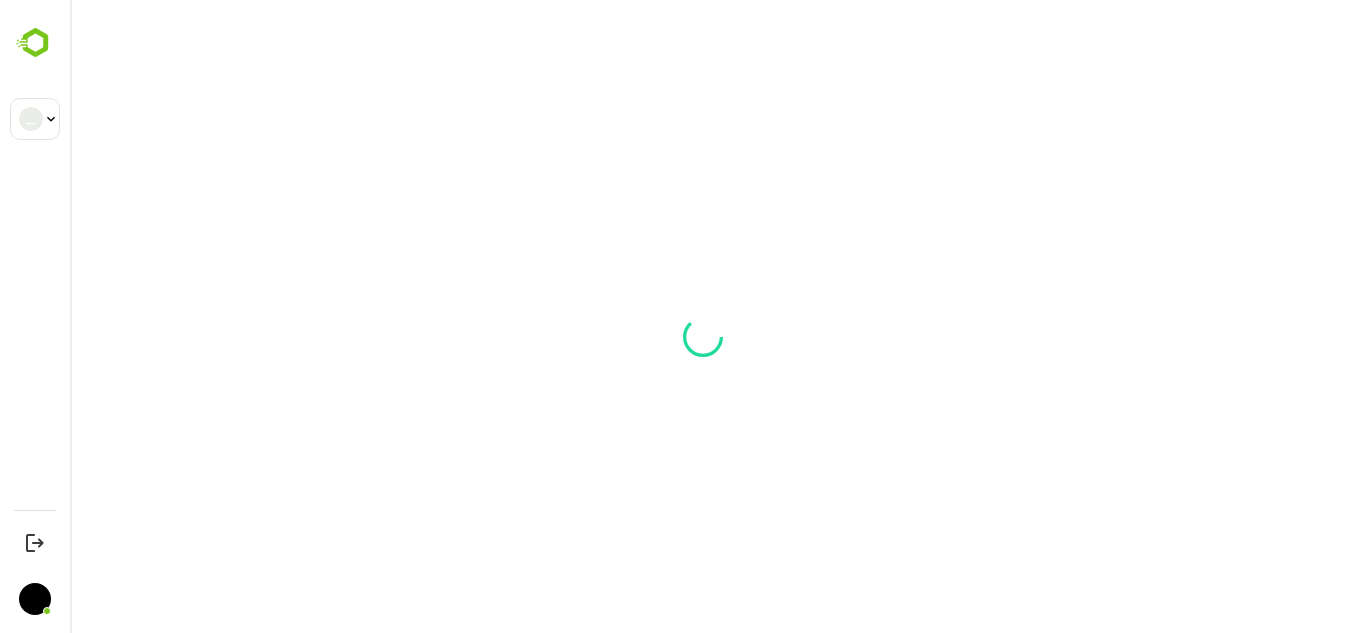 scroll, scrollTop: 0, scrollLeft: 0, axis: both 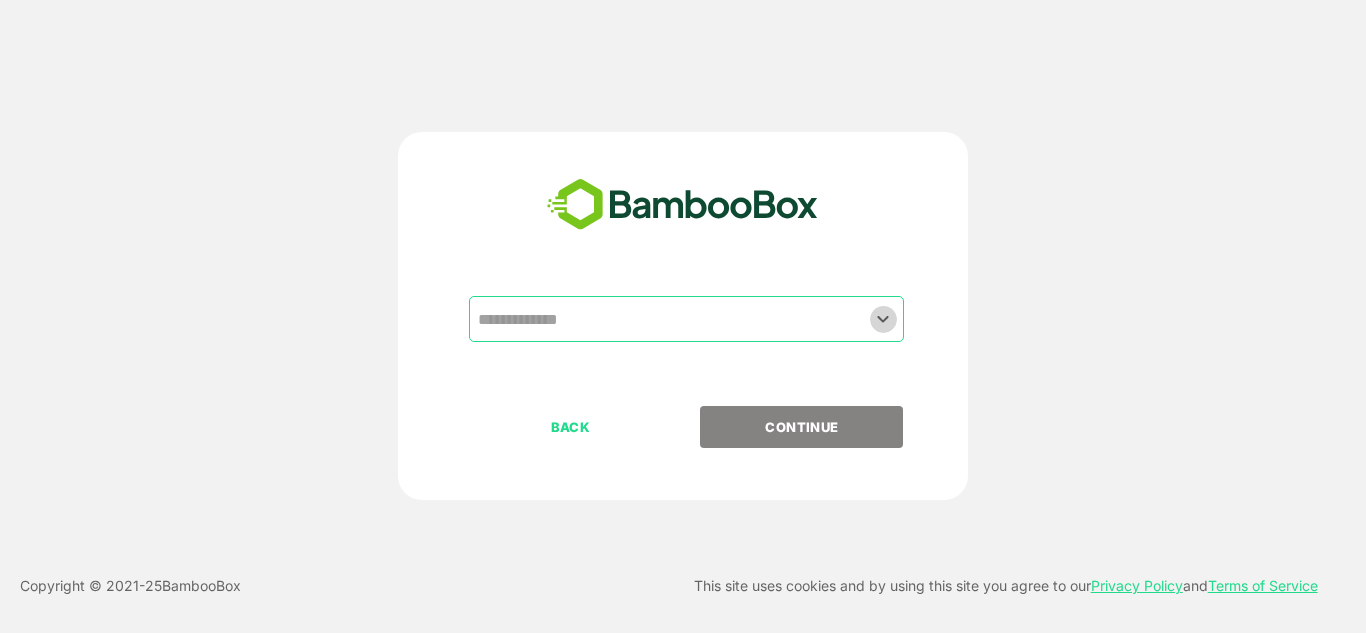 click 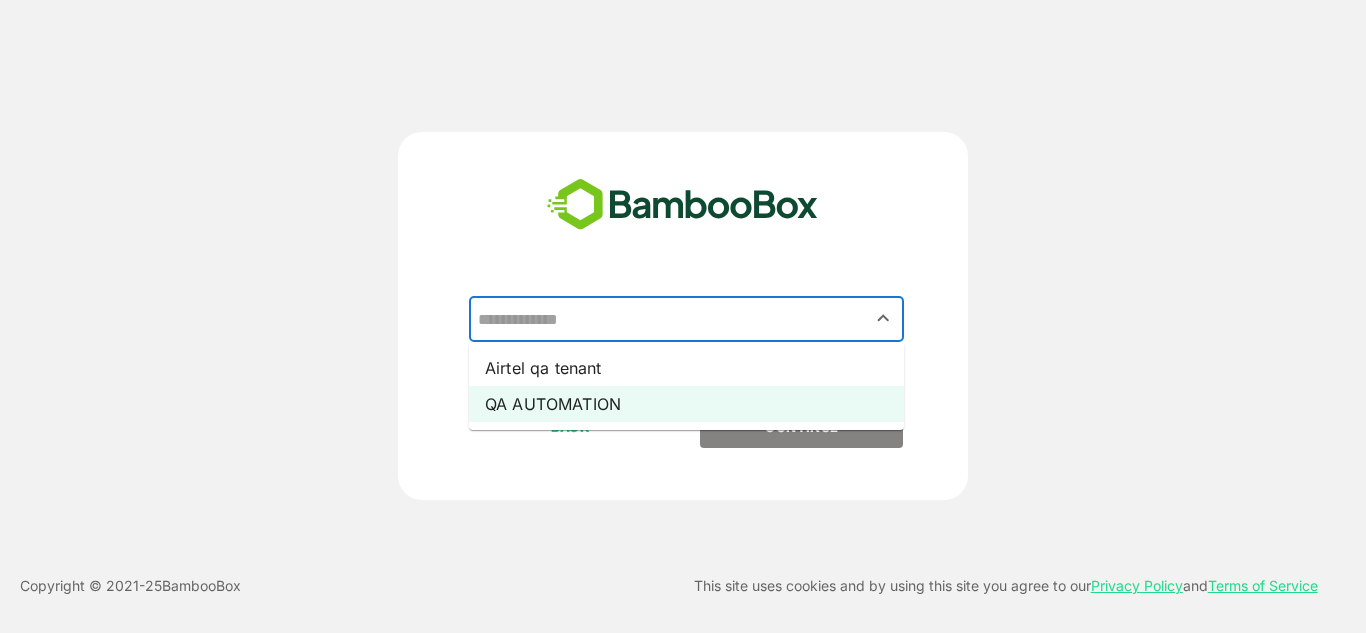 click on "QA AUTOMATION" at bounding box center (686, 404) 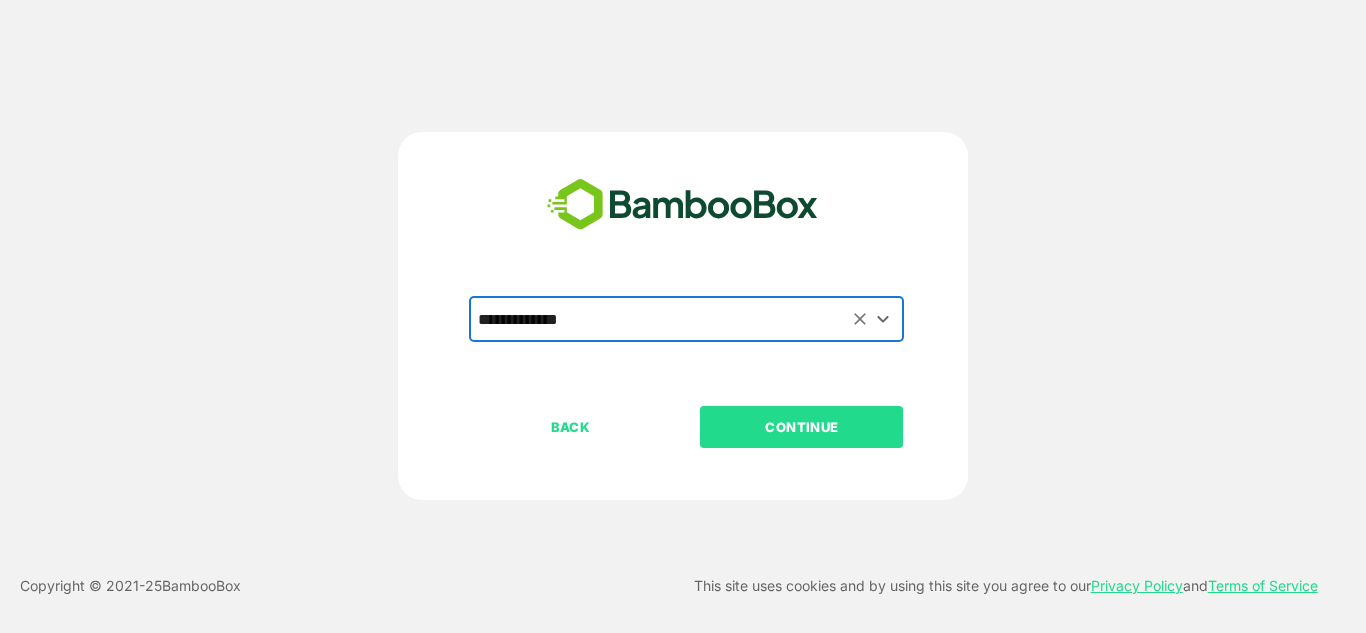 click on "CONTINUE" at bounding box center (802, 427) 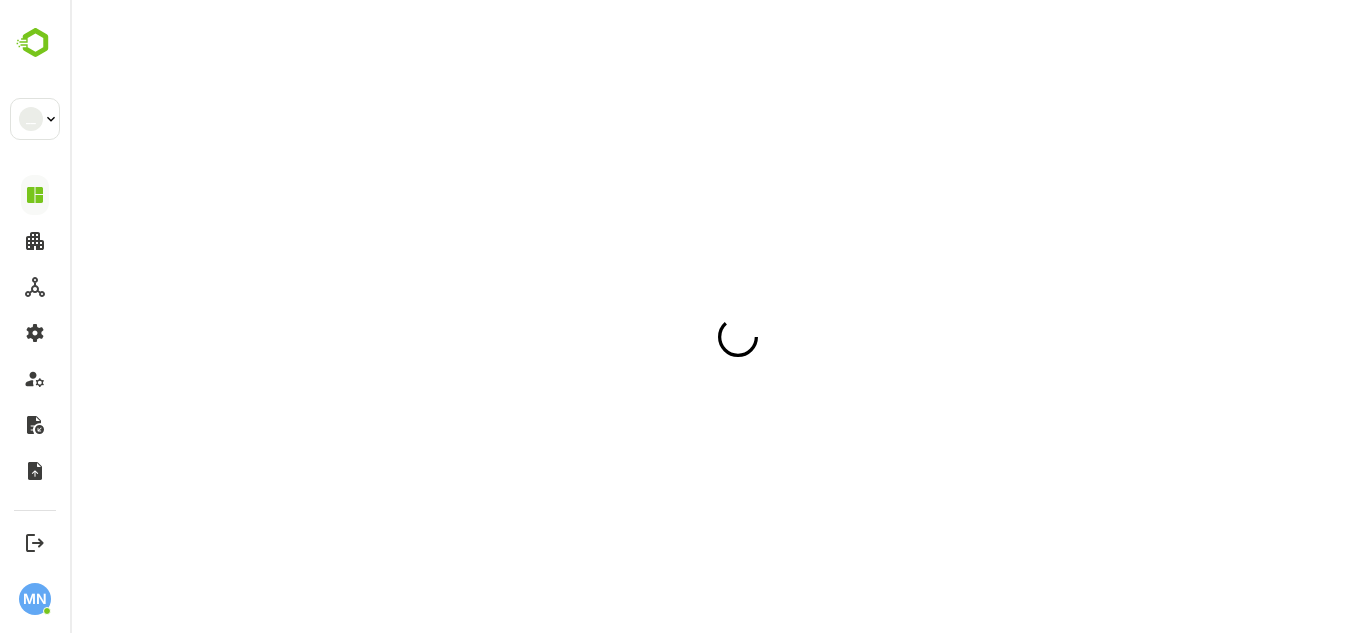 scroll, scrollTop: 0, scrollLeft: 0, axis: both 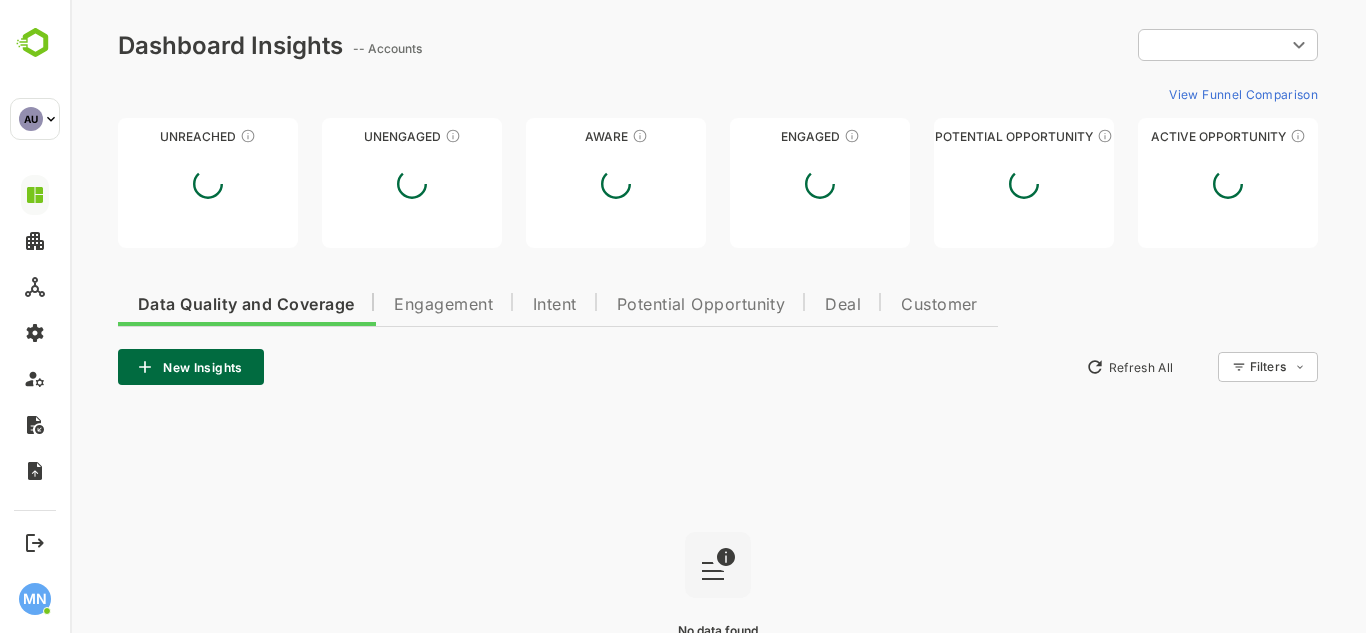type on "**********" 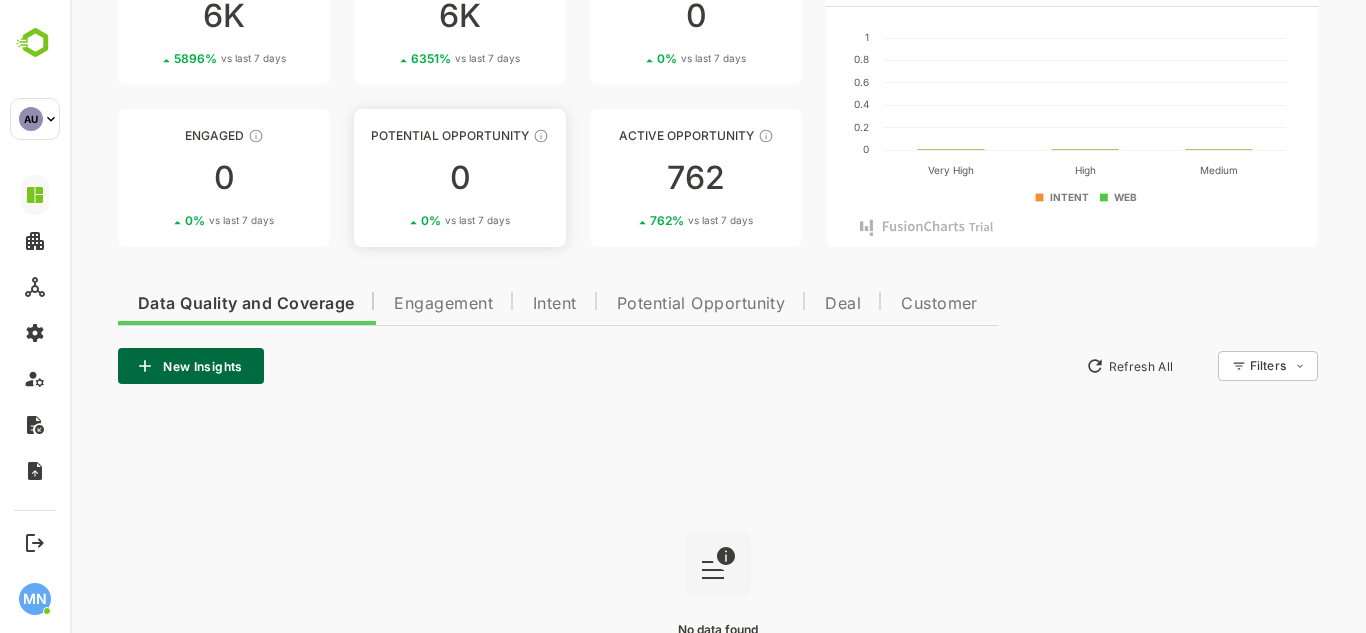 scroll, scrollTop: 0, scrollLeft: 0, axis: both 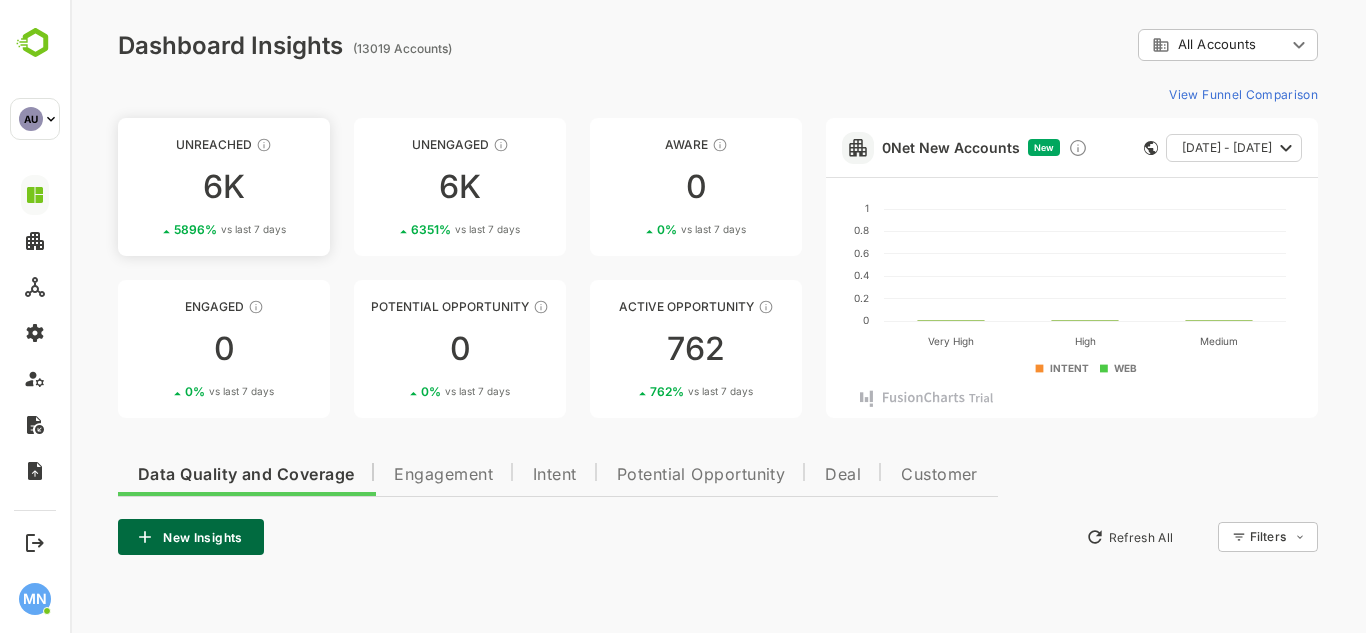 click on "Unreached 6K 5896 % vs last 7 days" at bounding box center (224, 187) 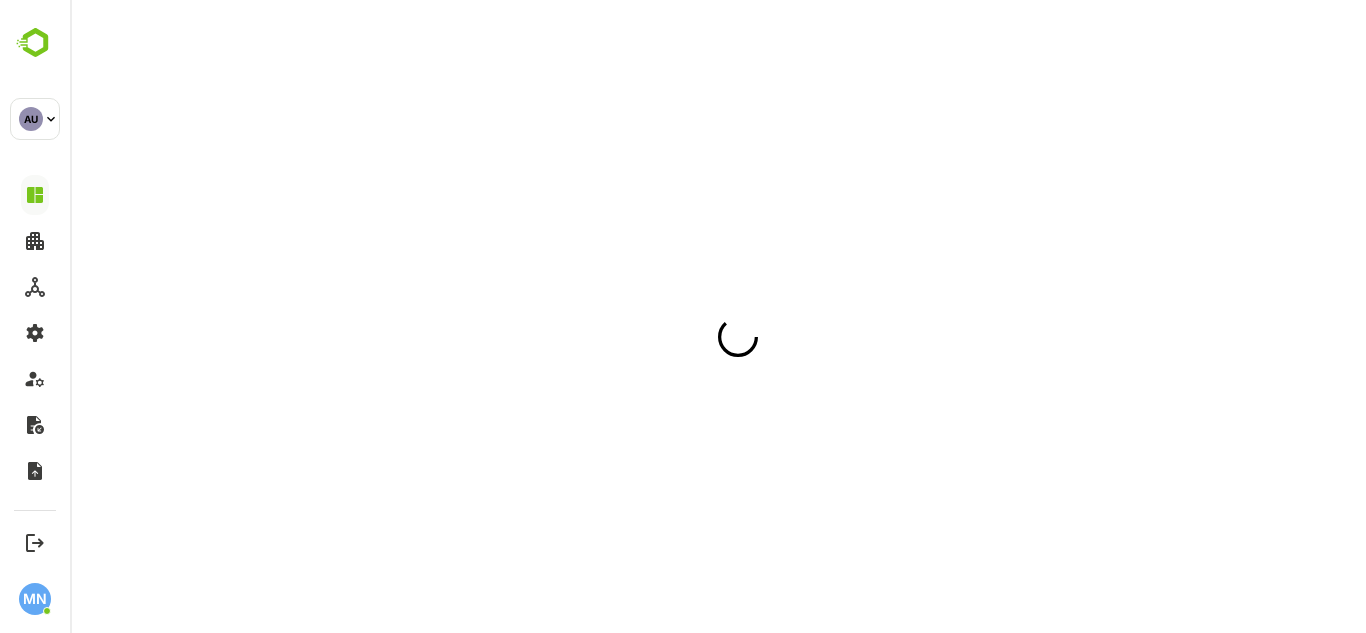 scroll, scrollTop: 0, scrollLeft: 0, axis: both 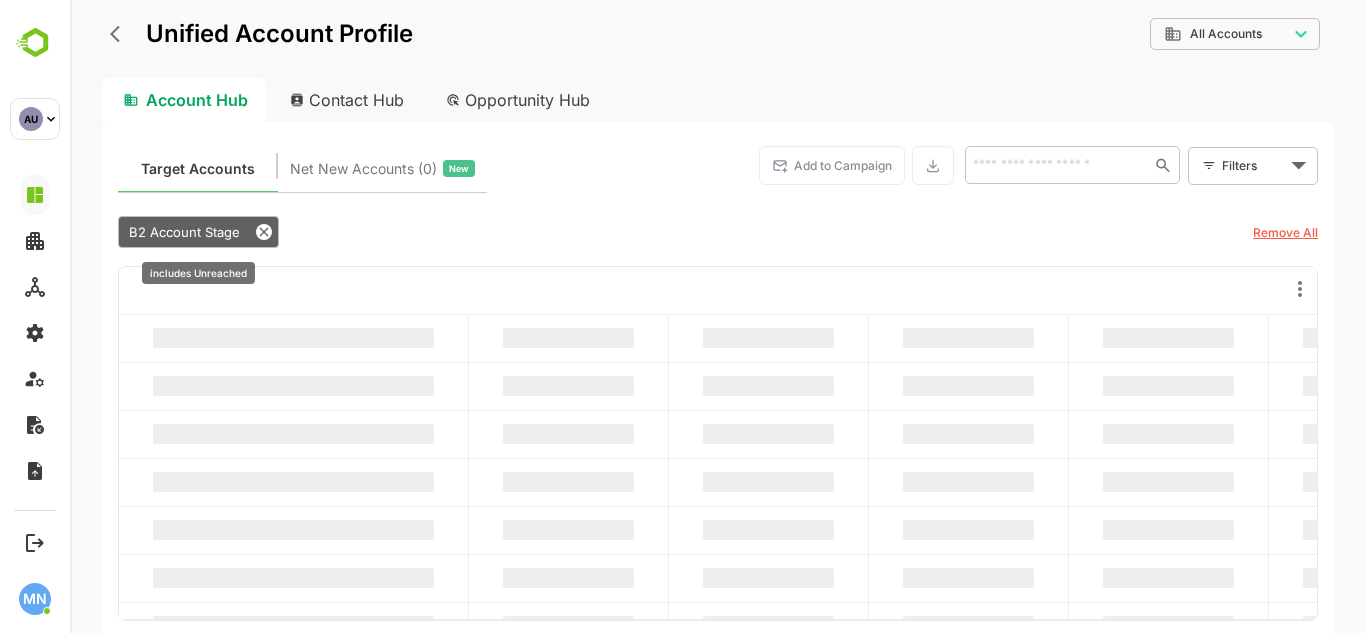 click on "B2 Account Stage" at bounding box center [184, 232] 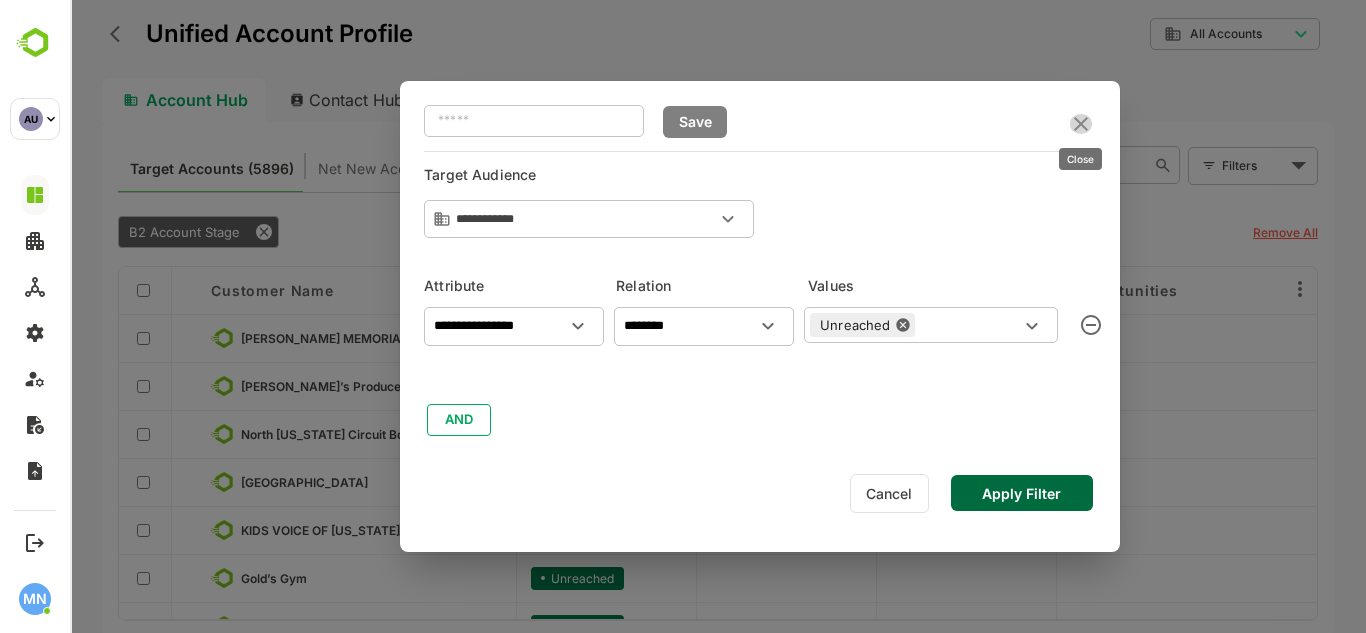 click 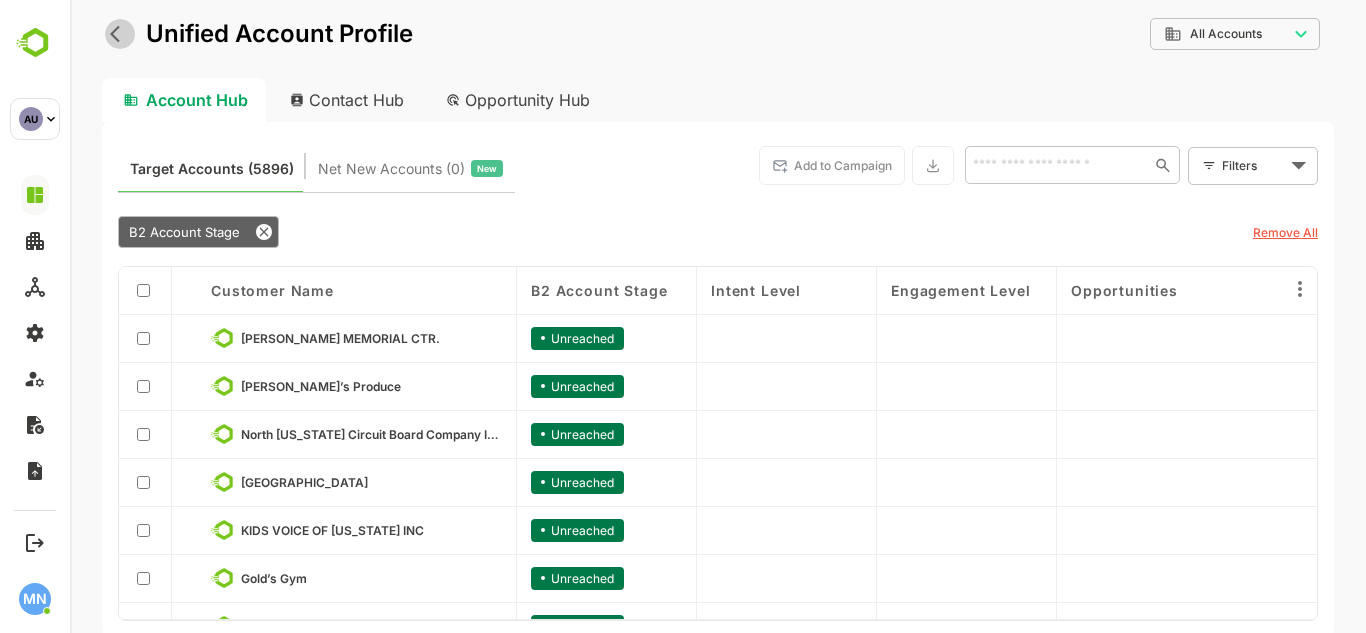 click 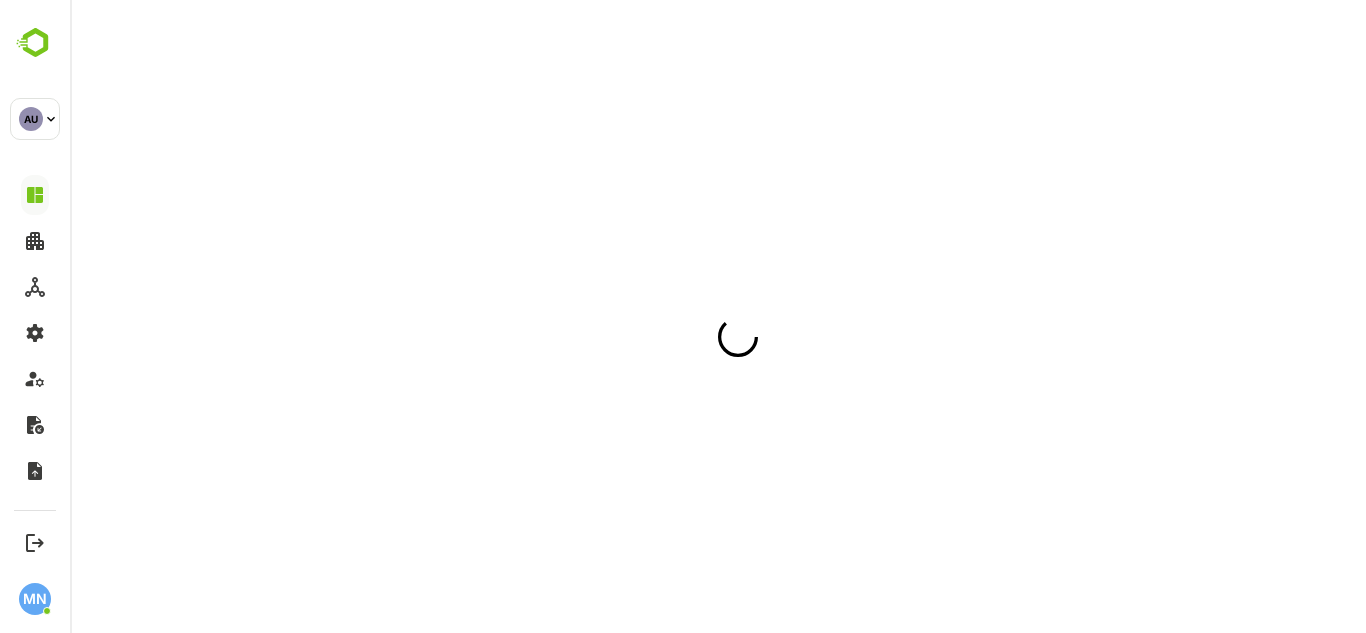 scroll, scrollTop: 0, scrollLeft: 0, axis: both 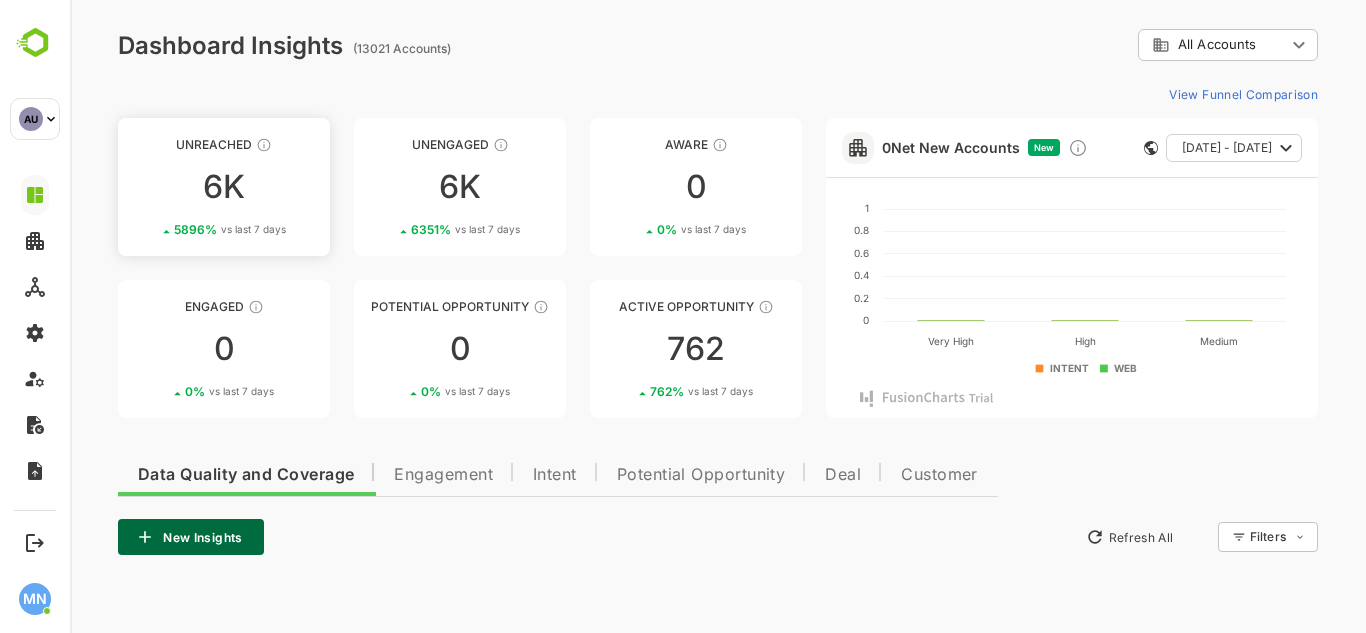 click on "6K" at bounding box center (224, 187) 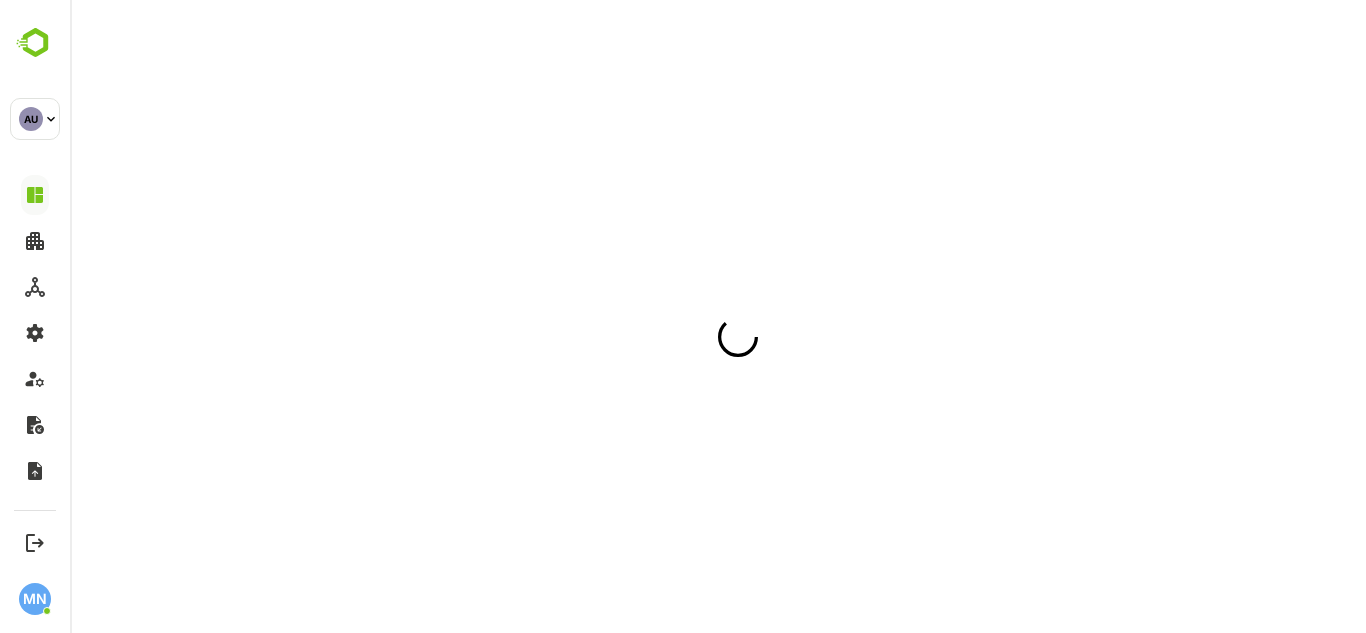 scroll, scrollTop: 0, scrollLeft: 0, axis: both 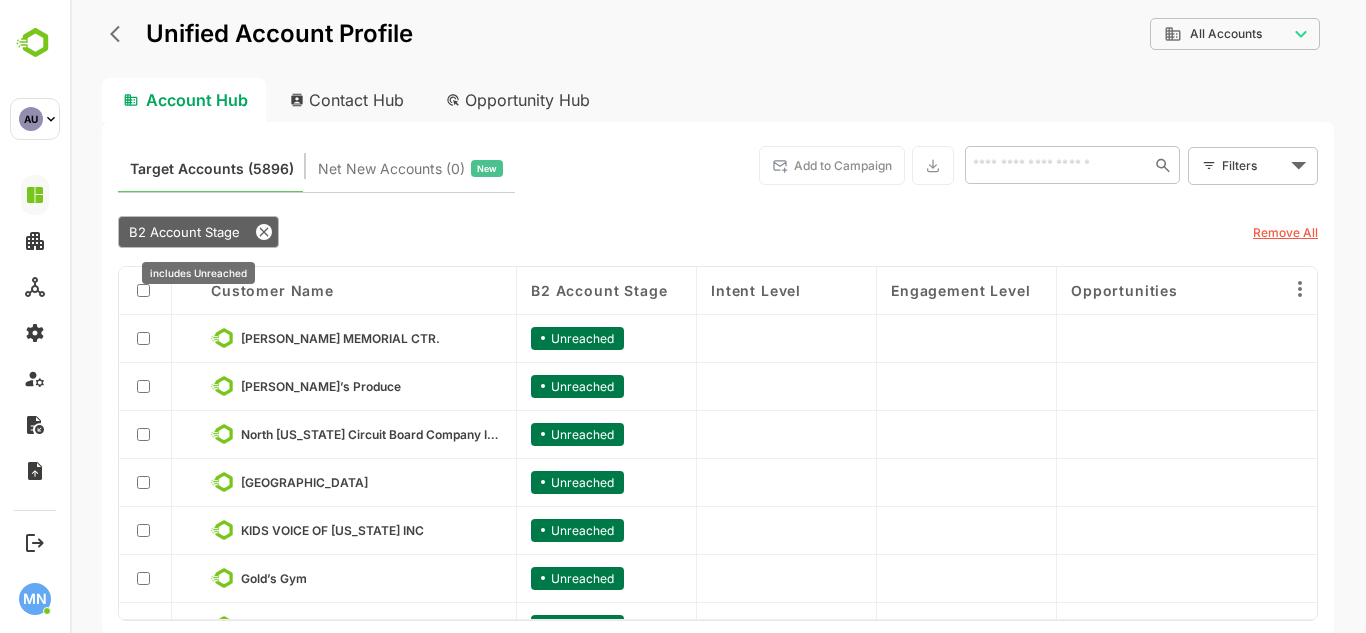 click on "B2 Account Stage" at bounding box center [184, 232] 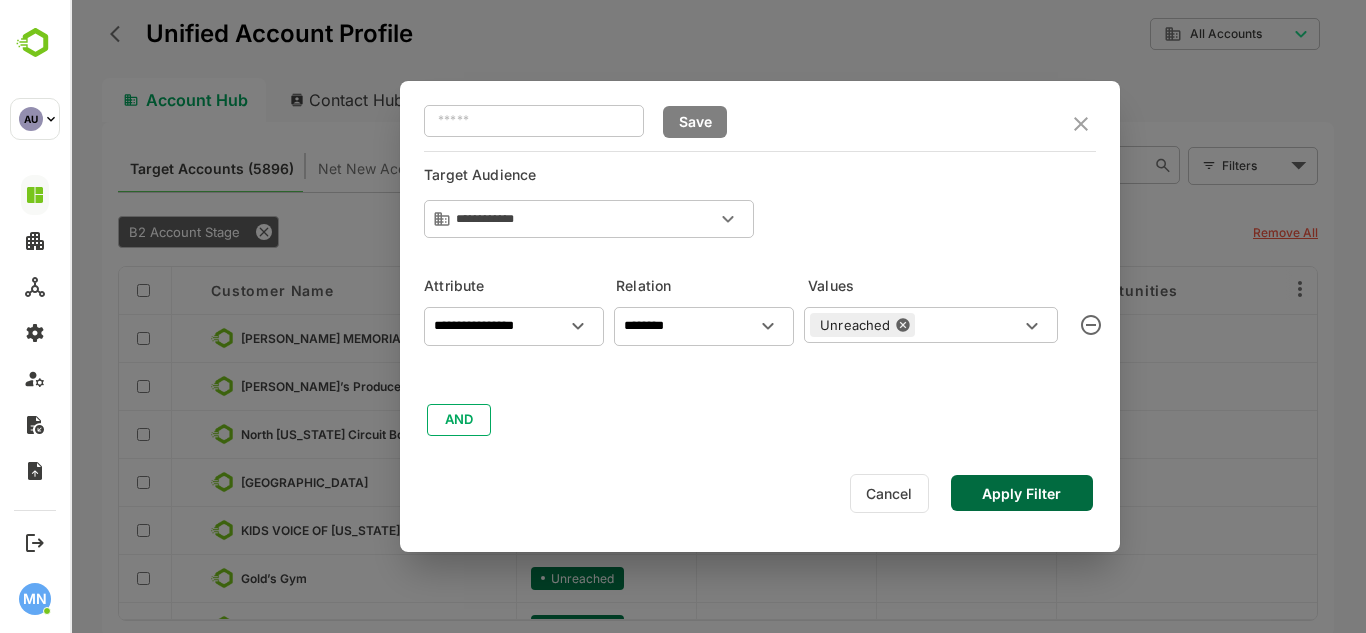 click on "Cancel" at bounding box center [889, 493] 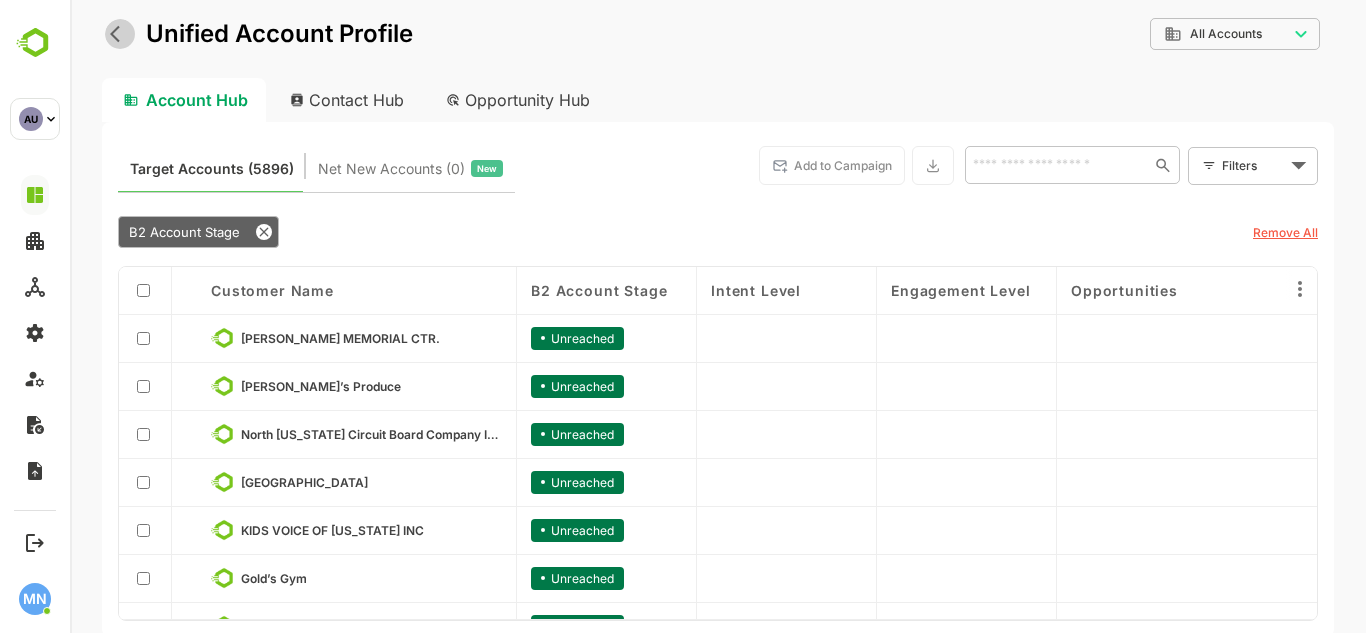 click 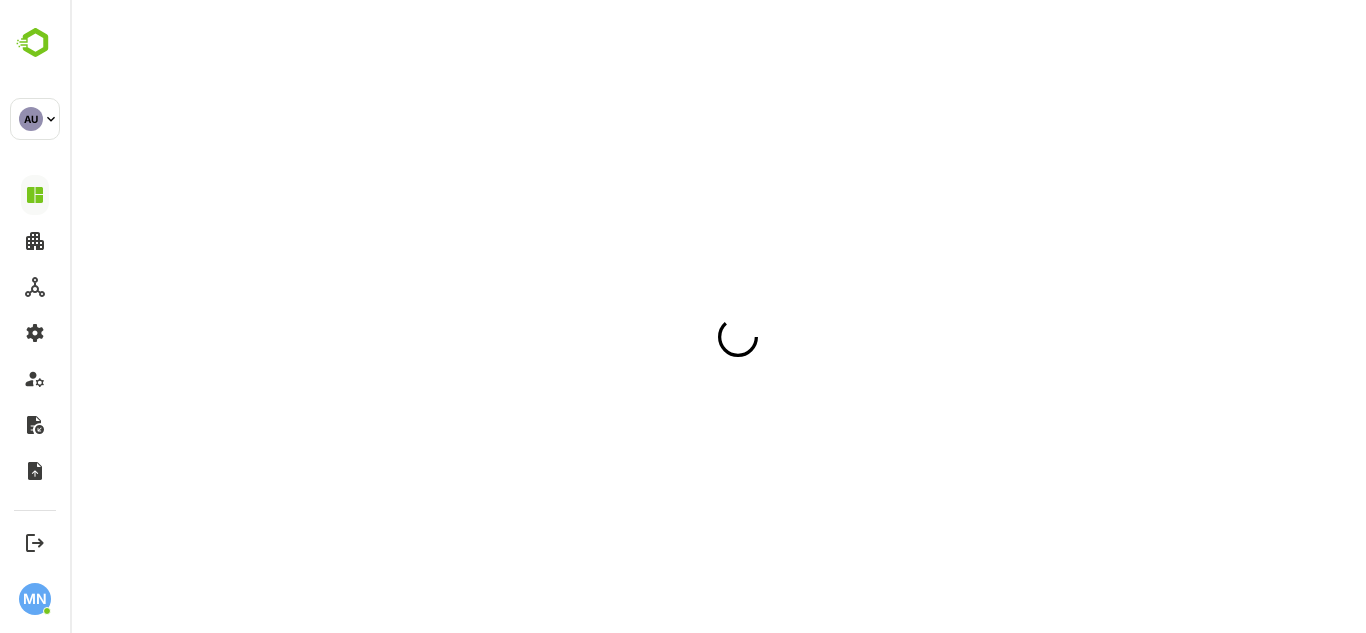 scroll, scrollTop: 0, scrollLeft: 0, axis: both 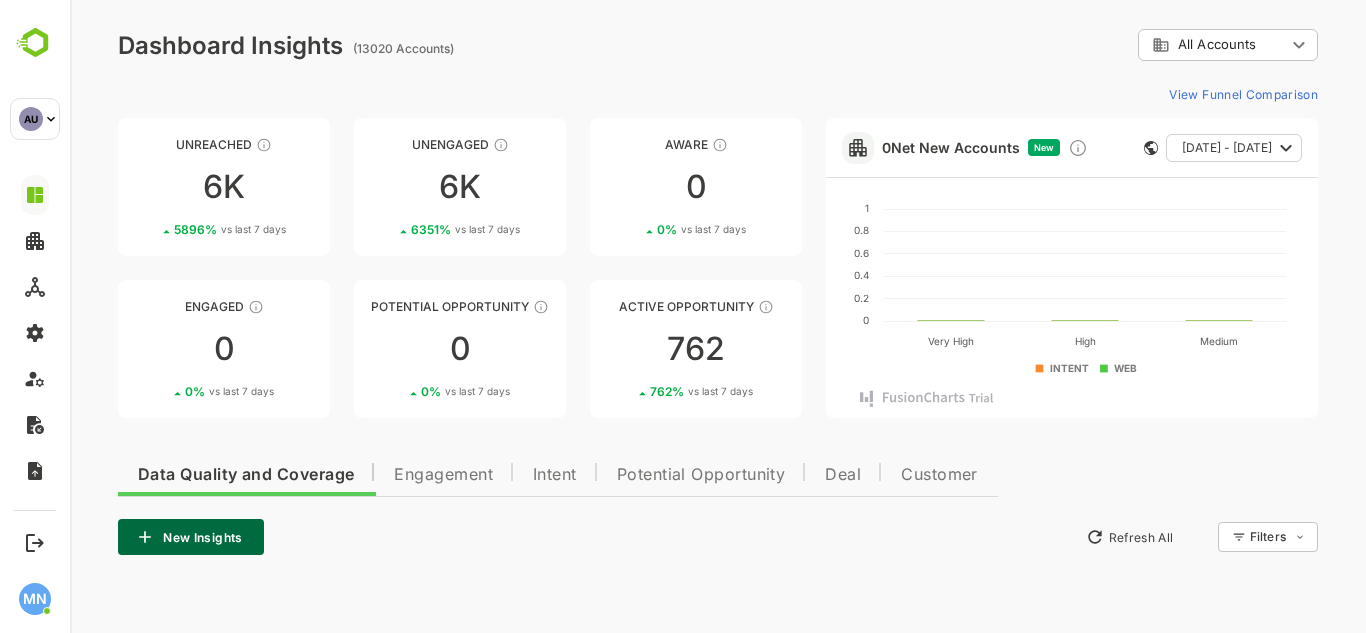 click on "(13020 Accounts)" at bounding box center [406, 48] 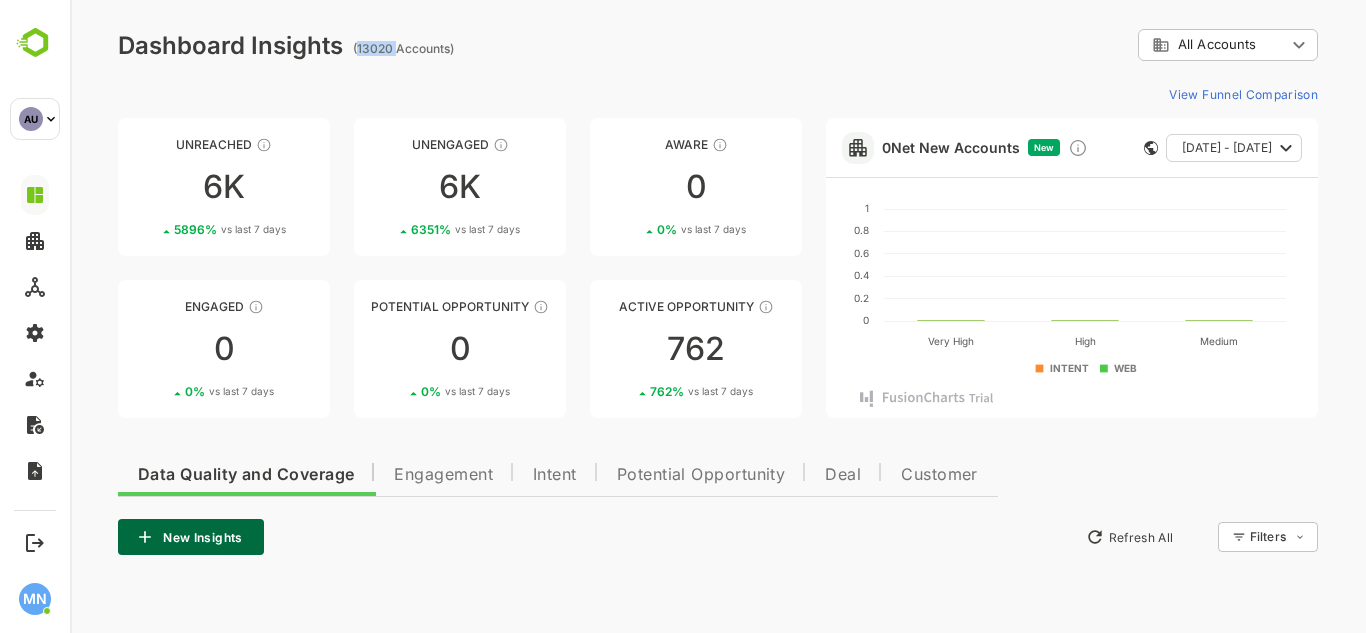 click on "(13020 Accounts)" at bounding box center (406, 48) 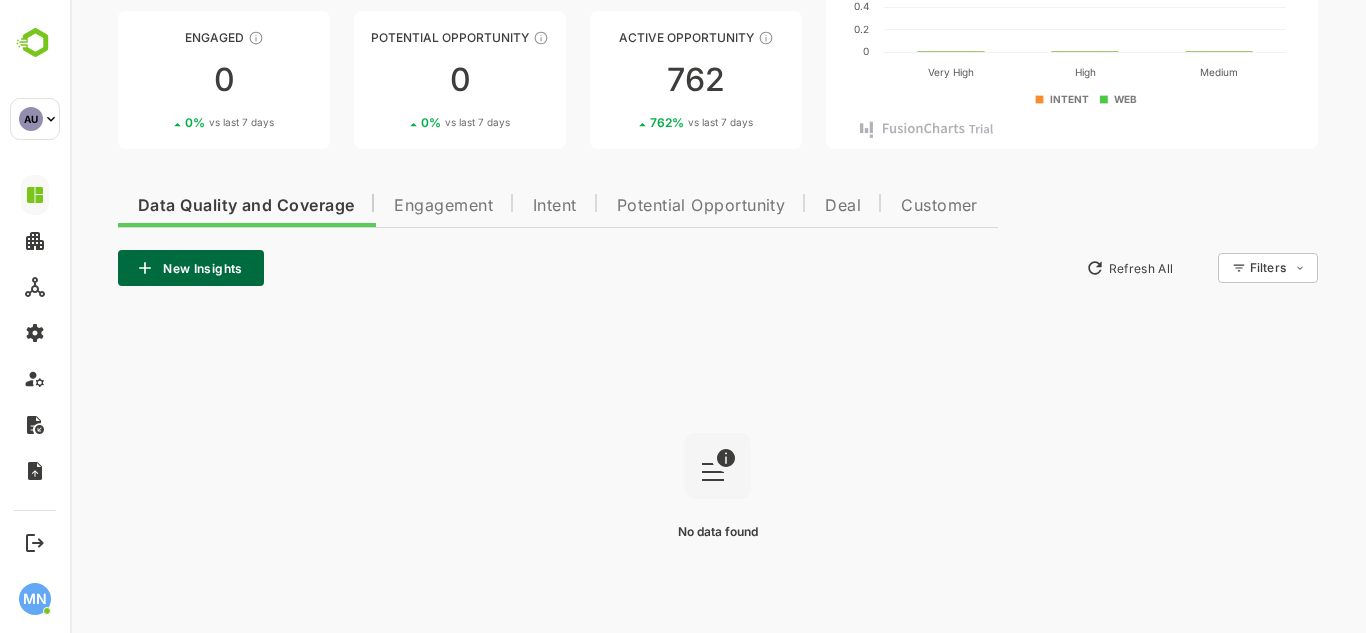 scroll, scrollTop: 271, scrollLeft: 0, axis: vertical 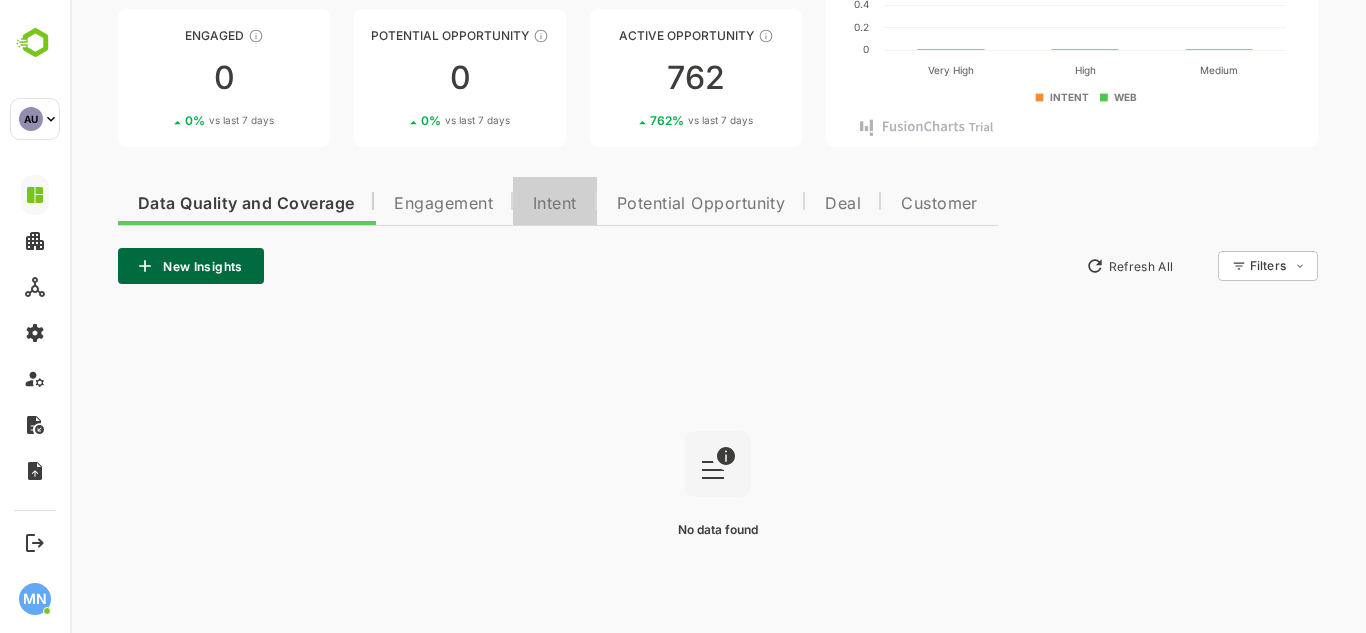 click on "Intent" at bounding box center (555, 204) 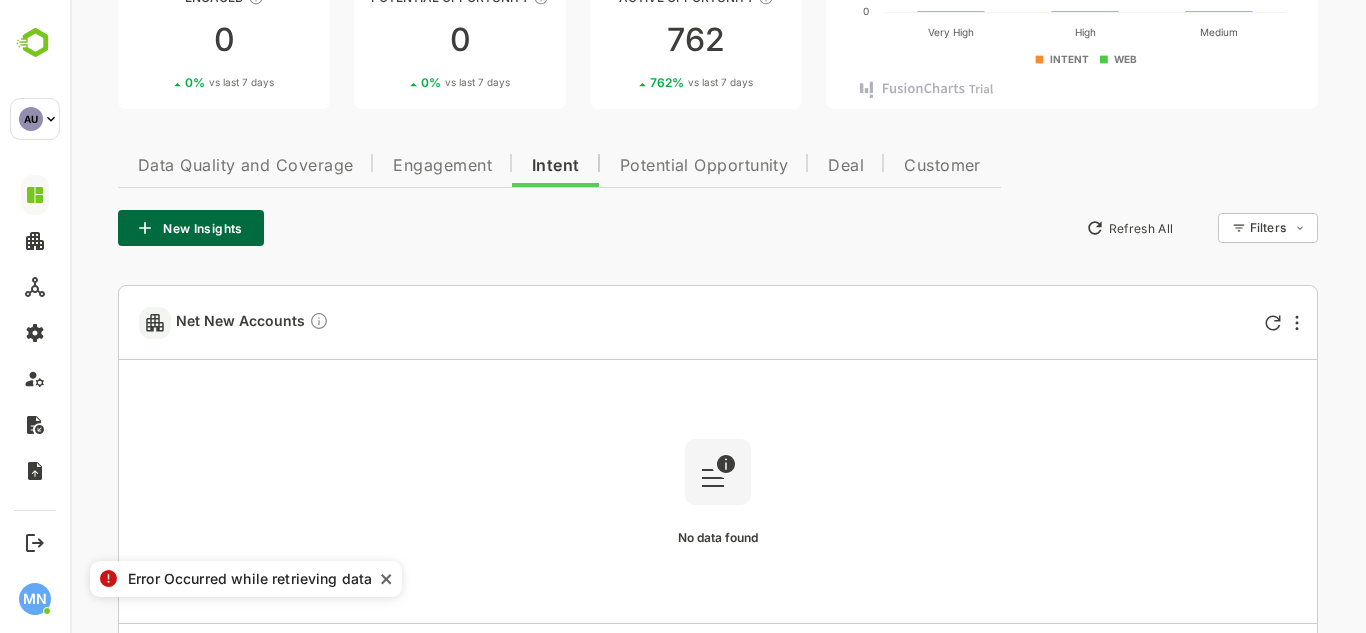 scroll, scrollTop: 310, scrollLeft: 0, axis: vertical 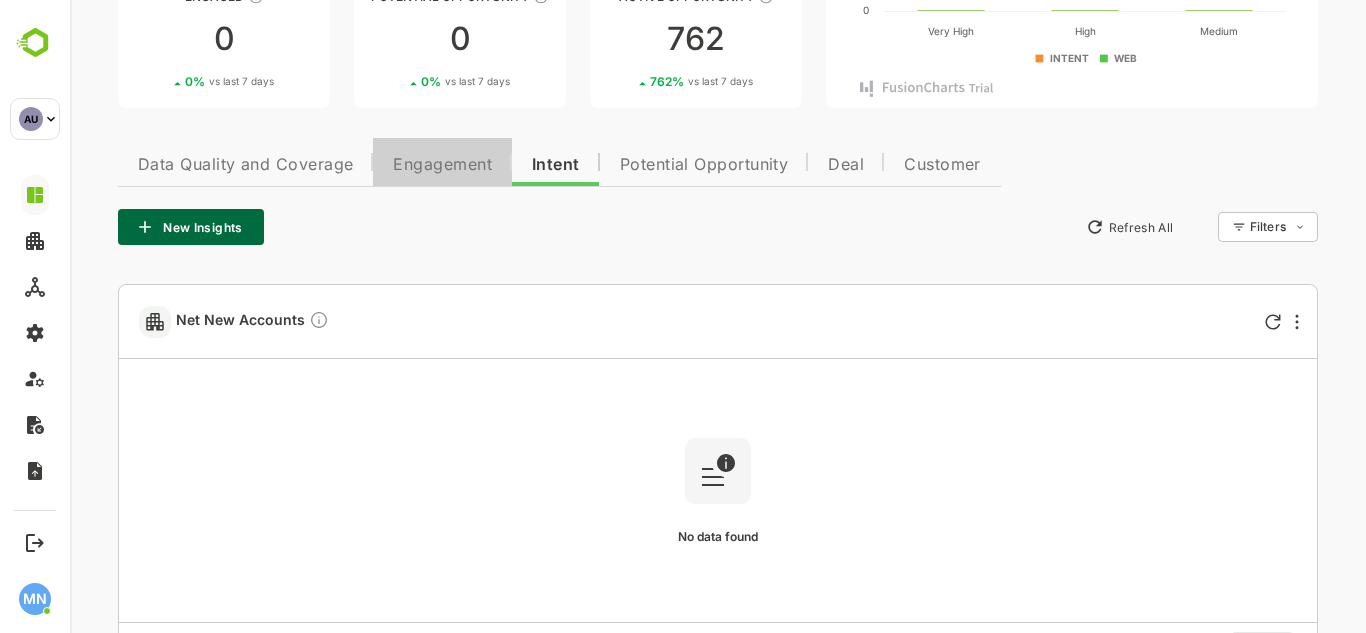 click on "Engagement" at bounding box center [442, 165] 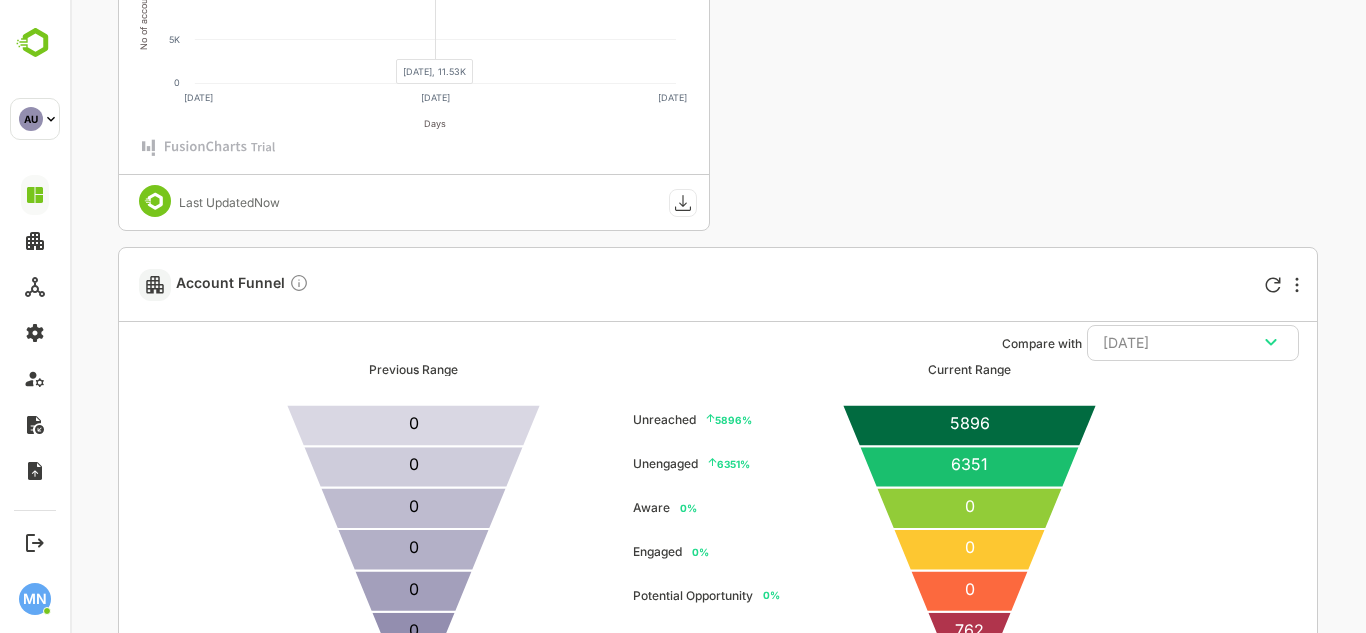 scroll, scrollTop: 786, scrollLeft: 0, axis: vertical 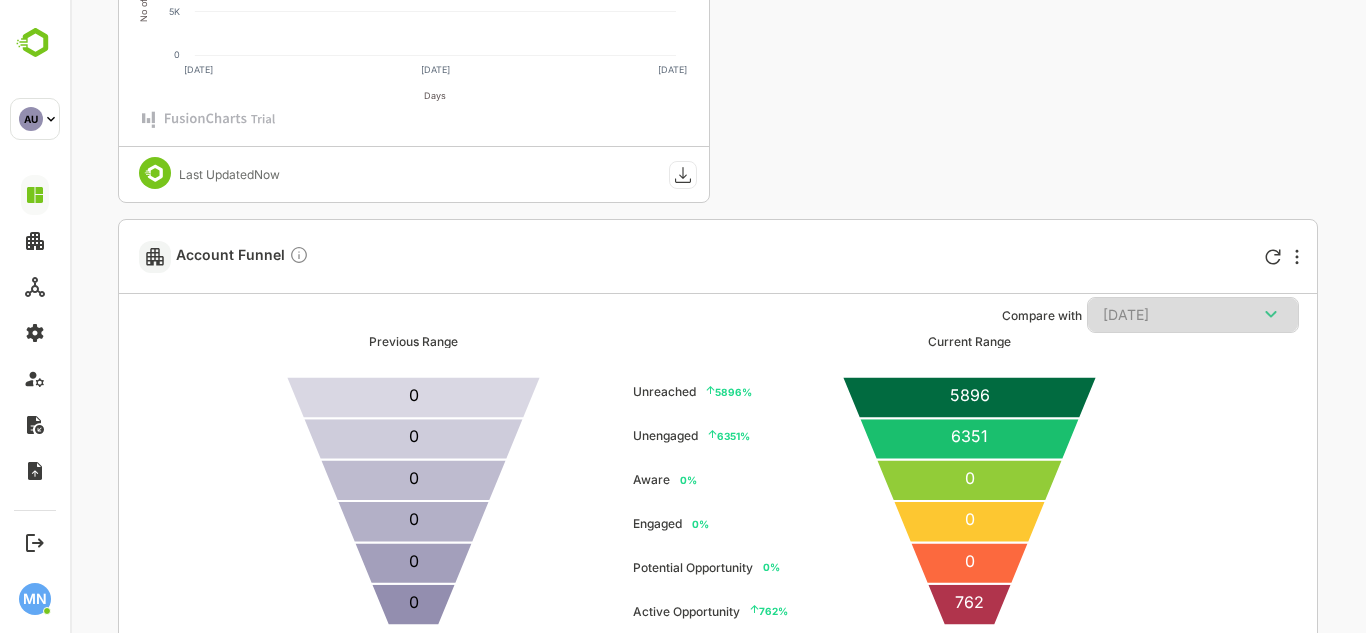 click on "[DATE]" at bounding box center (1193, 315) 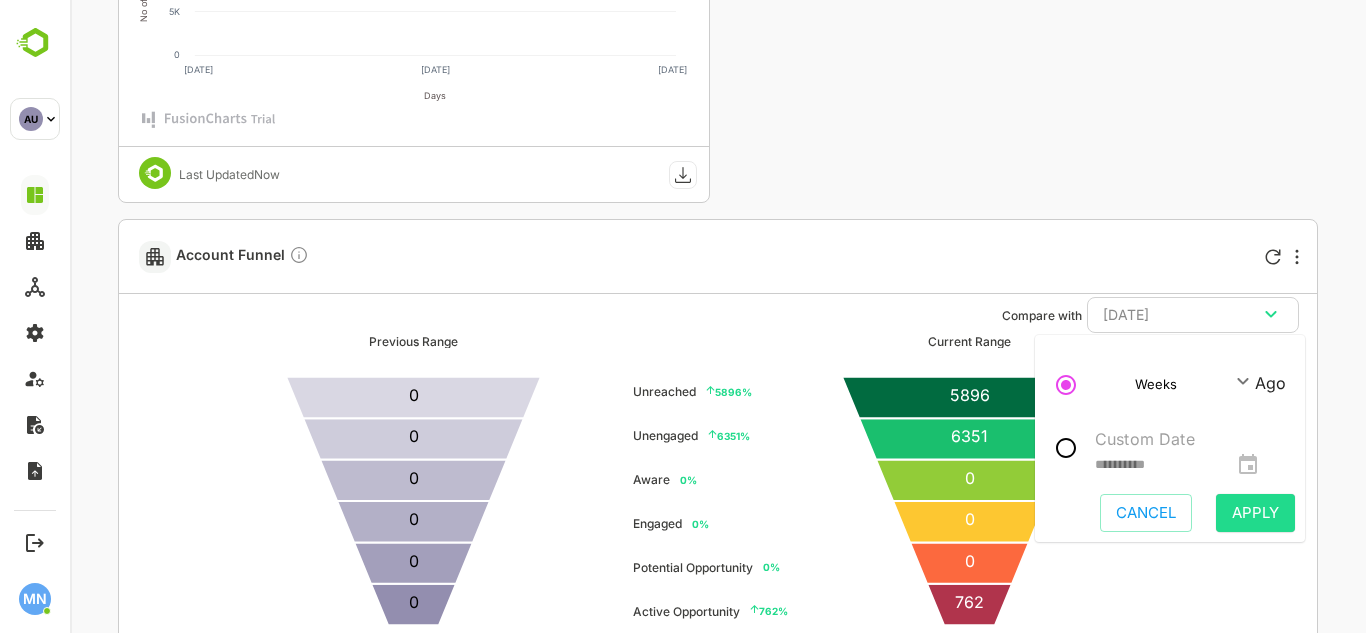 click on "**********" at bounding box center [718, 929] 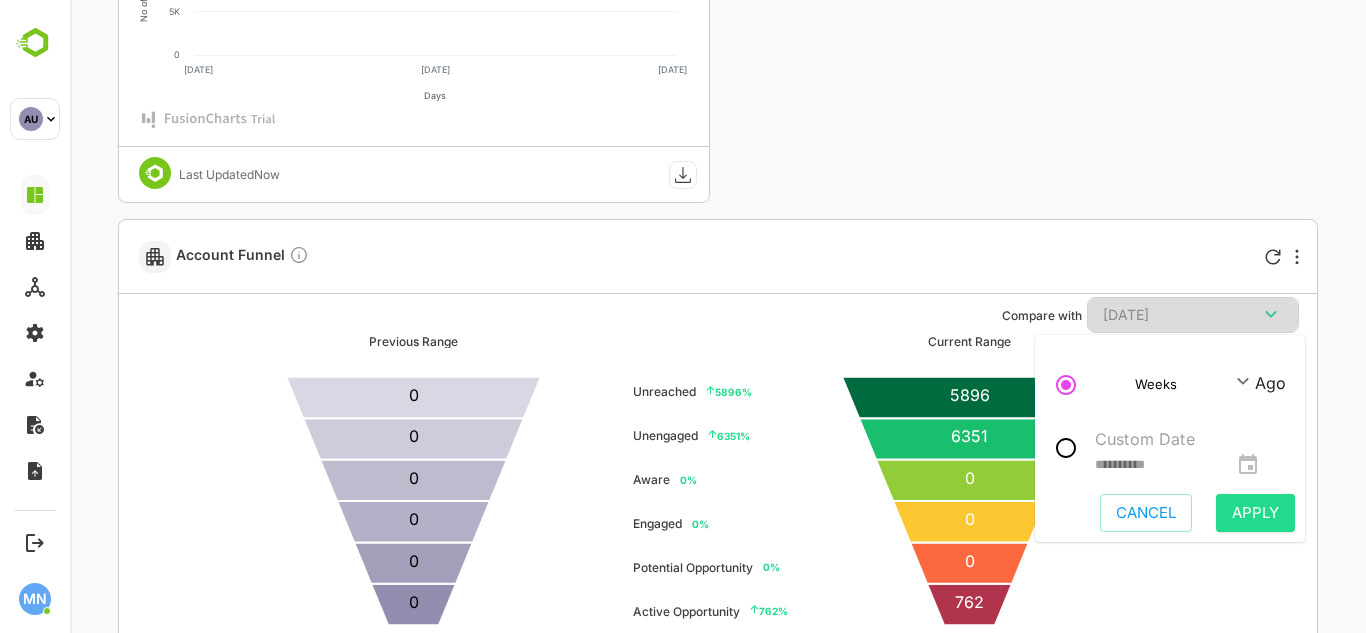 click 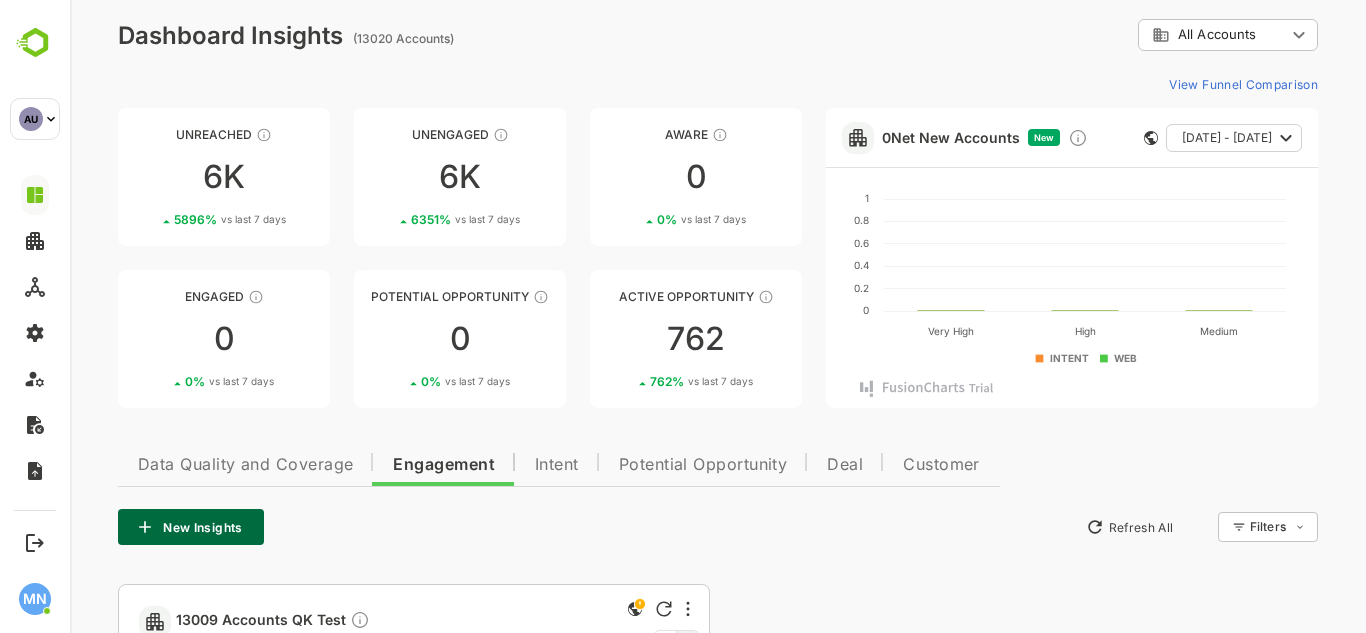 scroll, scrollTop: 3, scrollLeft: 0, axis: vertical 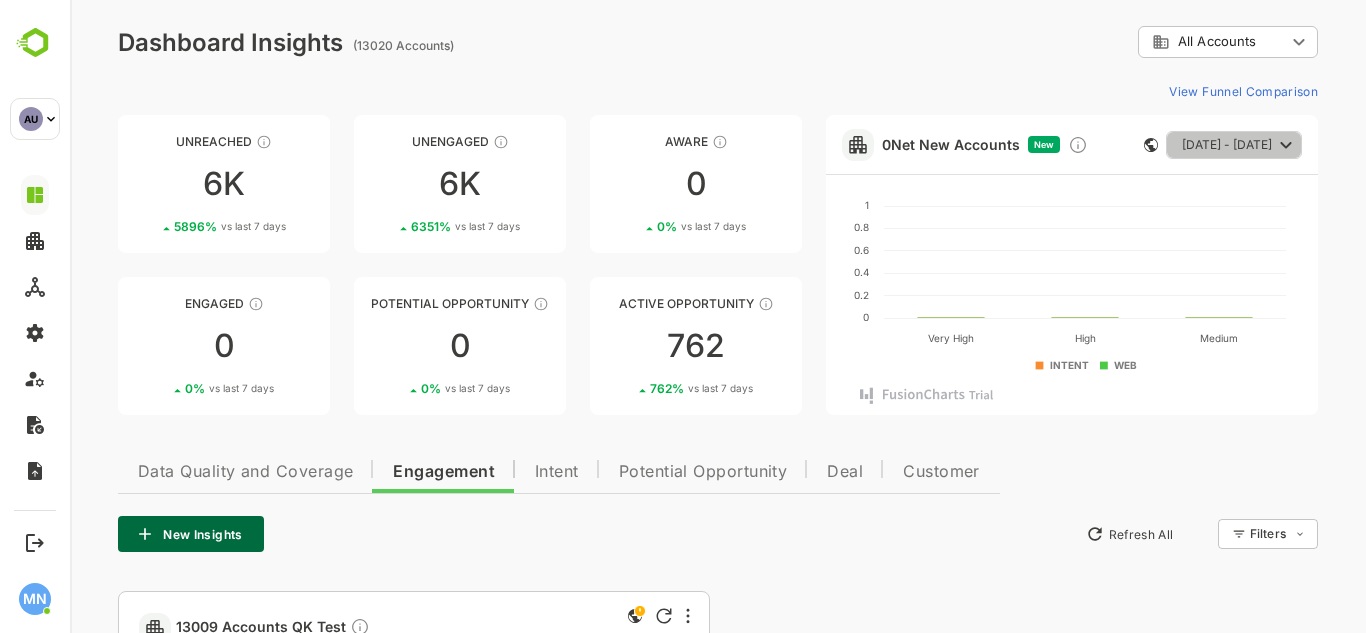 click 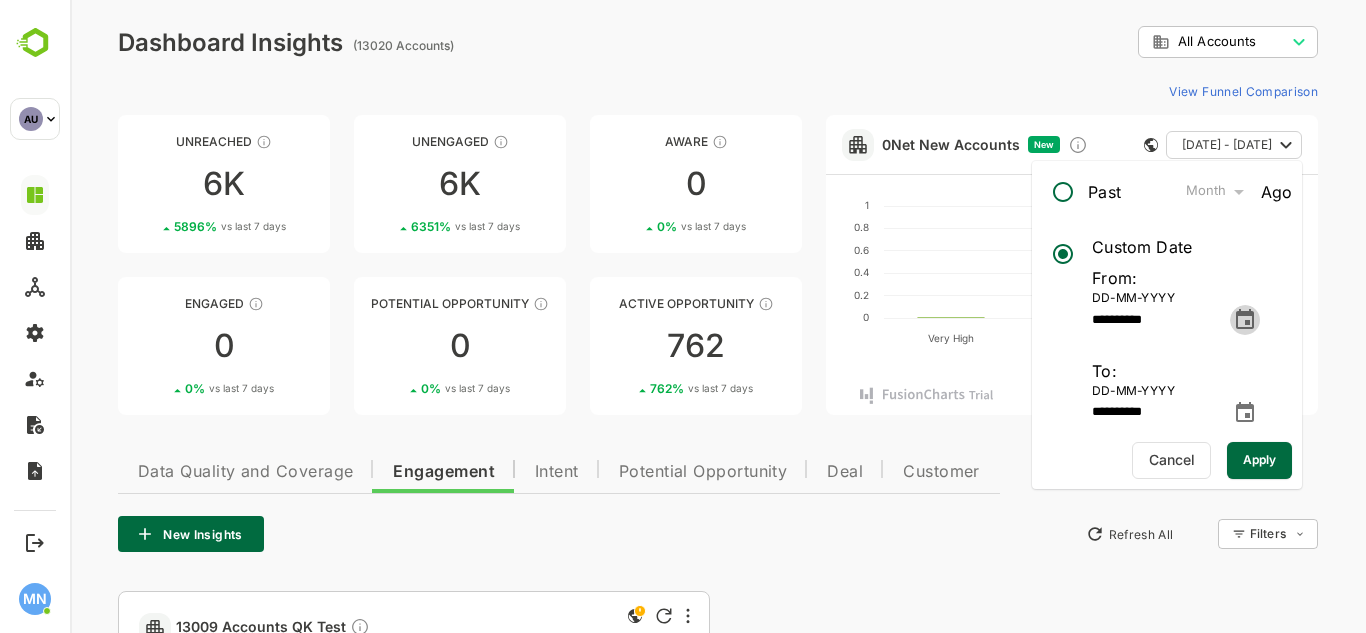 click 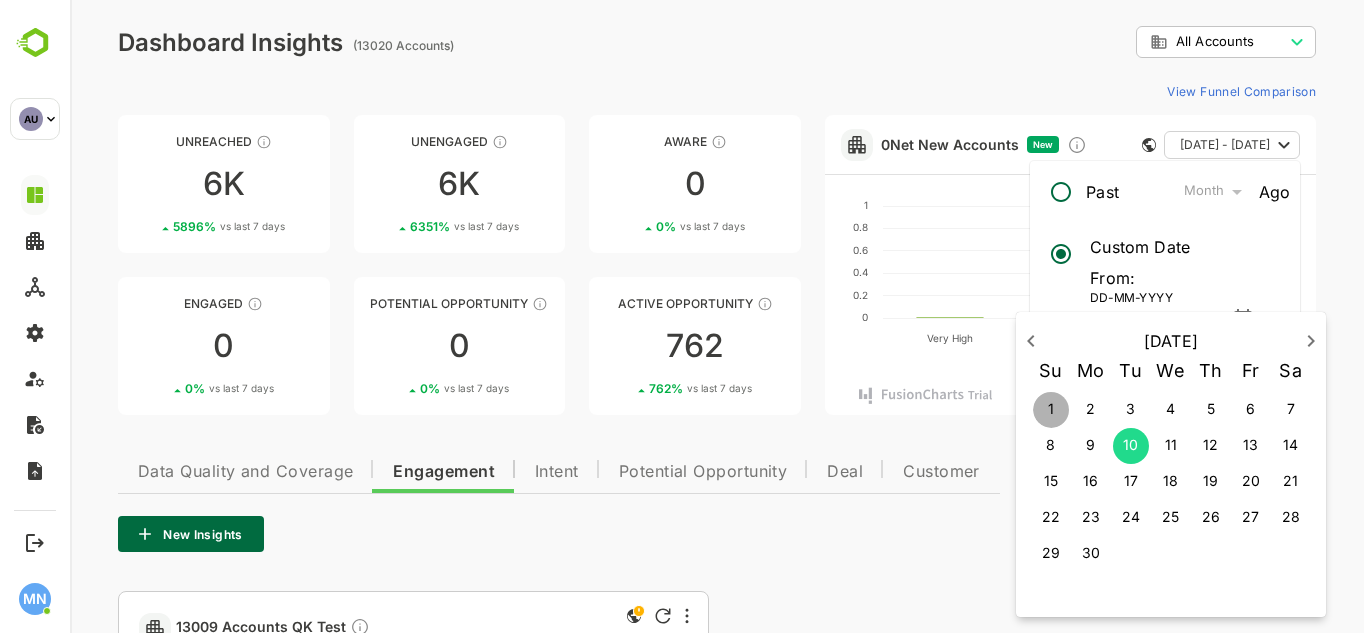 click on "1" at bounding box center [1051, 409] 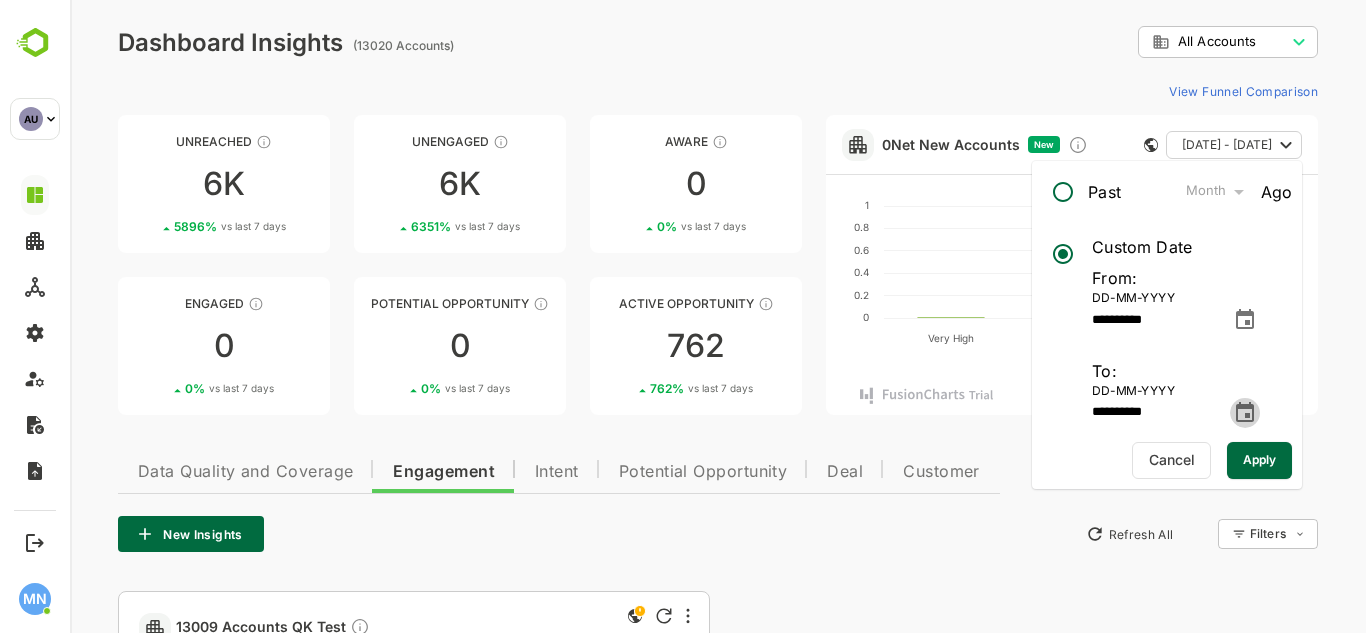 click 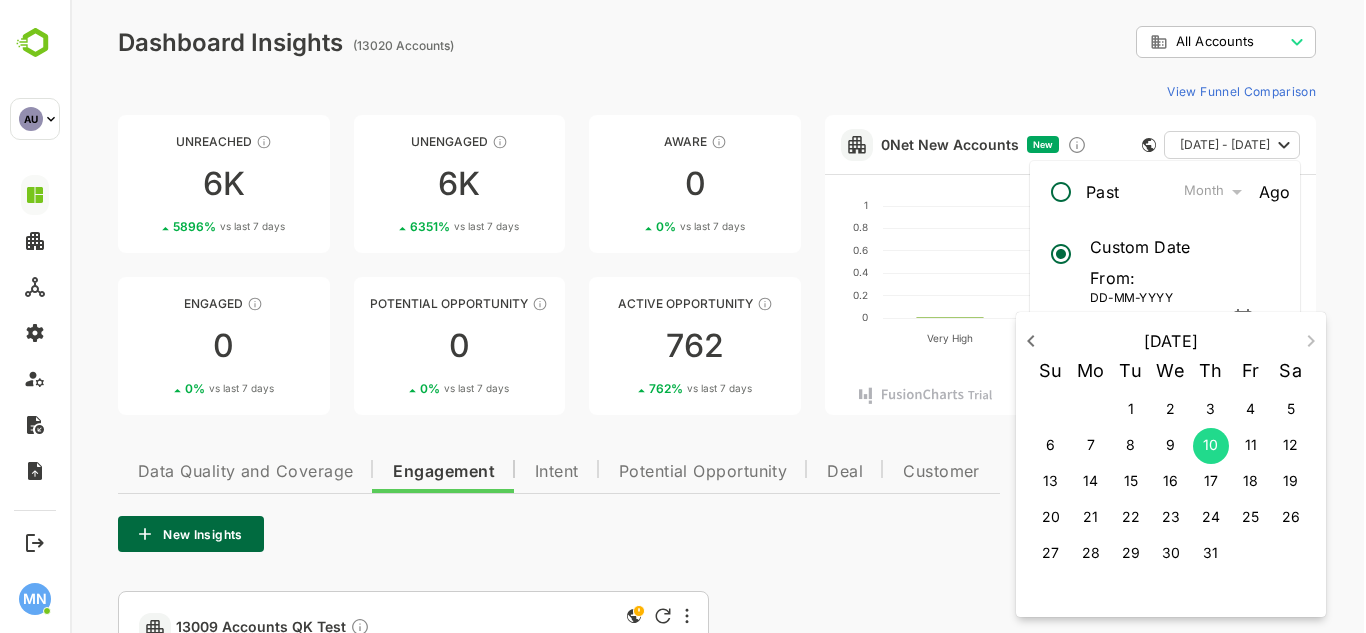 click on "11" at bounding box center [1251, 446] 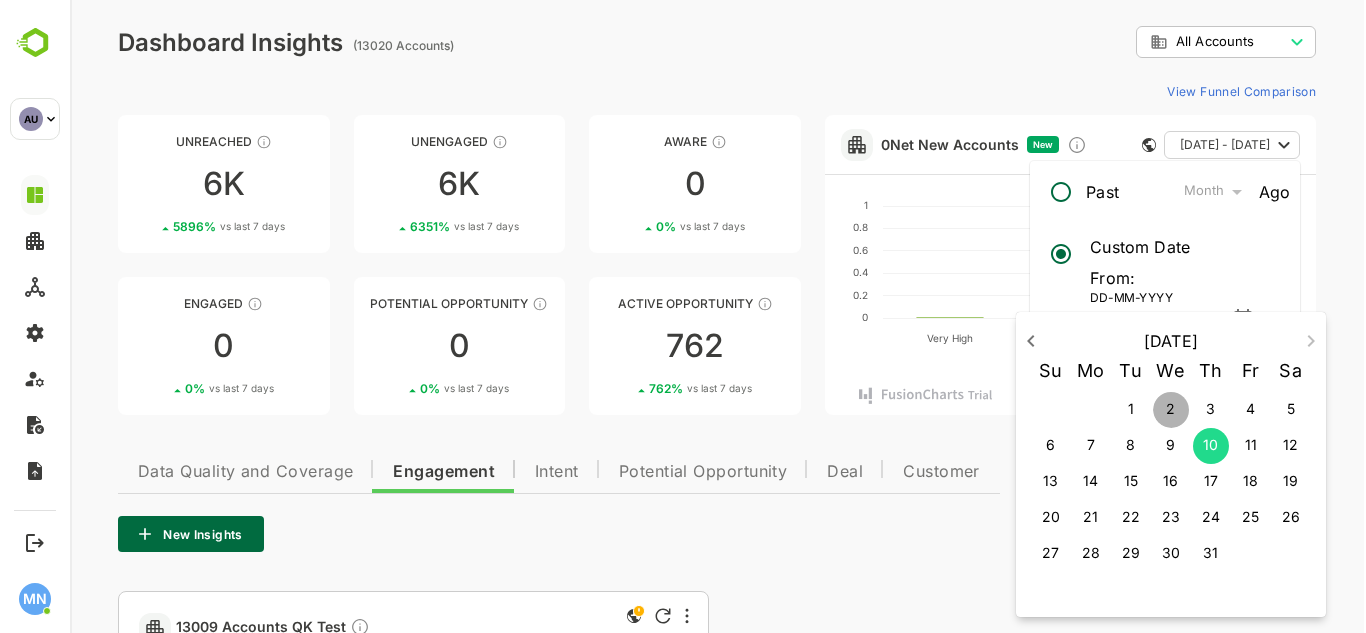 click on "2" at bounding box center (1170, 409) 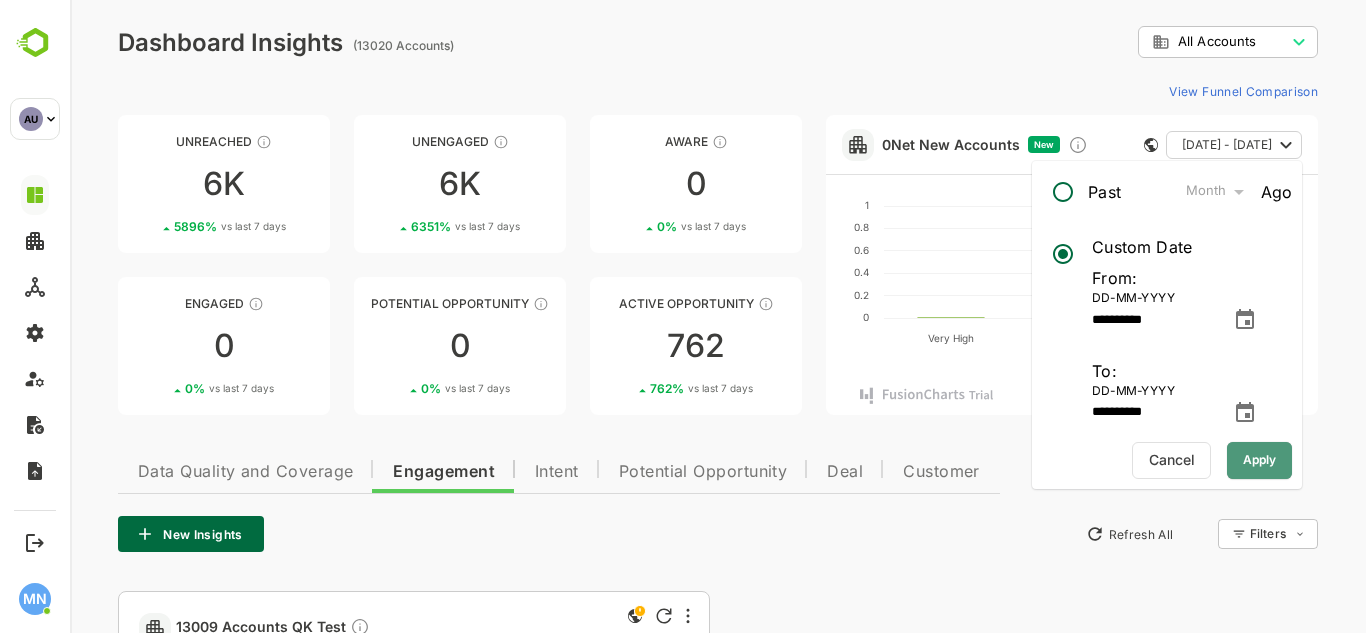 click on "Apply" at bounding box center [1259, 460] 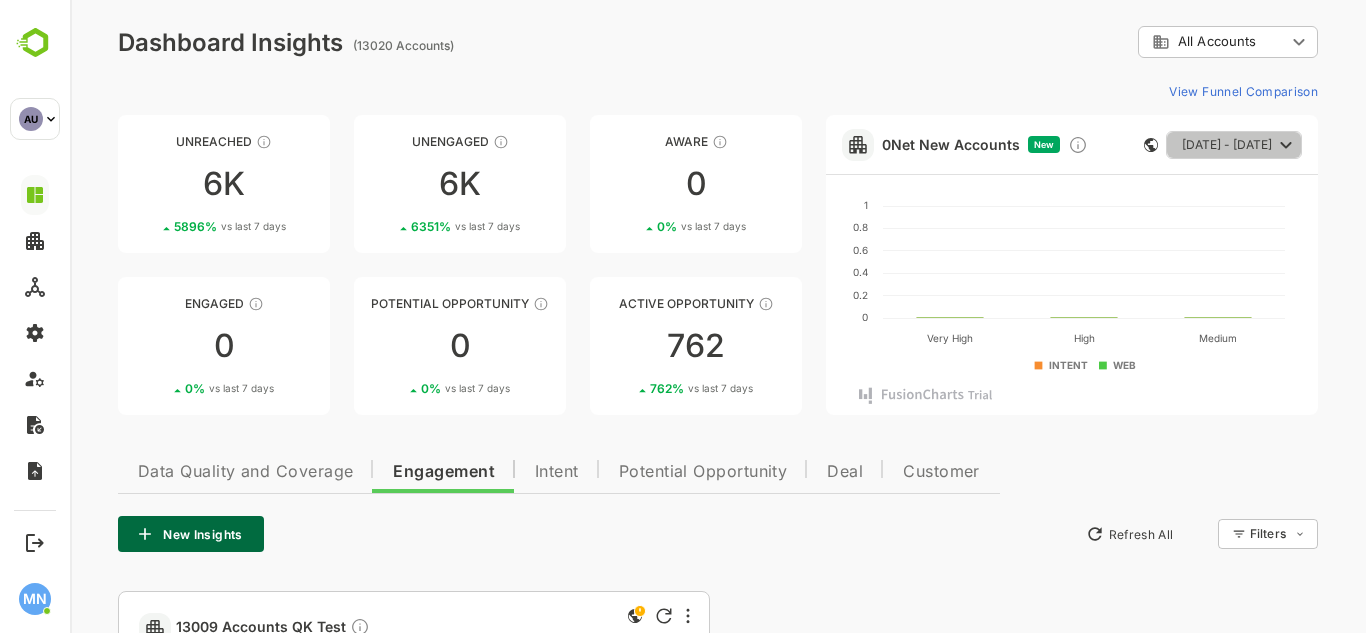 click 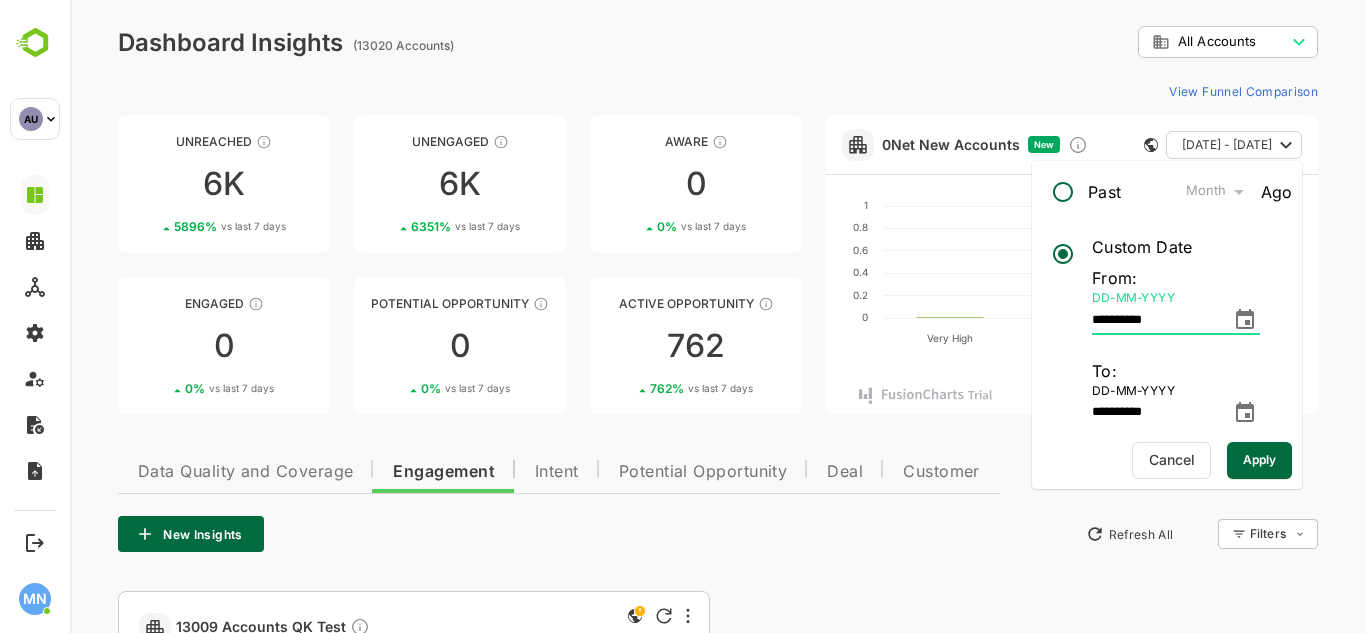 click on "**********" at bounding box center (1157, 320) 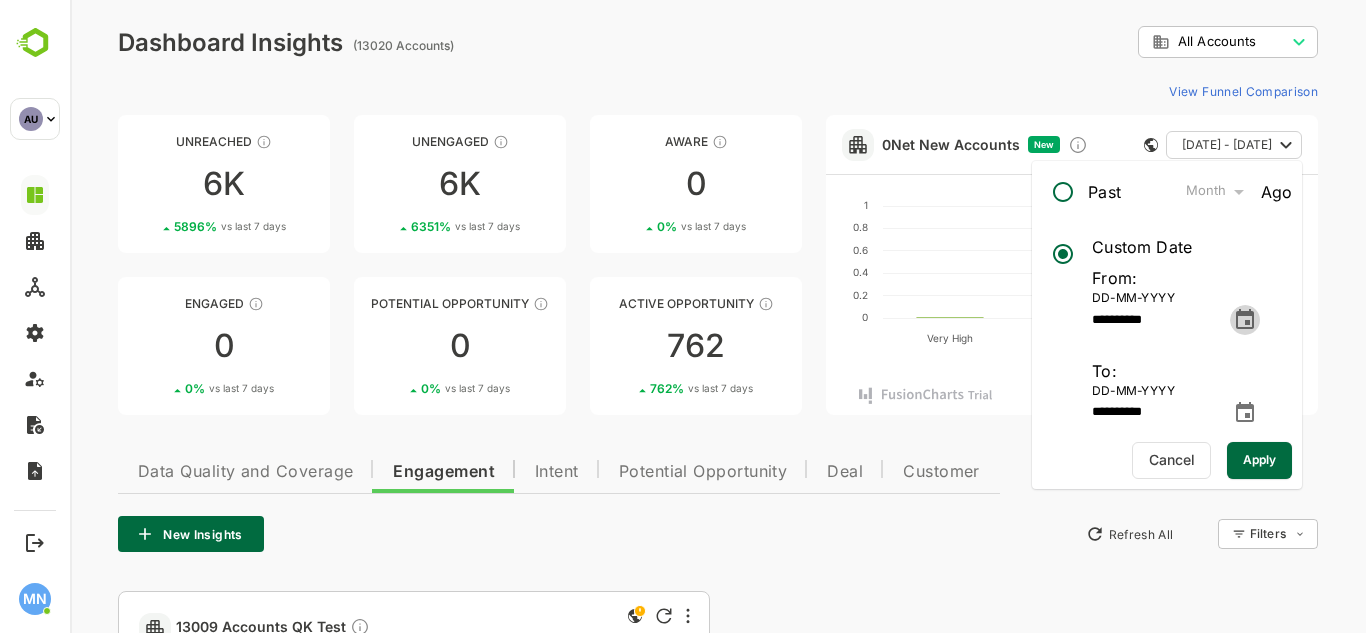 click 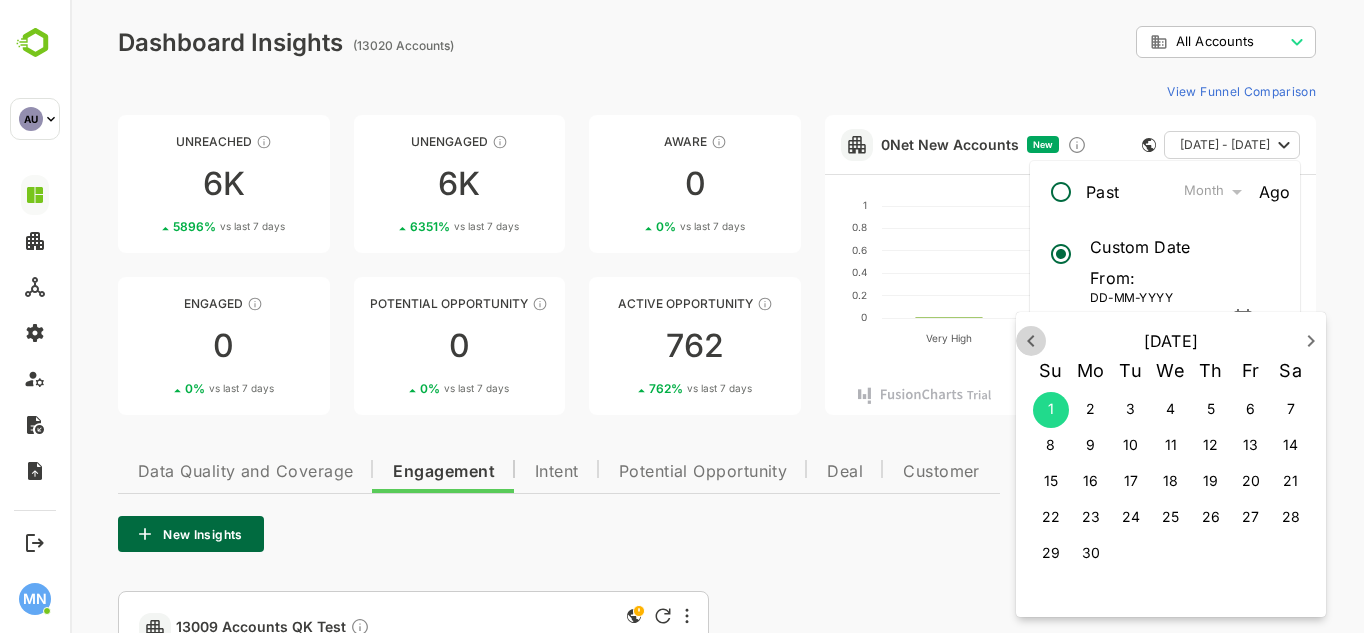 click 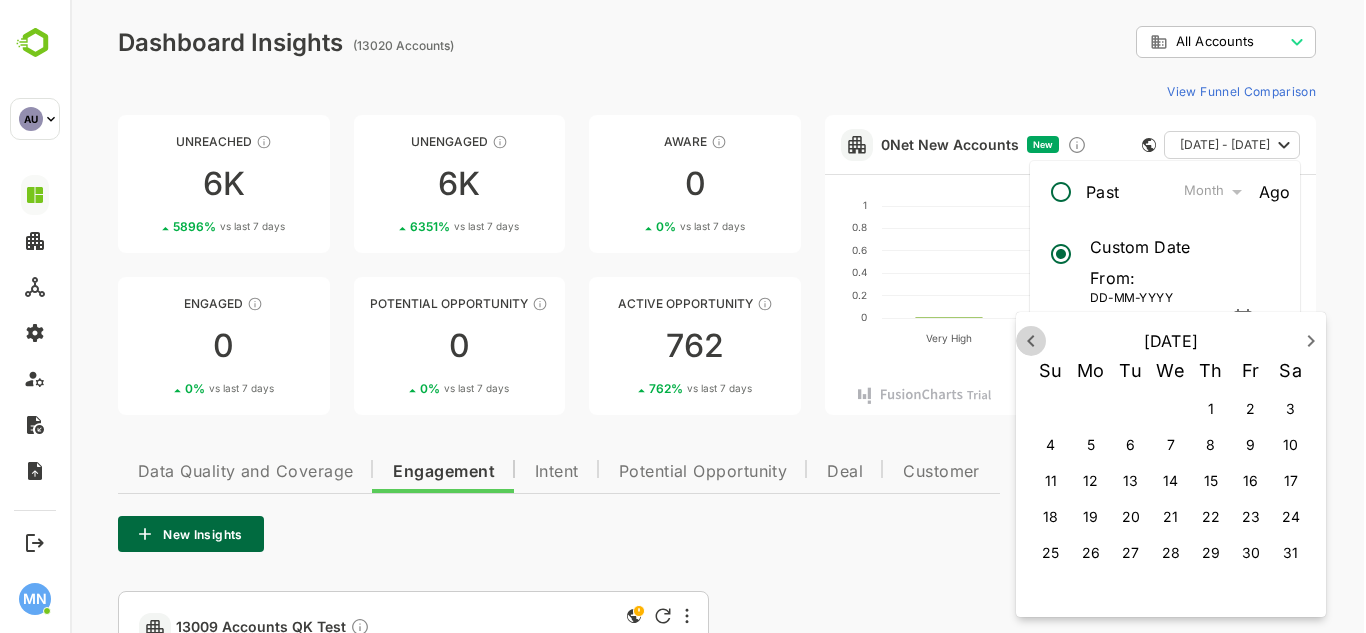 click 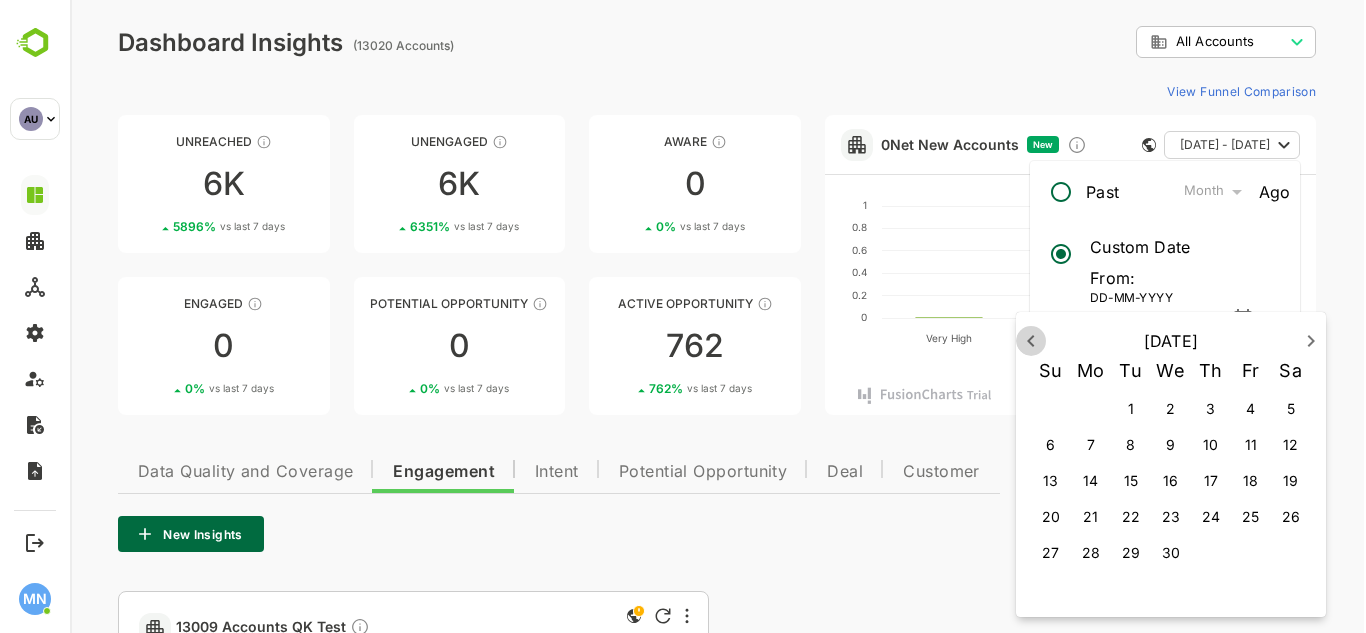 click 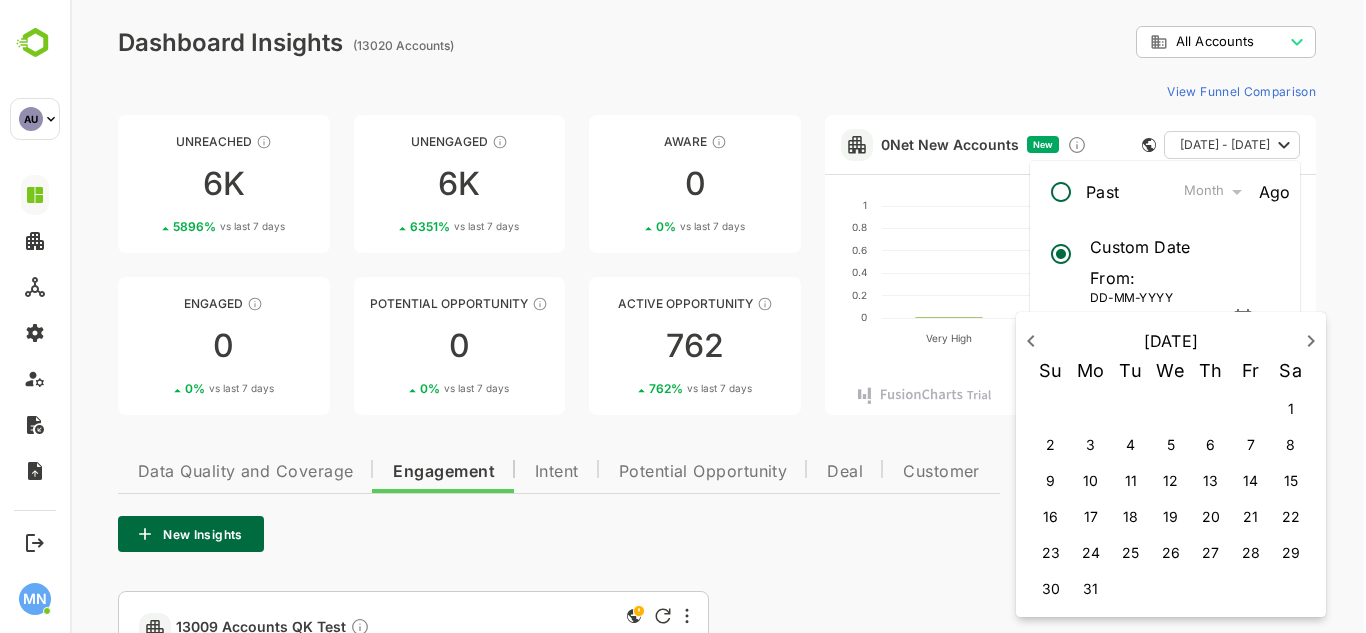 click on "[DATE]" at bounding box center [1171, 341] 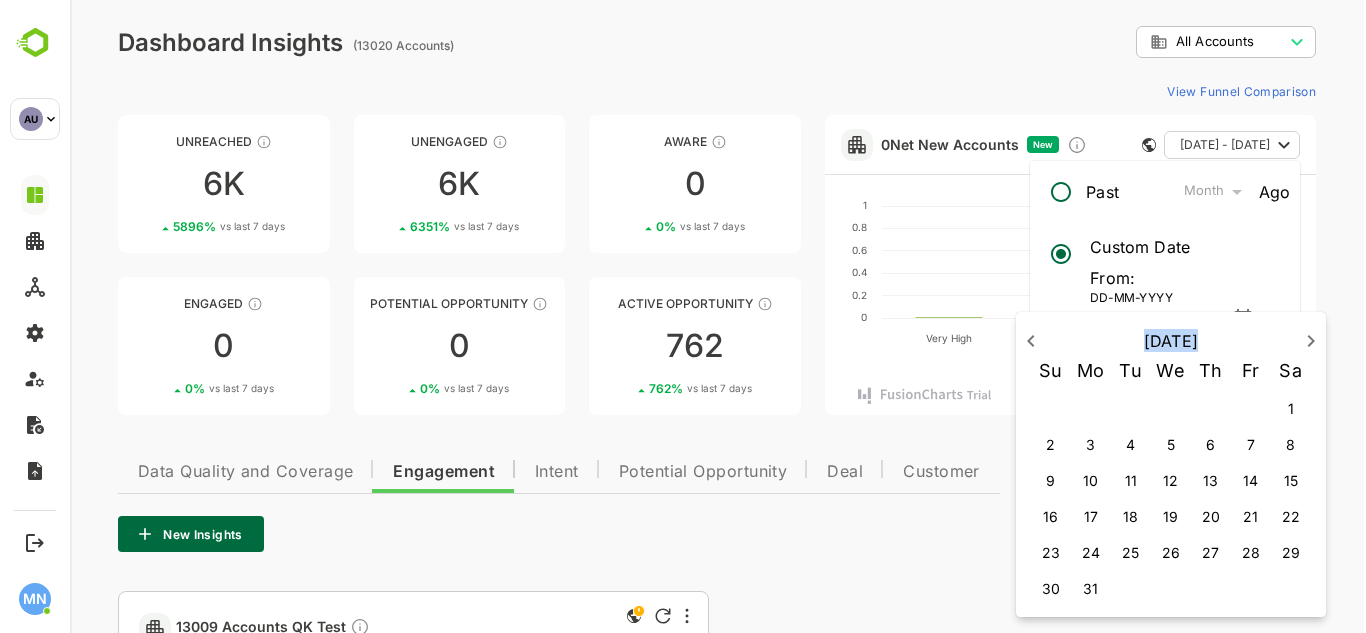 click on "[DATE]" at bounding box center [1171, 341] 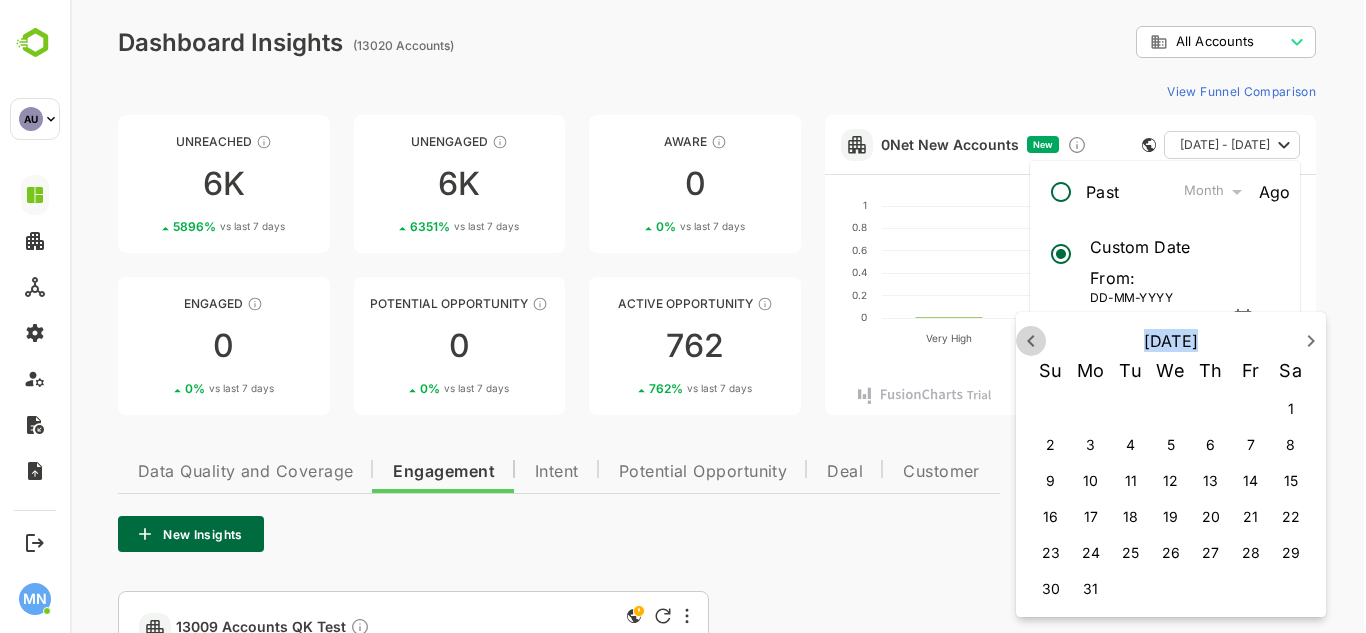 click 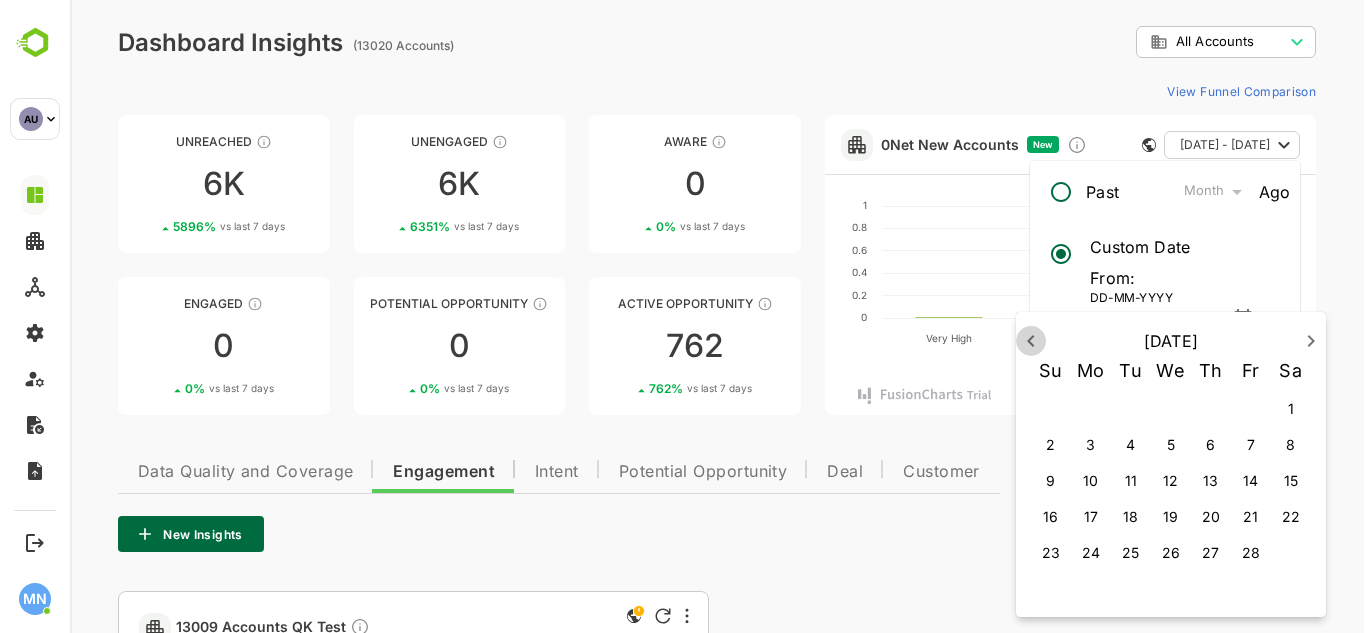 click 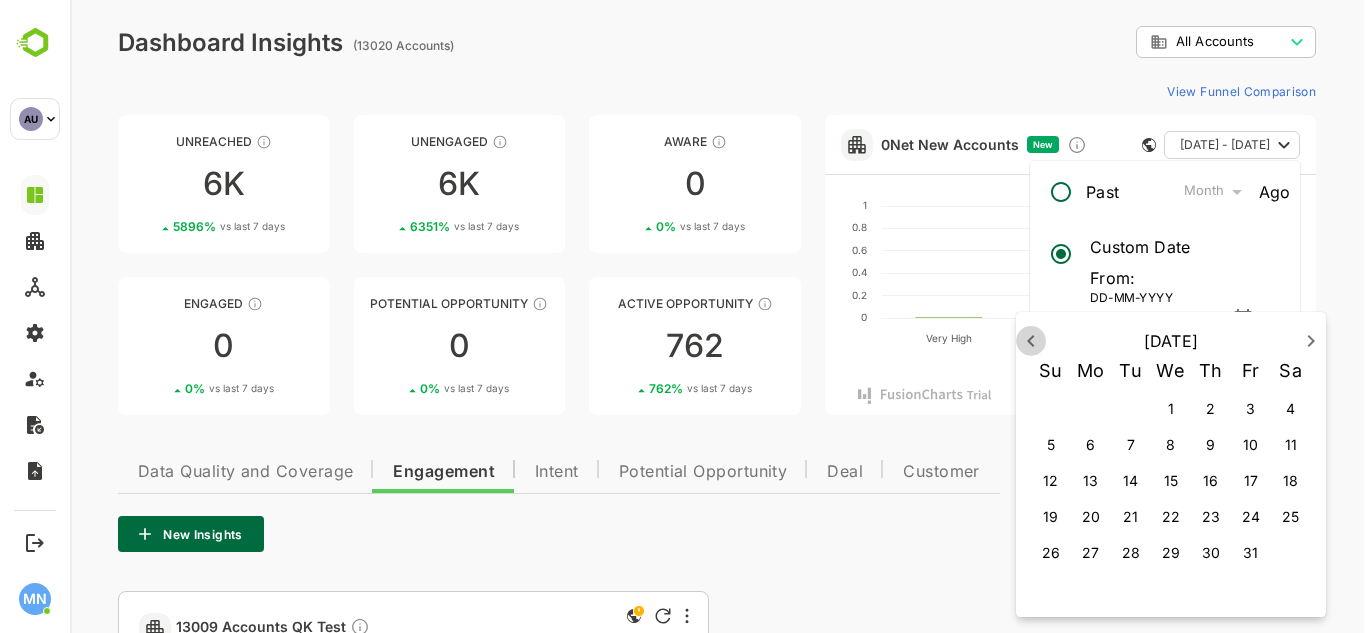 click 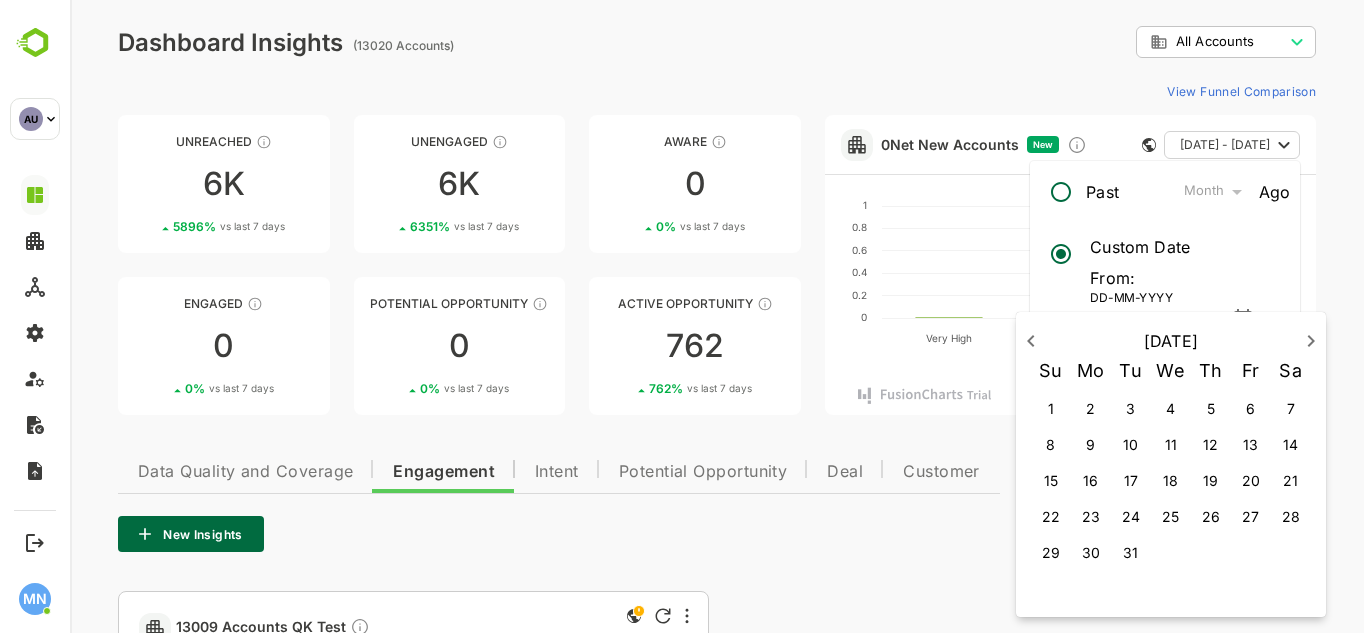 click on "[DATE]" at bounding box center [1171, 341] 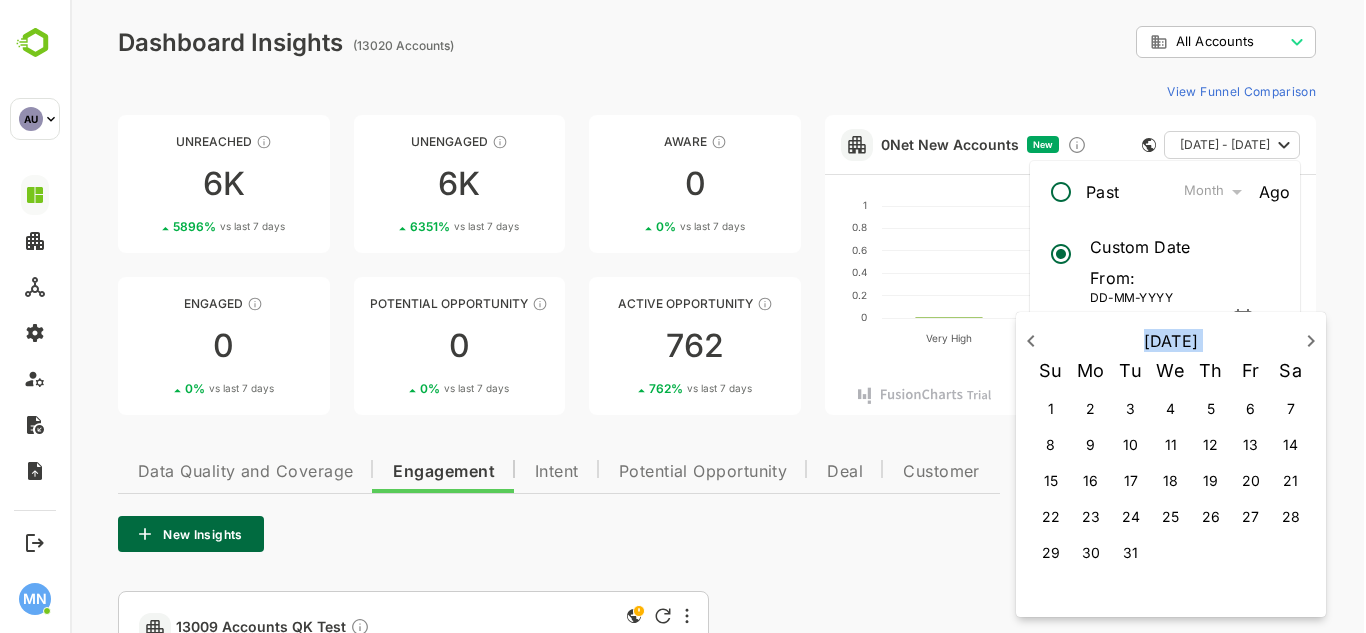 click on "[DATE]" at bounding box center (1171, 341) 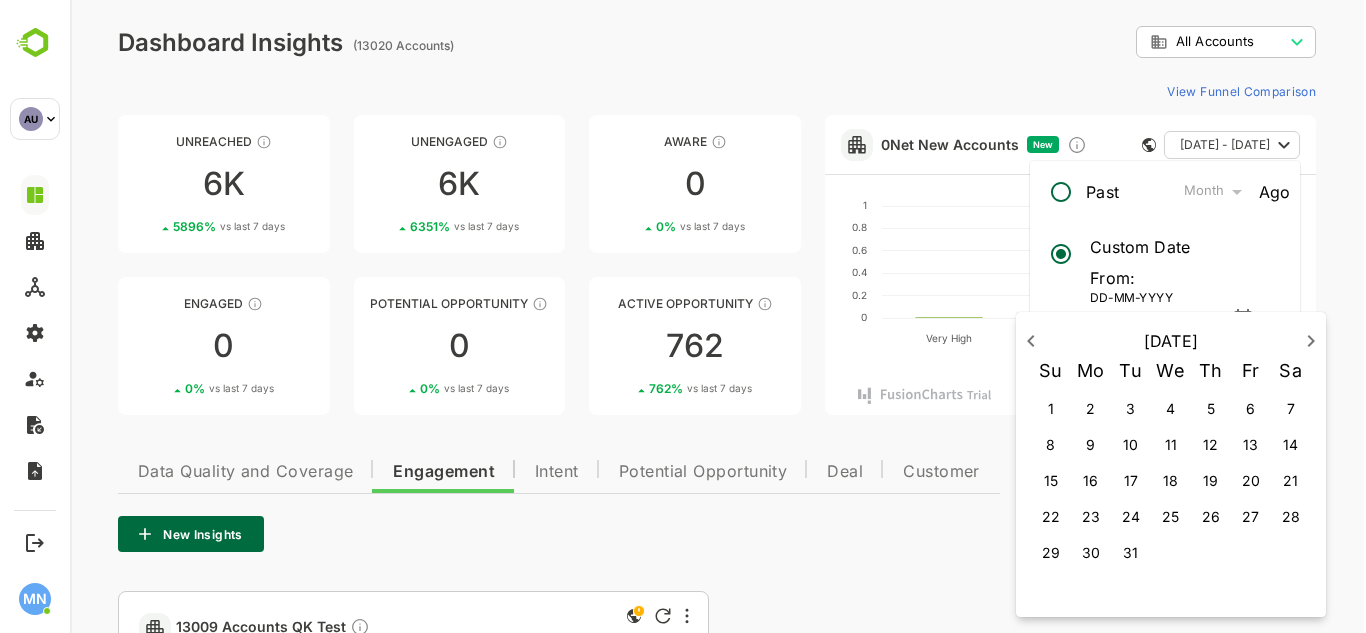 click at bounding box center [718, 316] 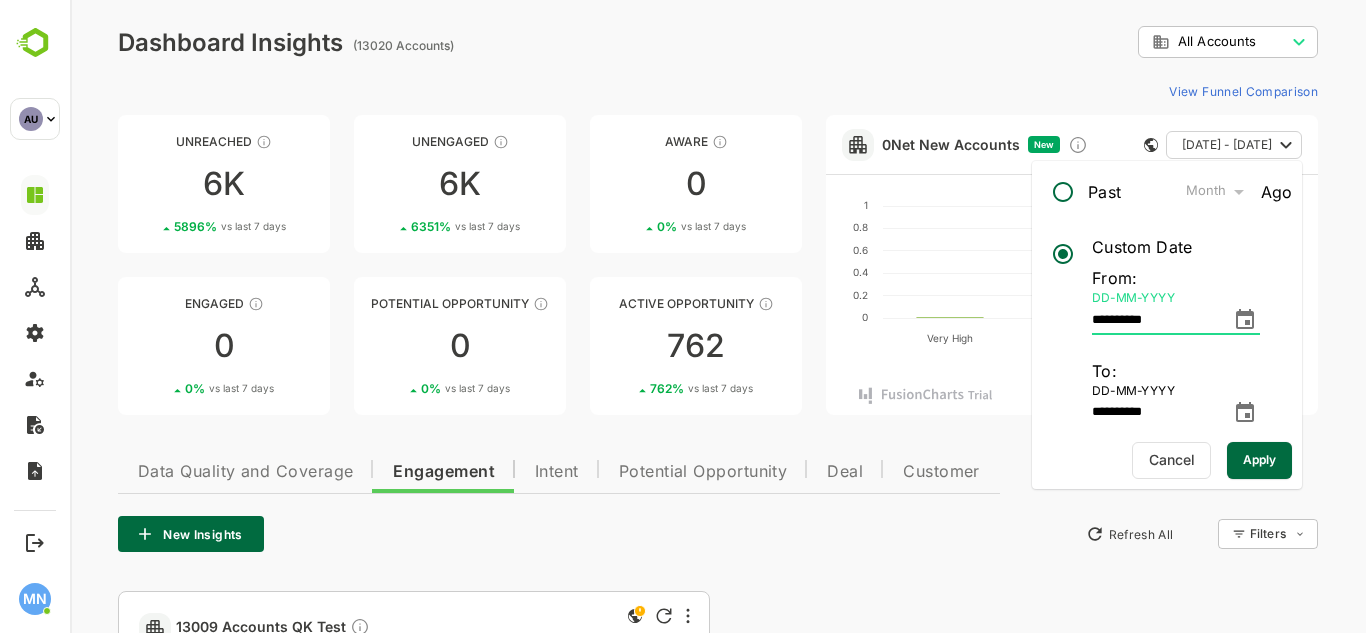 click on "**********" at bounding box center (1157, 320) 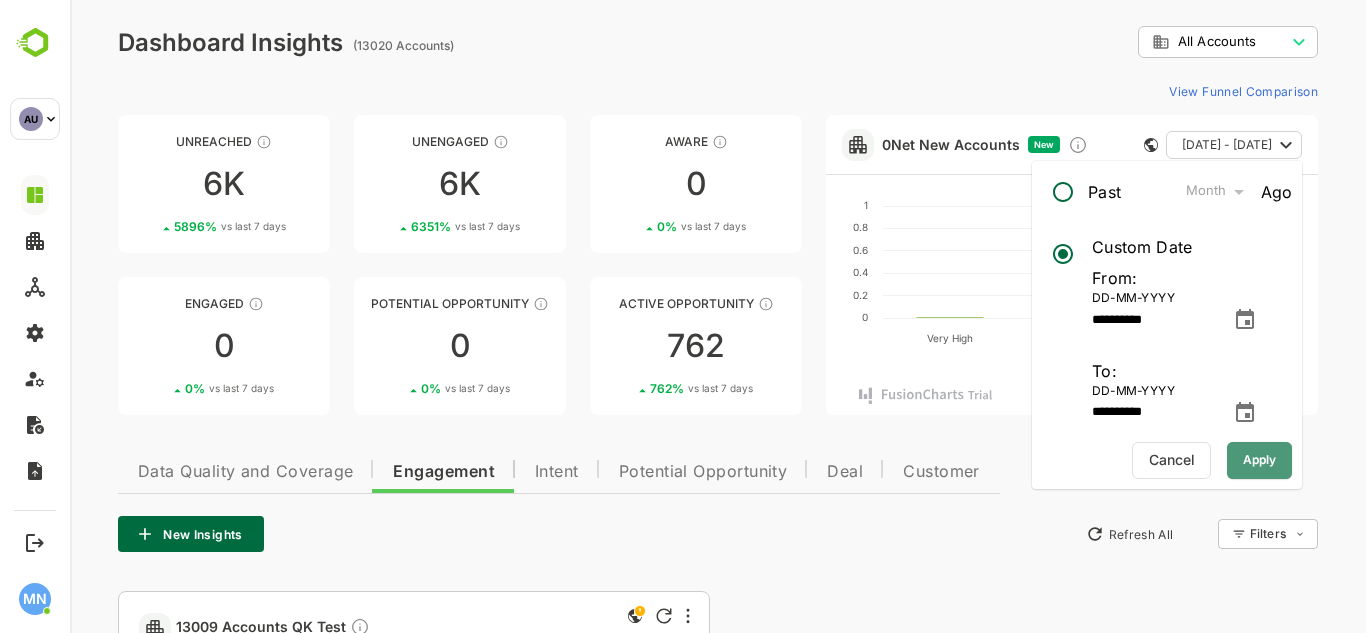 click on "Apply" at bounding box center (1259, 460) 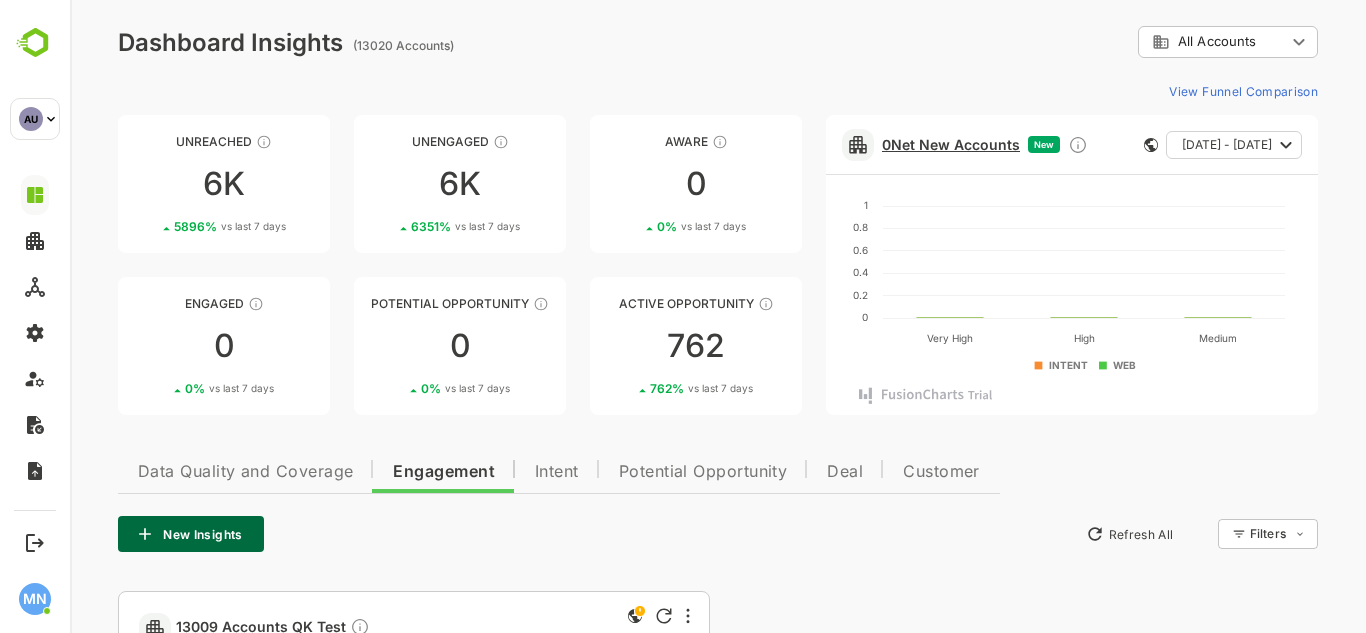 click on "0  Net New Accounts" at bounding box center (951, 144) 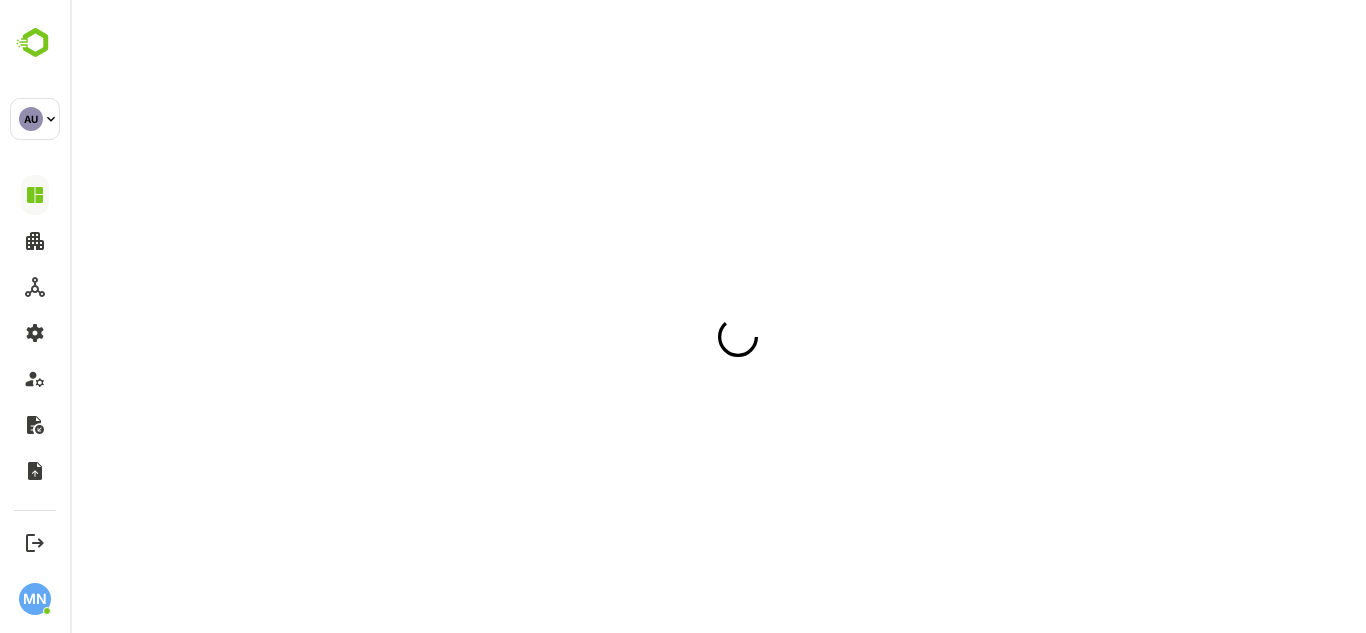 scroll, scrollTop: 0, scrollLeft: 0, axis: both 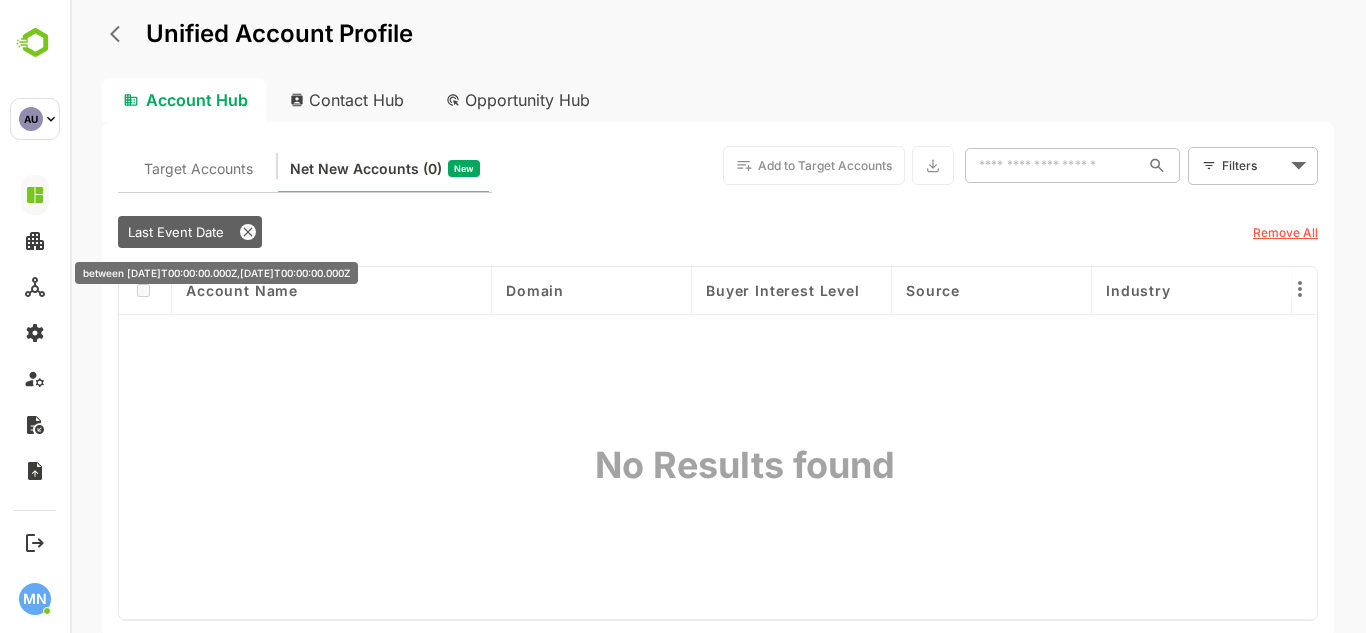 click on "Last Event Date" at bounding box center (176, 232) 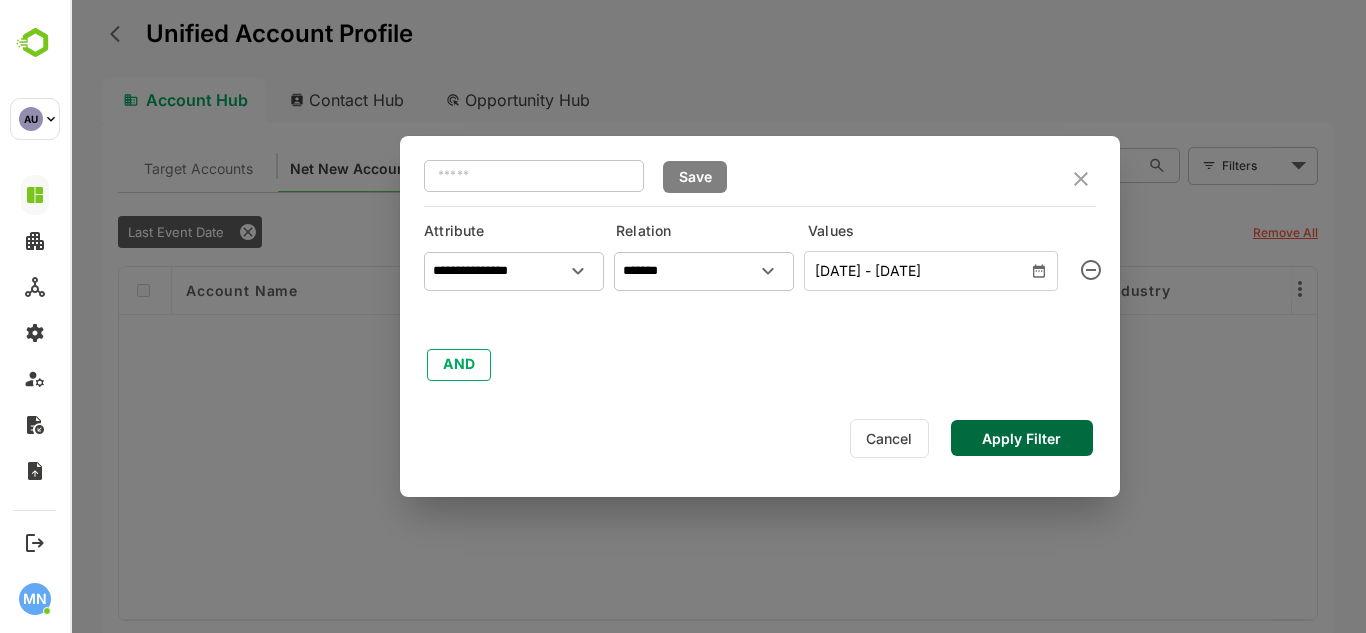 click on "Cancel" at bounding box center [889, 438] 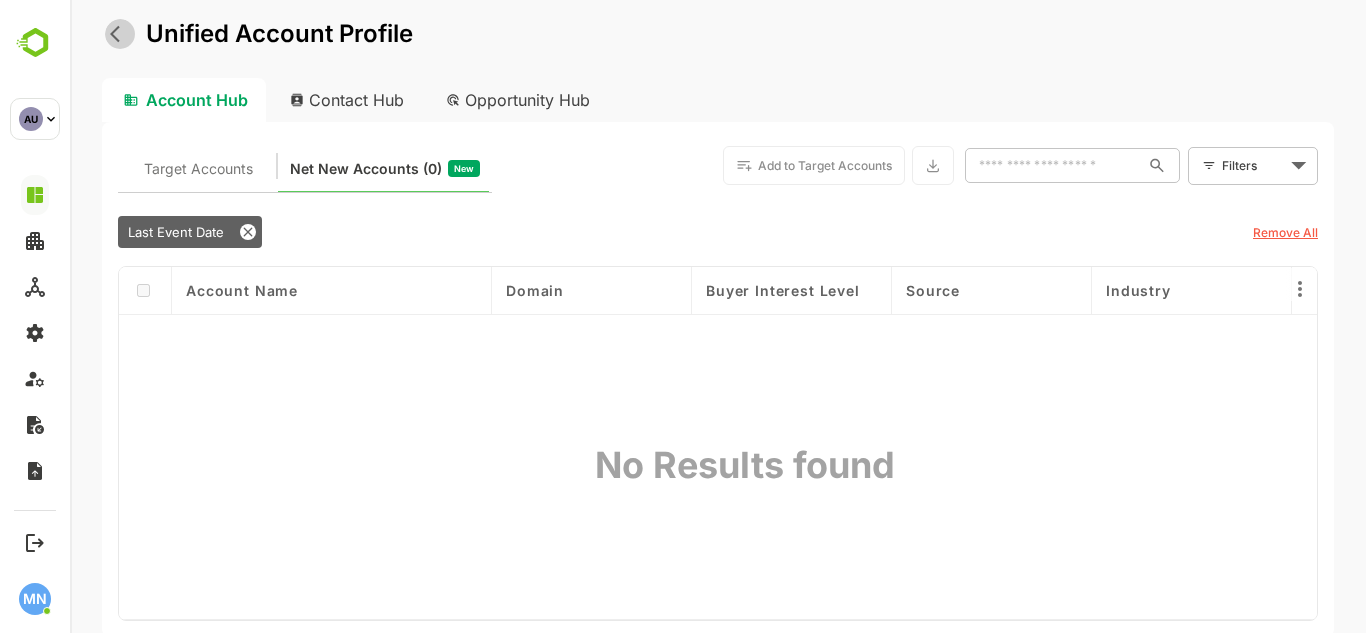 click 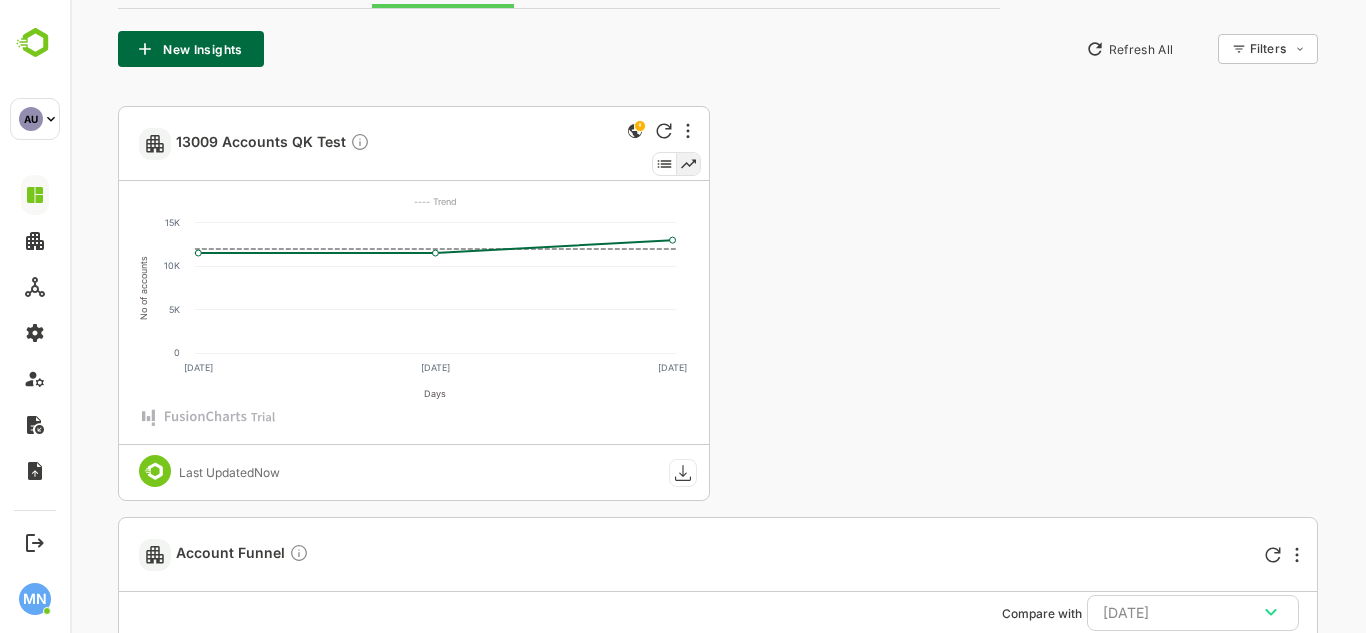 scroll, scrollTop: 487, scrollLeft: 0, axis: vertical 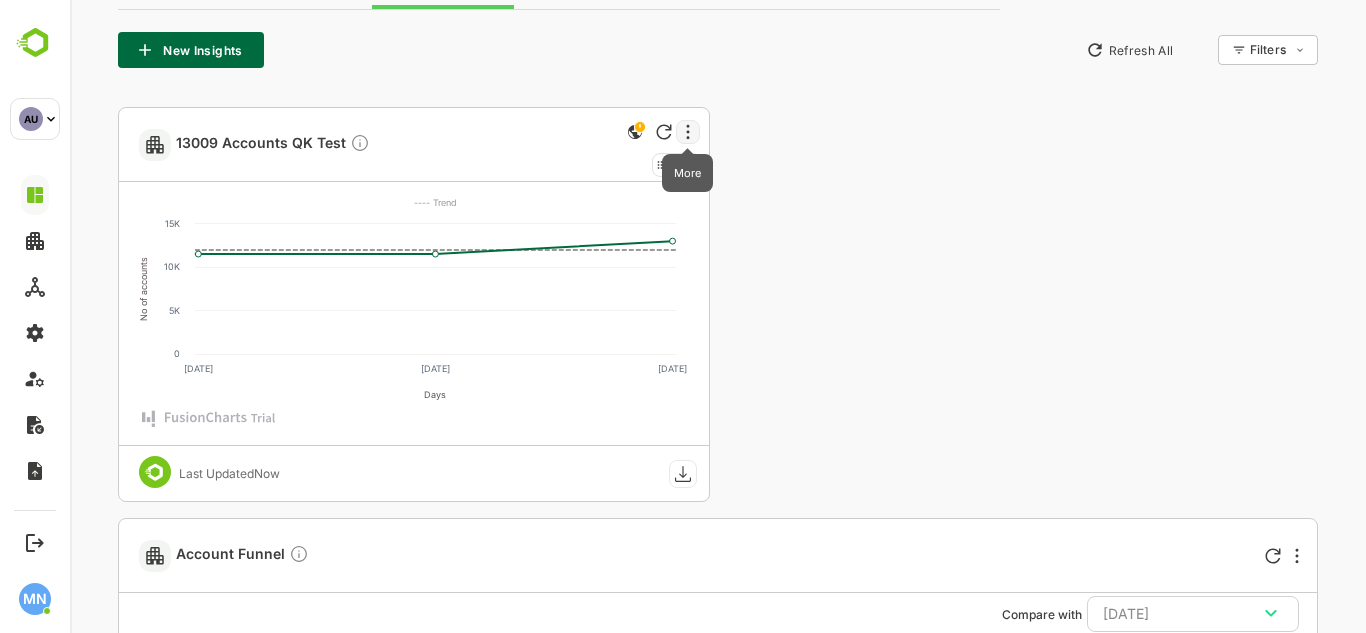 click 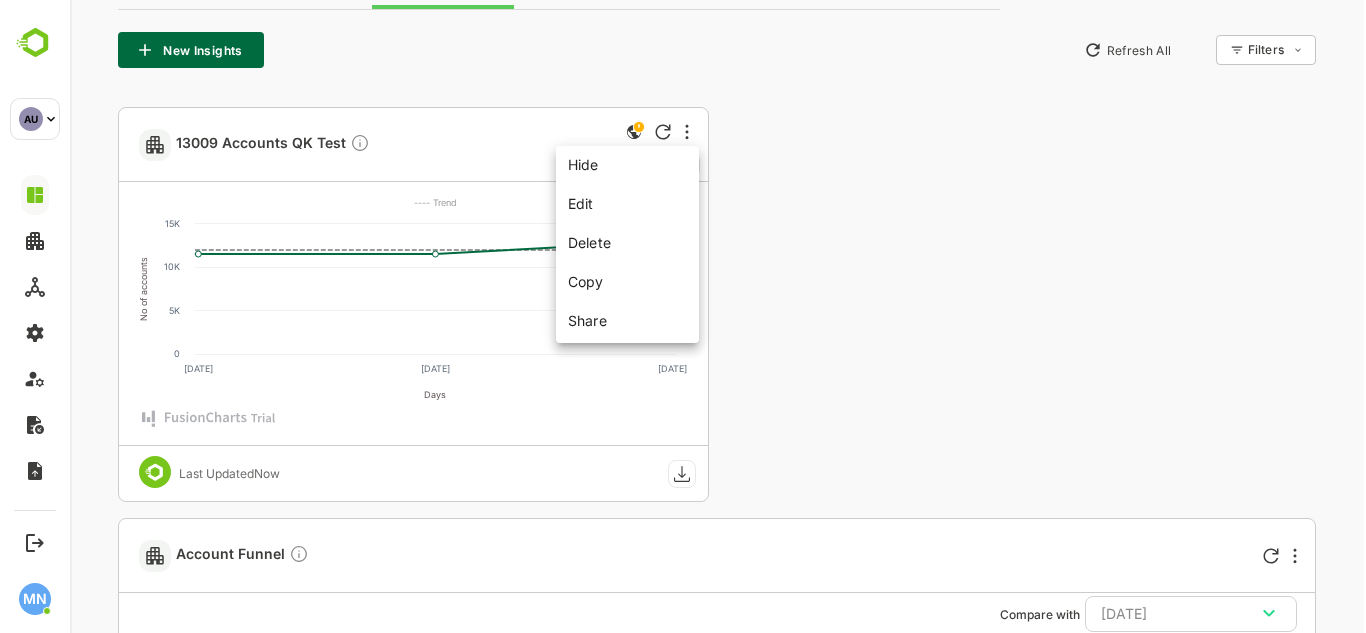 click at bounding box center [718, 316] 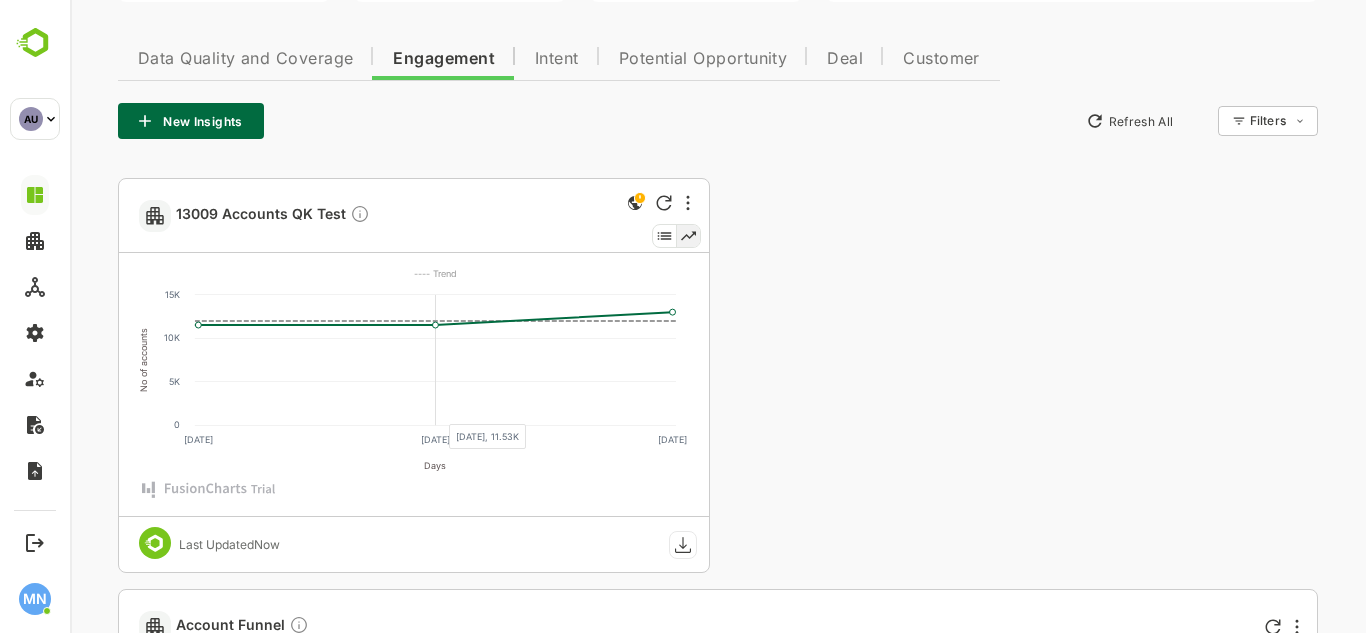 scroll, scrollTop: 415, scrollLeft: 0, axis: vertical 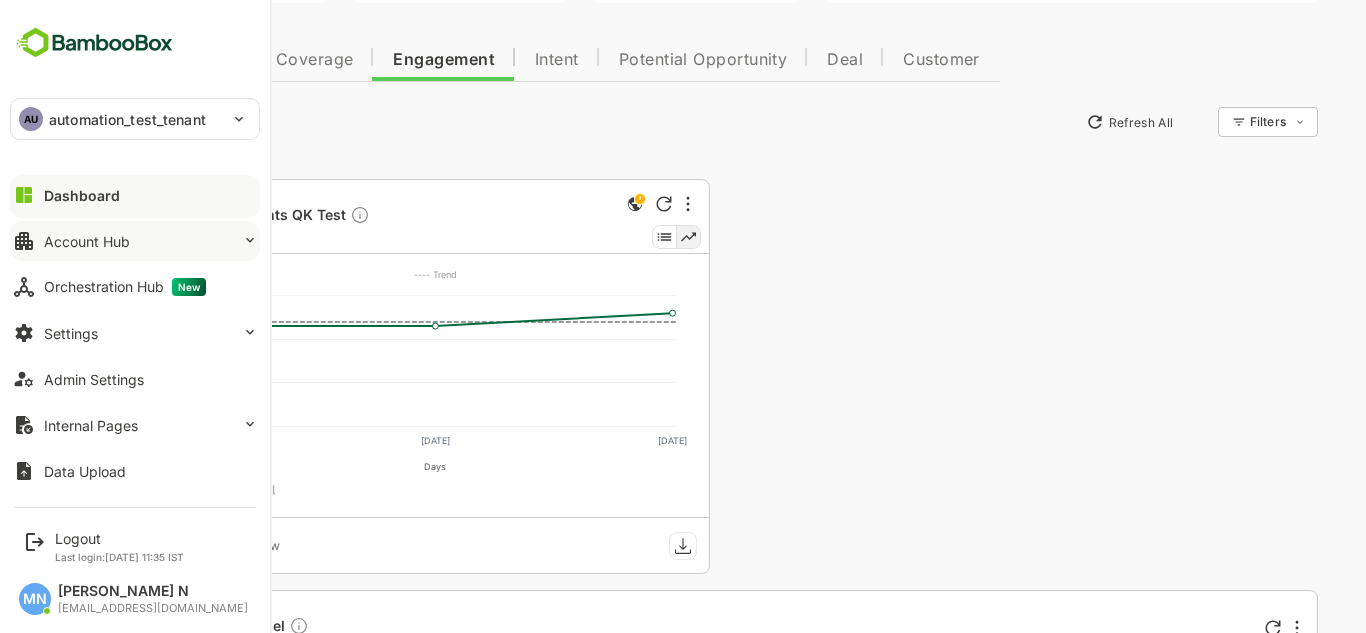 click on "Account Hub" at bounding box center [87, 241] 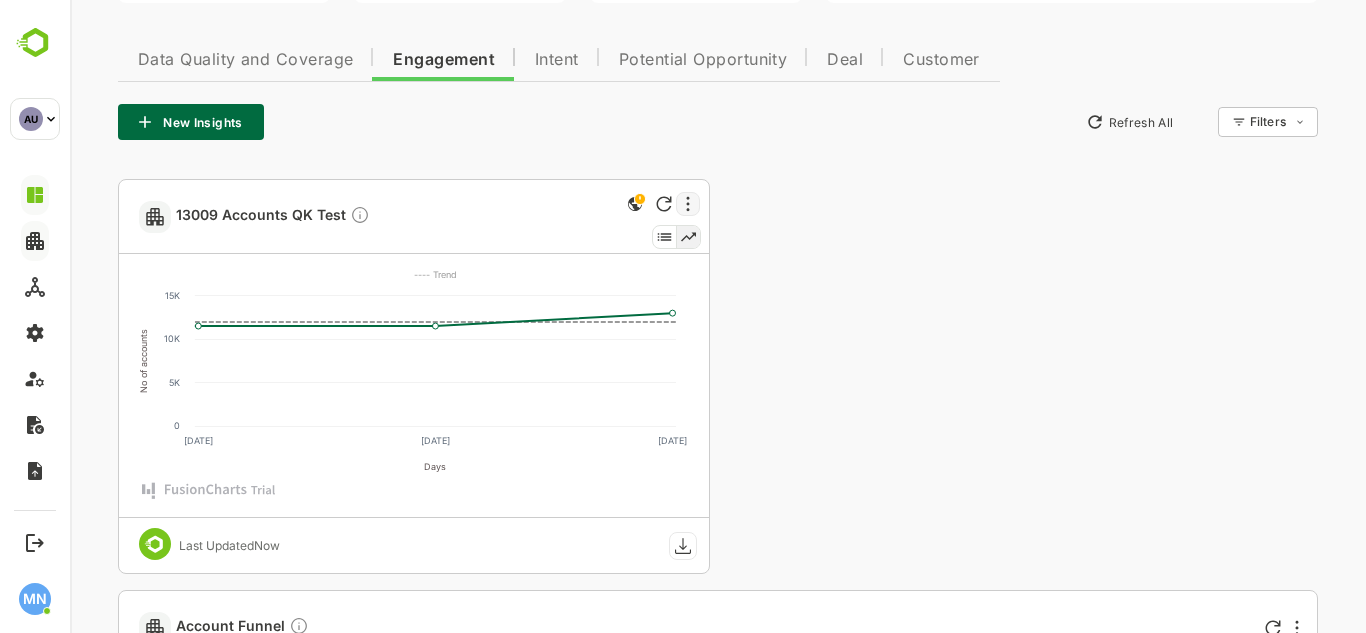 click at bounding box center (688, 204) 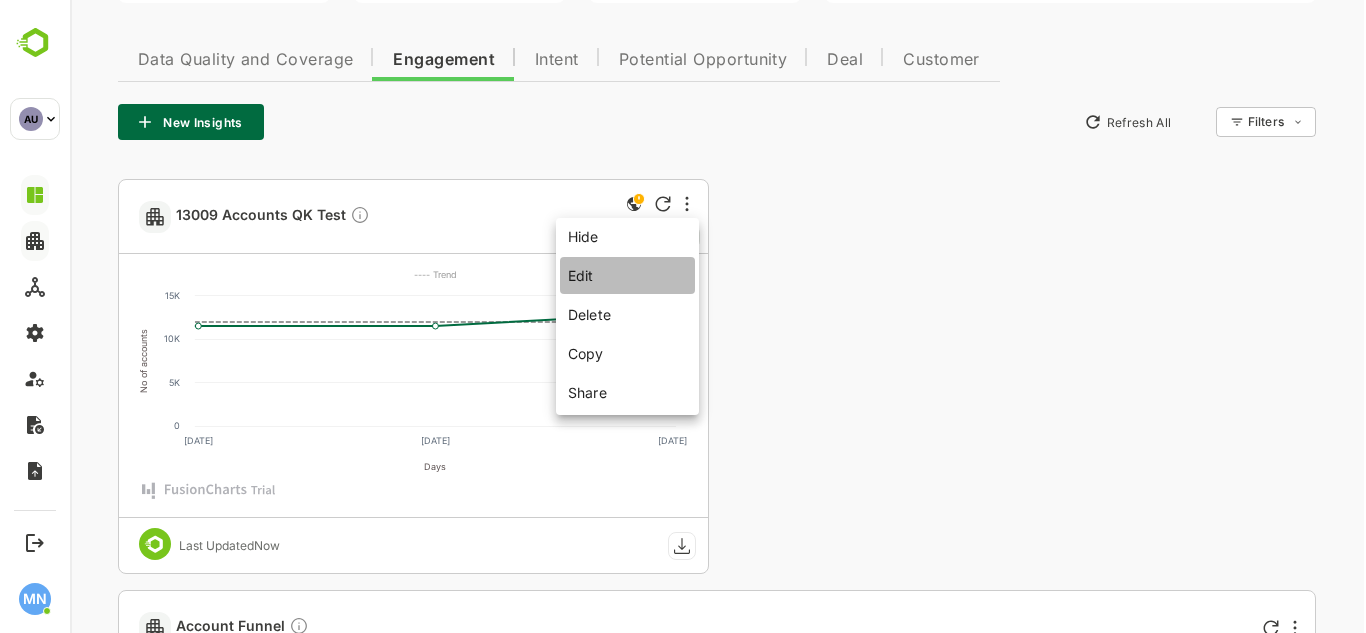 click on "Edit" at bounding box center (627, 275) 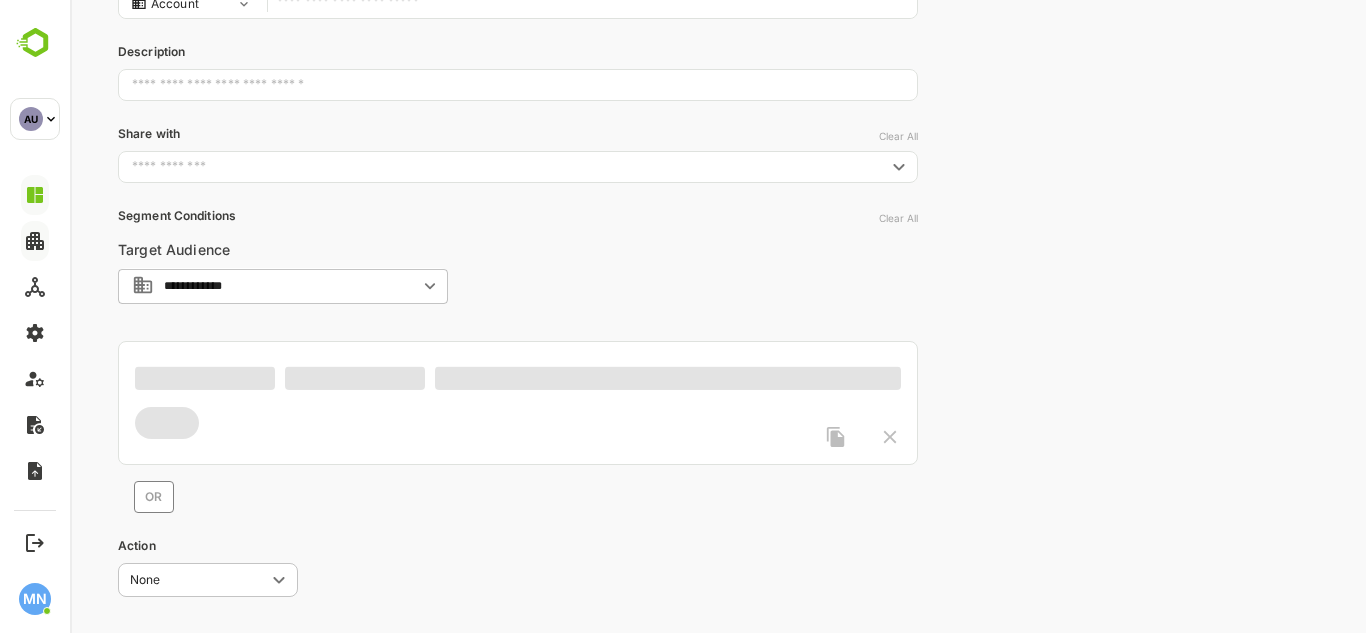 scroll, scrollTop: 0, scrollLeft: 0, axis: both 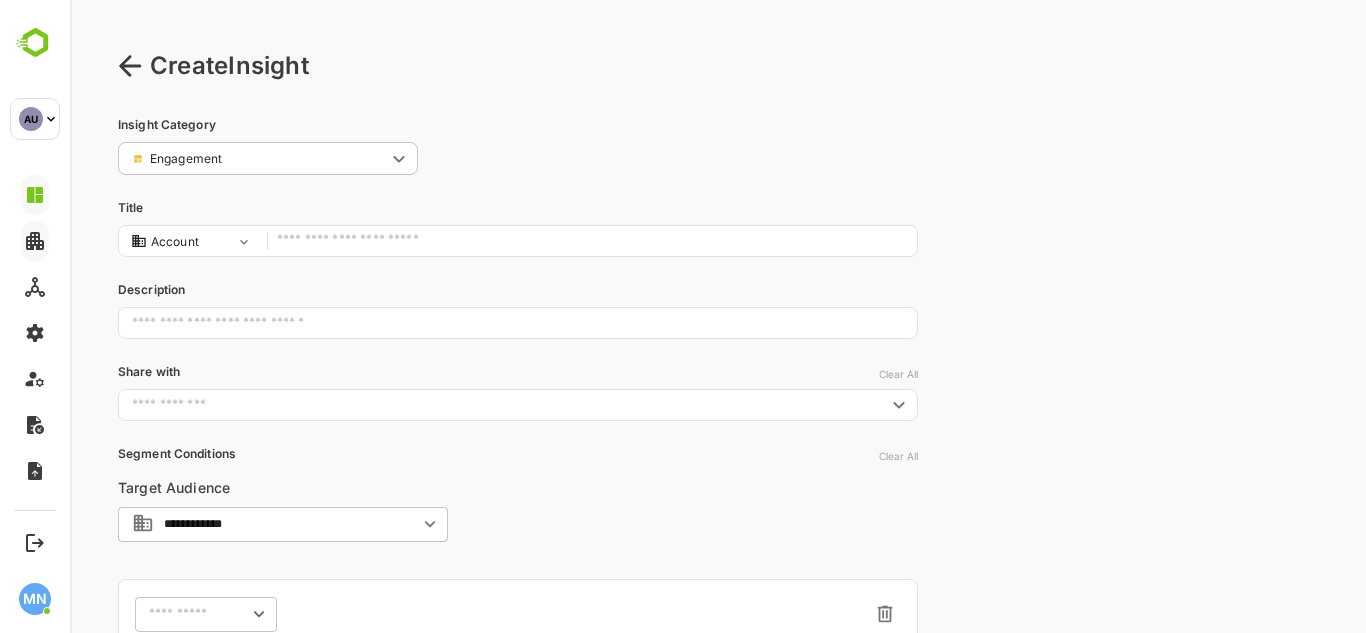 type on "*******" 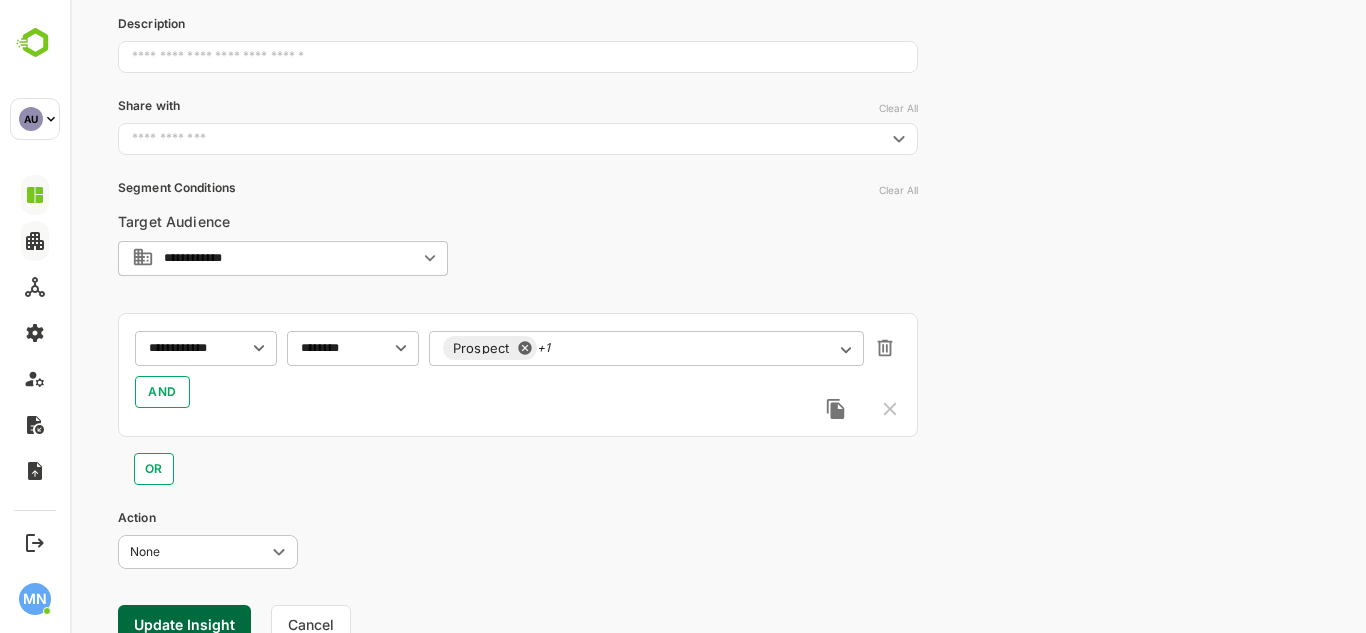 scroll, scrollTop: 345, scrollLeft: 0, axis: vertical 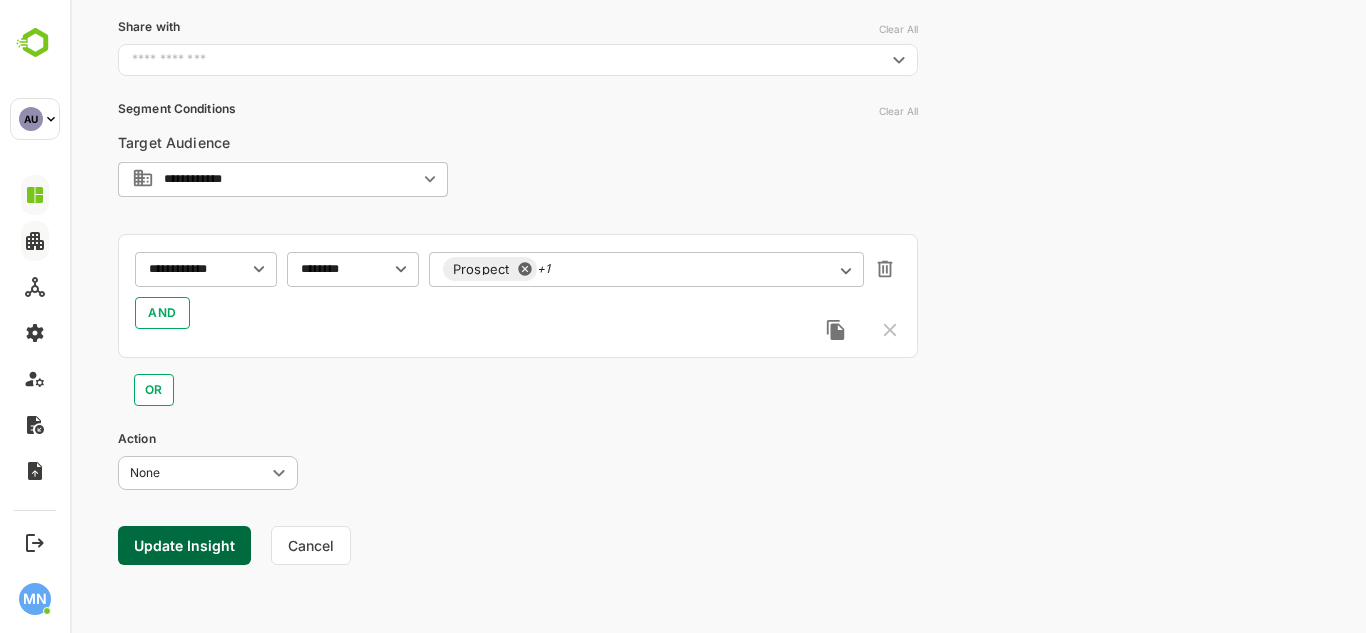 click on "**********" at bounding box center (718, 144) 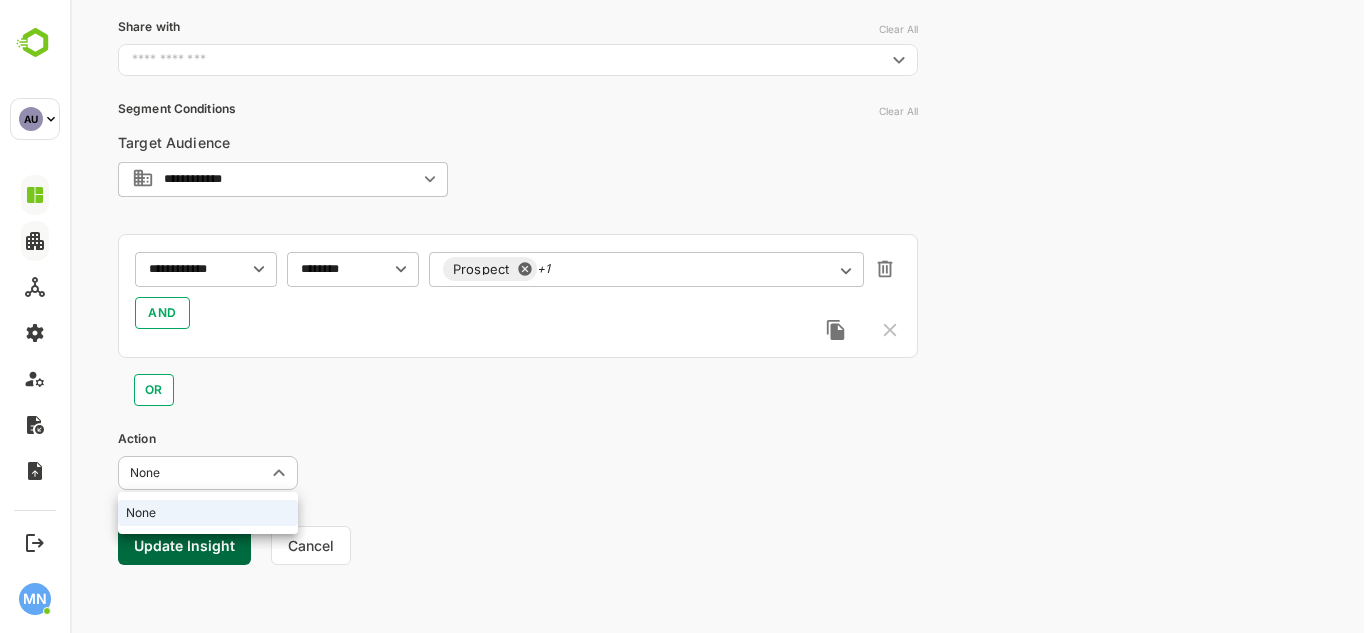 click at bounding box center [718, 316] 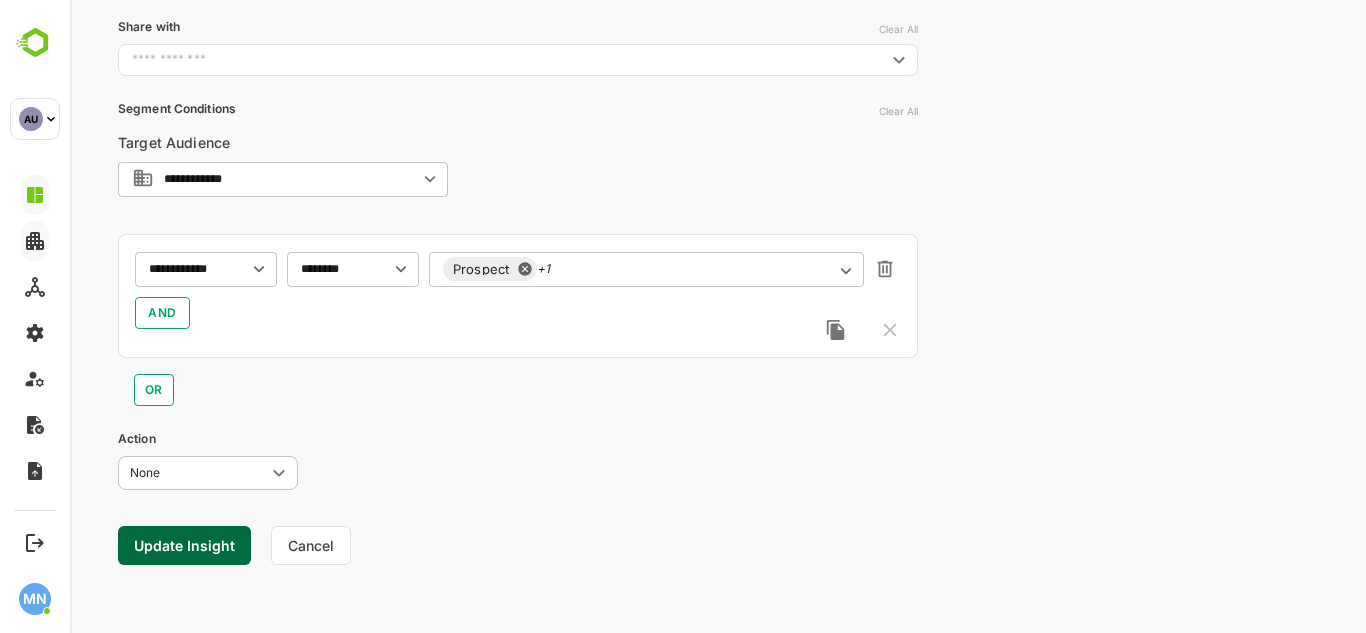 click on "Cancel" at bounding box center [311, 545] 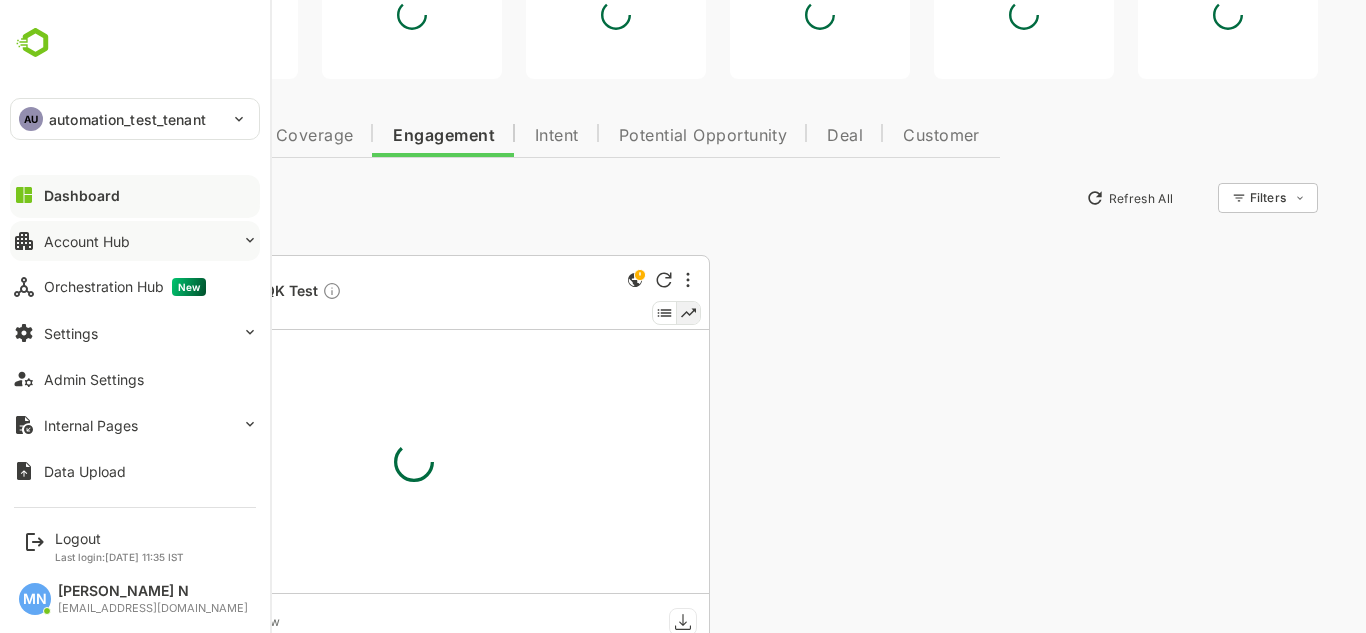 scroll, scrollTop: 345, scrollLeft: 0, axis: vertical 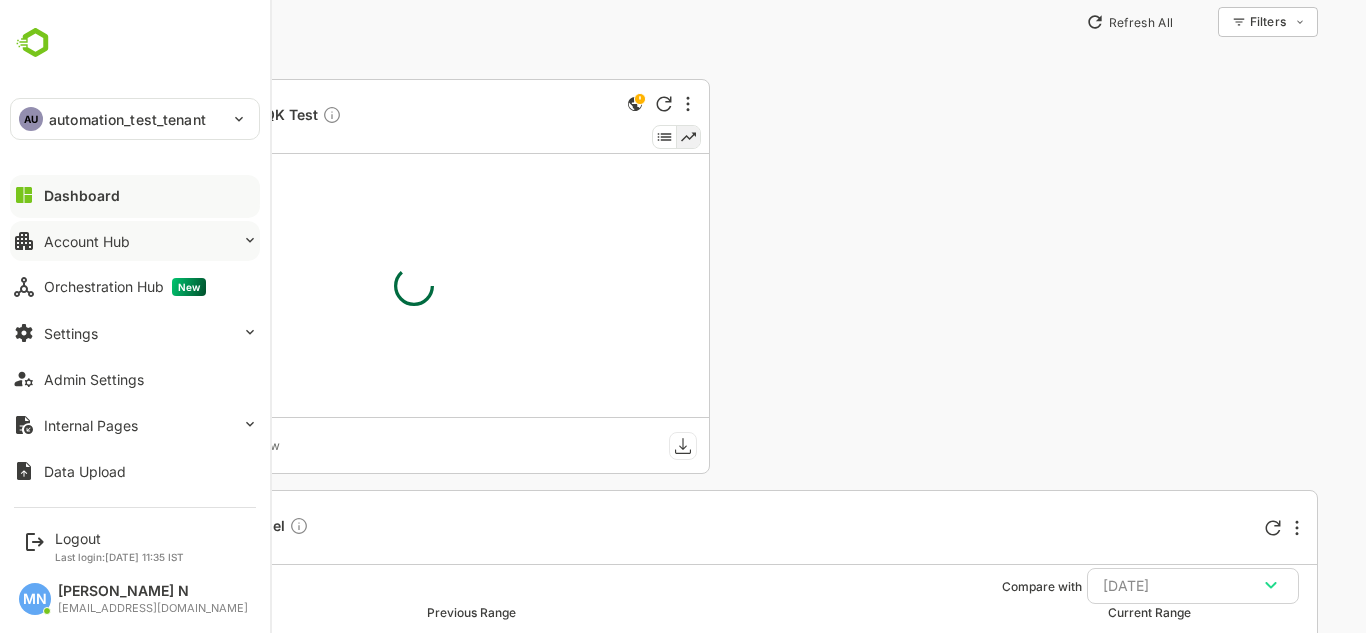 type on "**********" 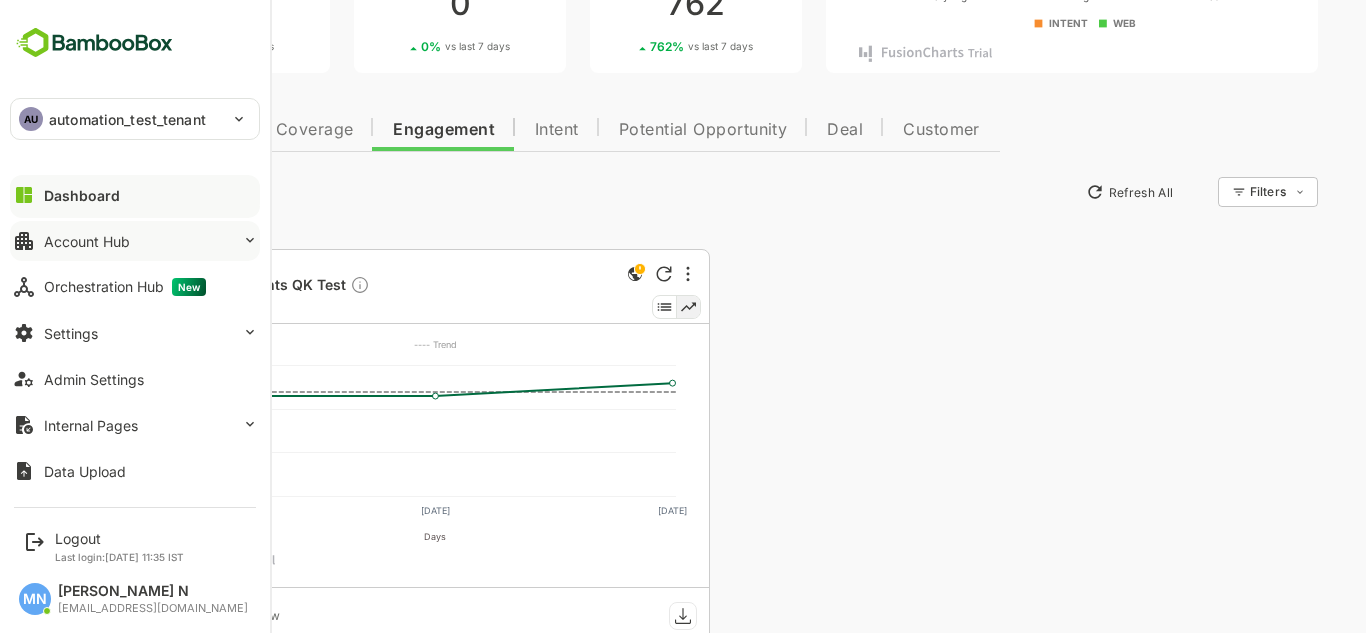 click on "Account Hub" at bounding box center (135, 241) 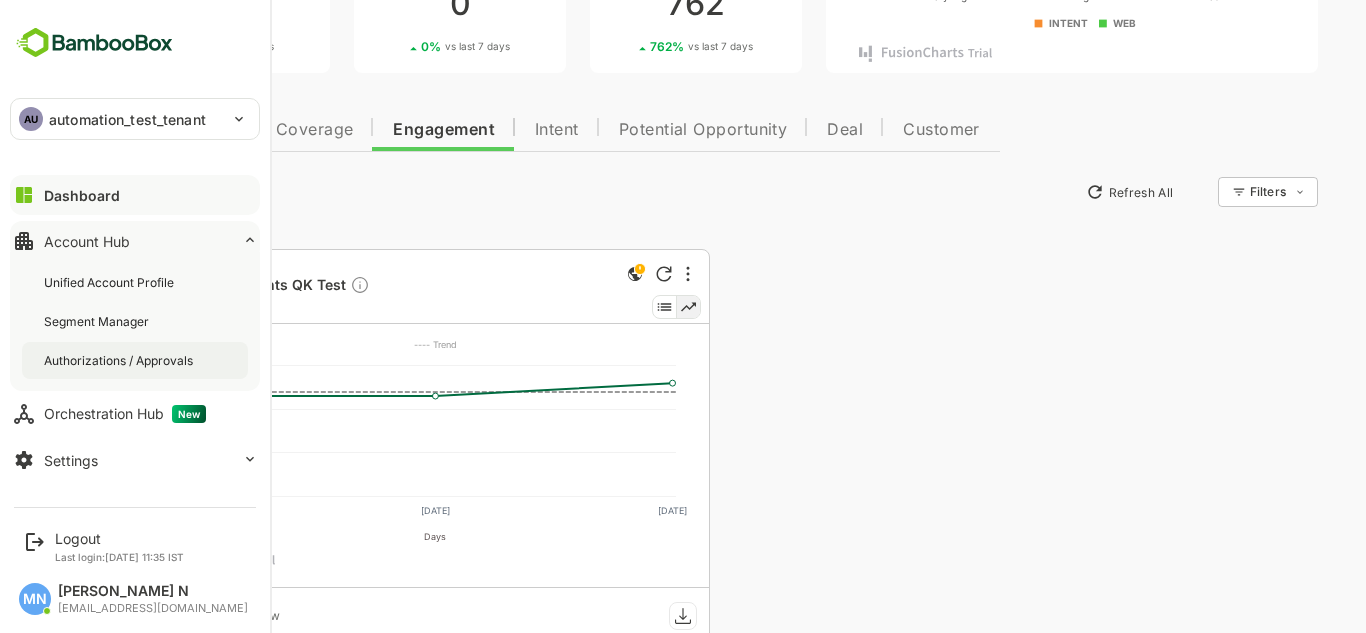 click on "Authorizations / Approvals" at bounding box center (120, 360) 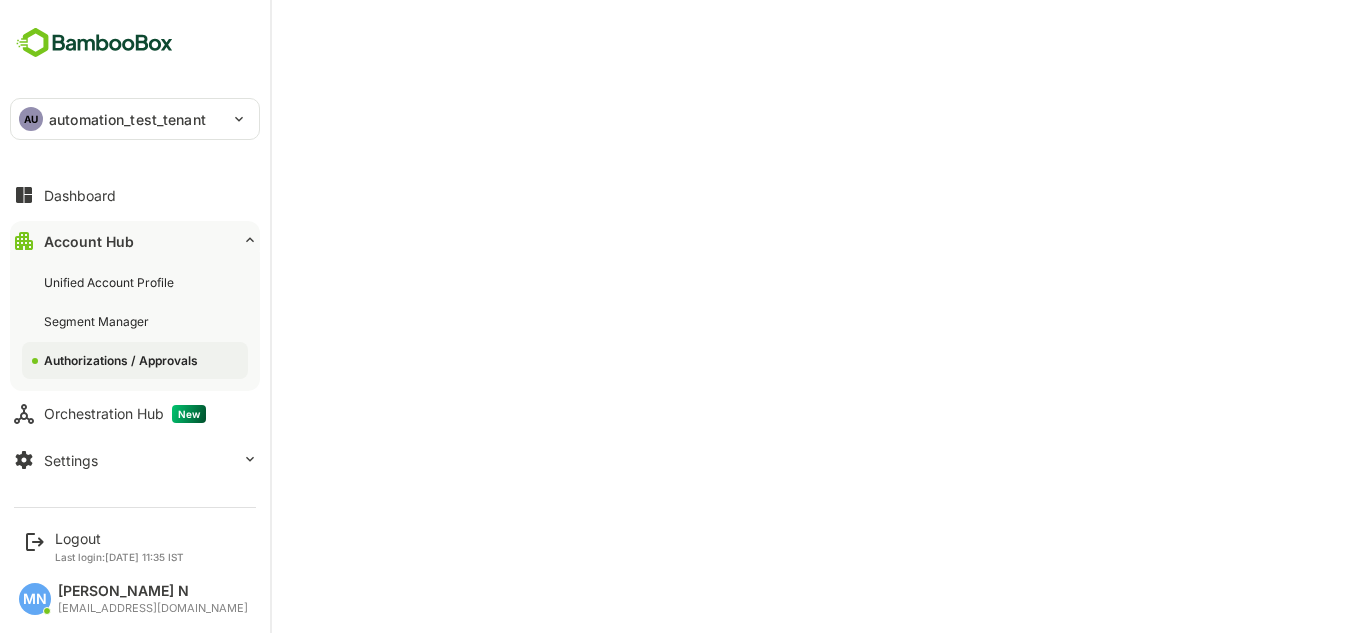 scroll, scrollTop: 0, scrollLeft: 0, axis: both 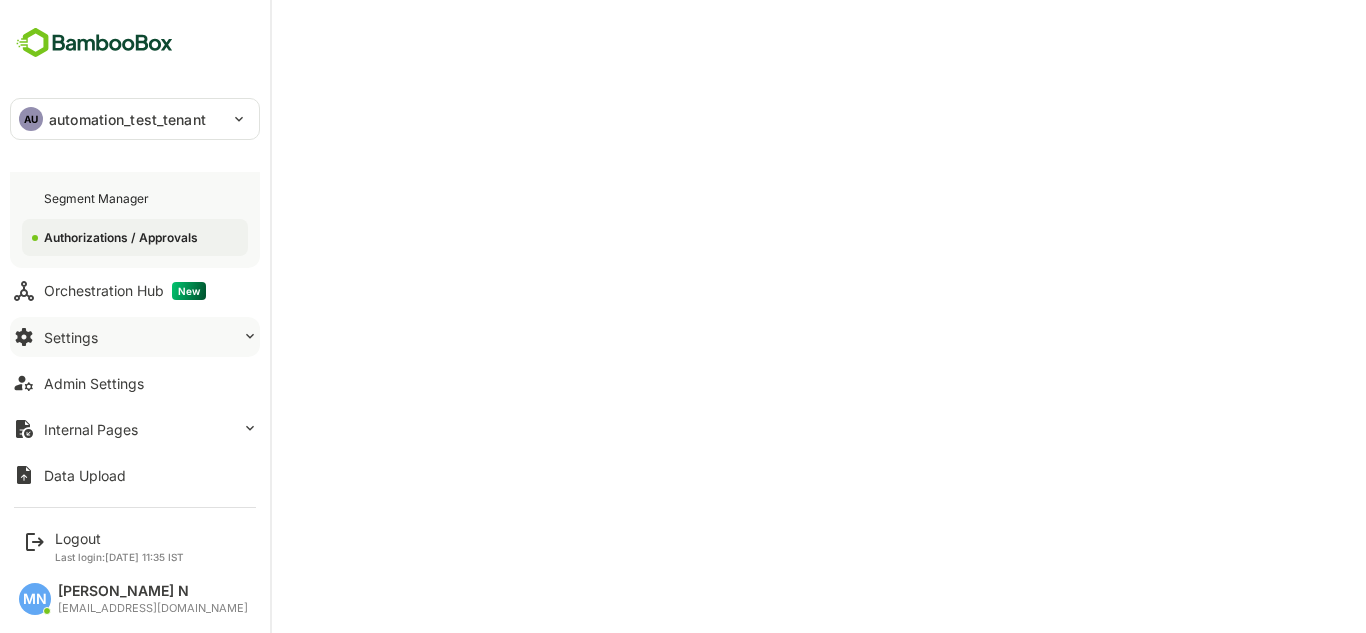 click on "Settings" at bounding box center [135, 337] 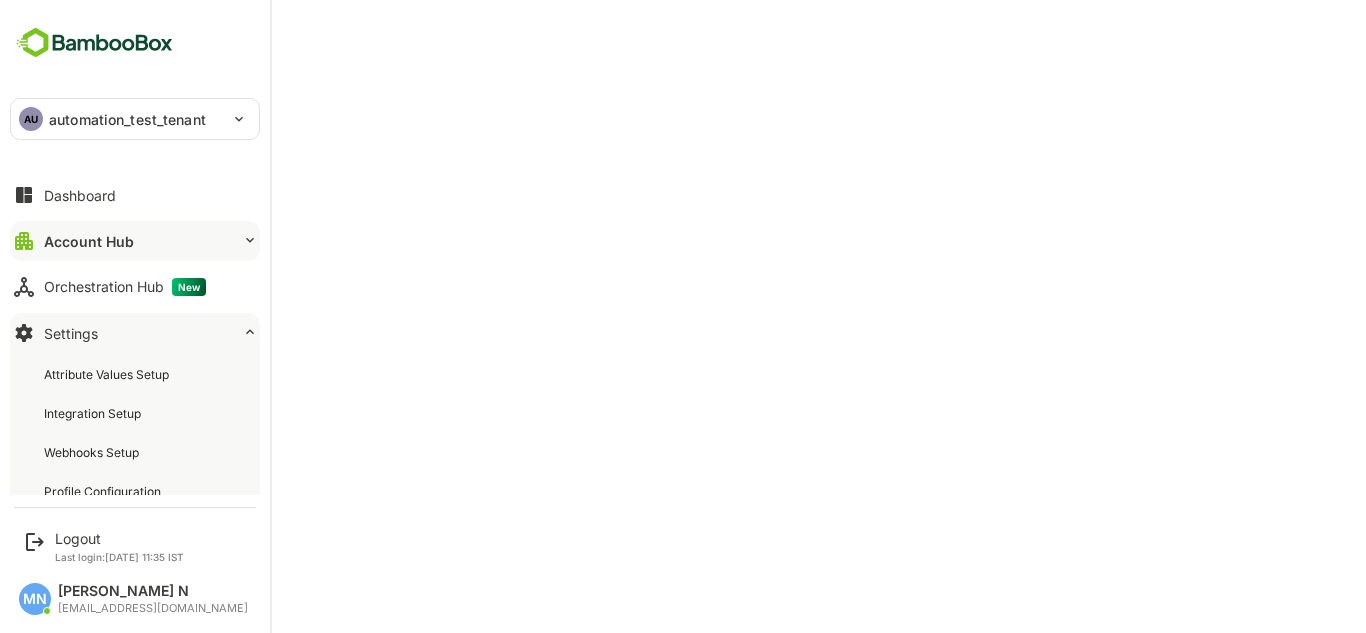 click on "Account Hub" at bounding box center (135, 241) 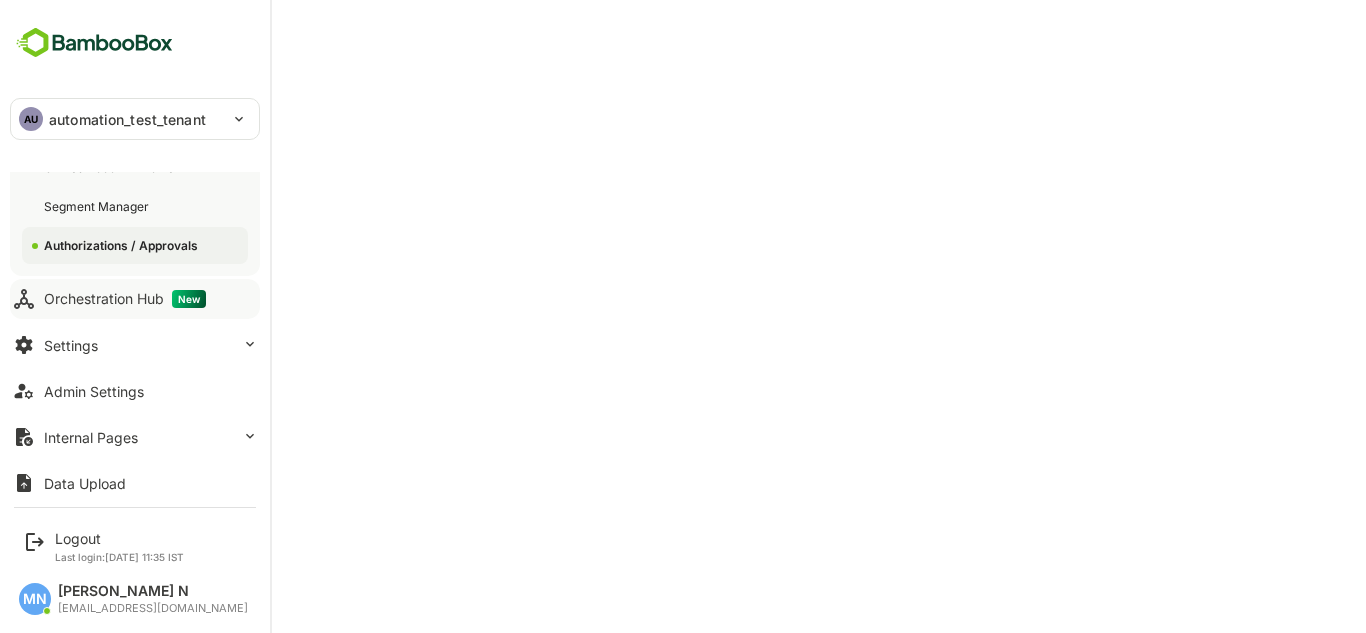 scroll, scrollTop: 125, scrollLeft: 0, axis: vertical 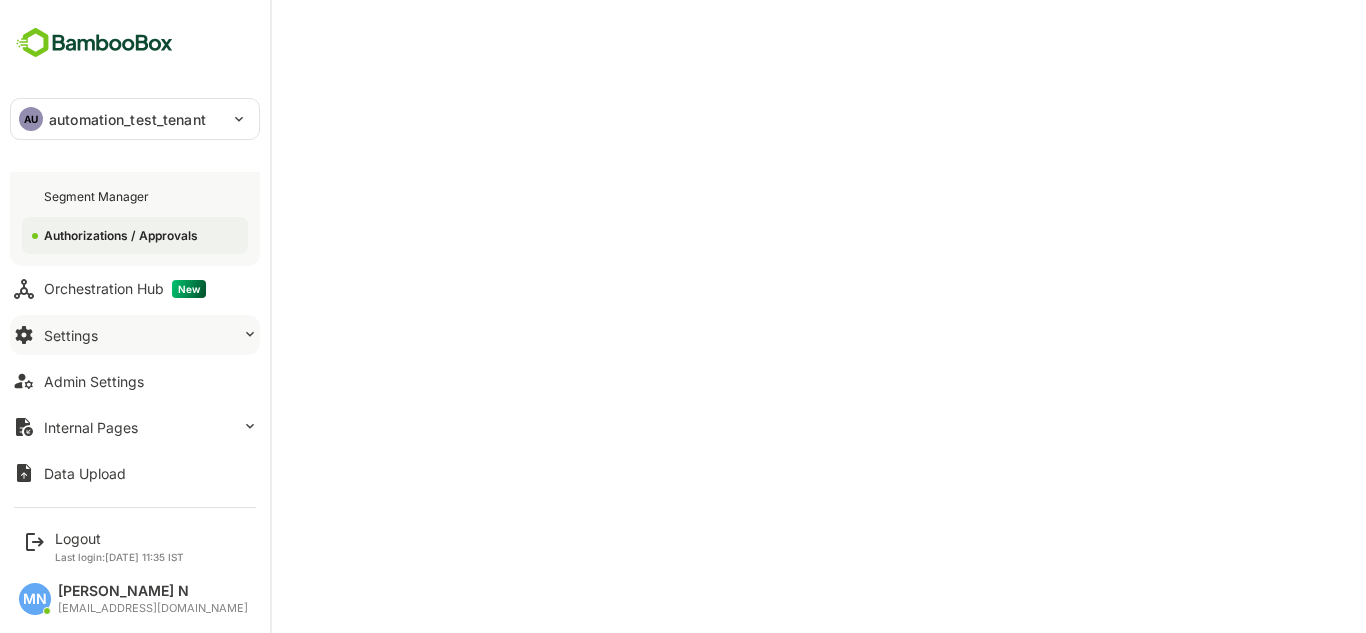 click on "Settings" at bounding box center [135, 335] 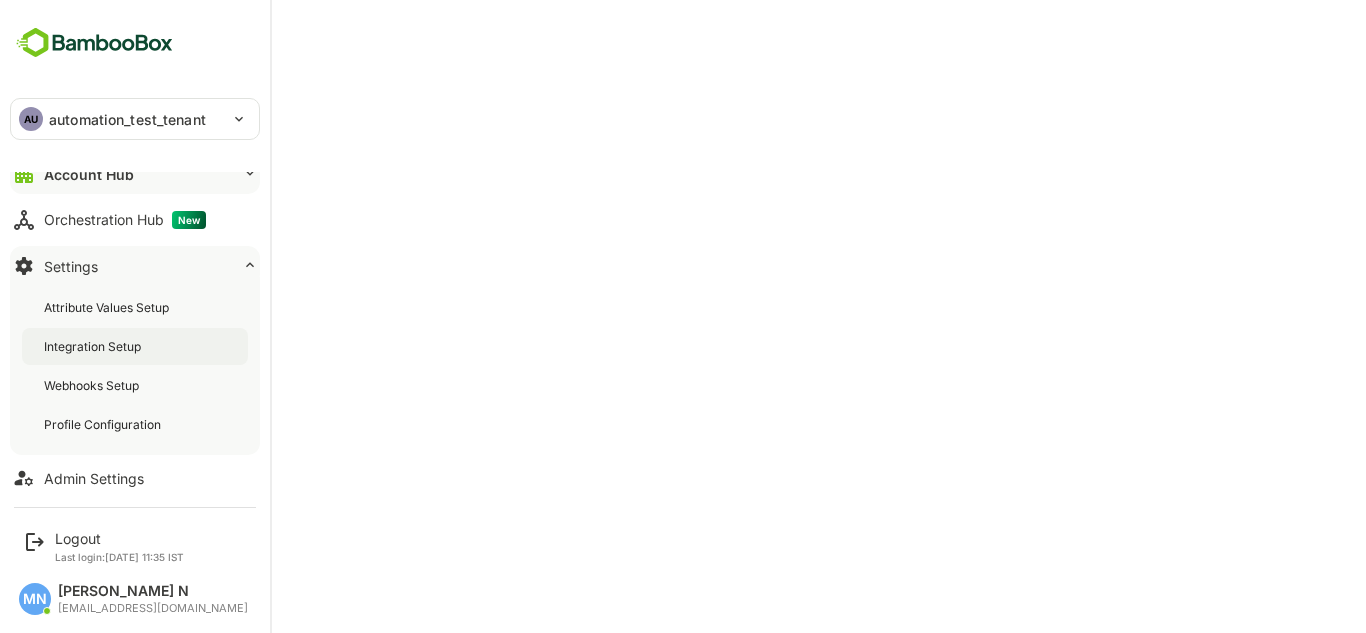 scroll, scrollTop: 211, scrollLeft: 0, axis: vertical 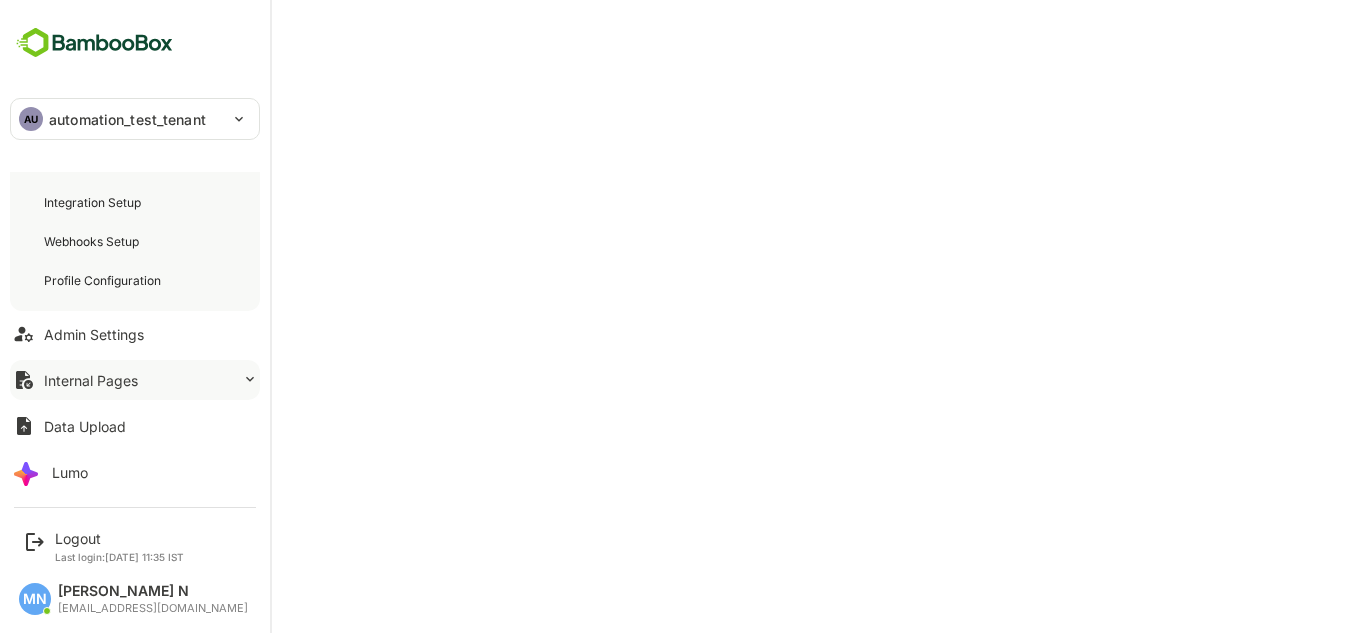 click on "Internal Pages" at bounding box center [135, 380] 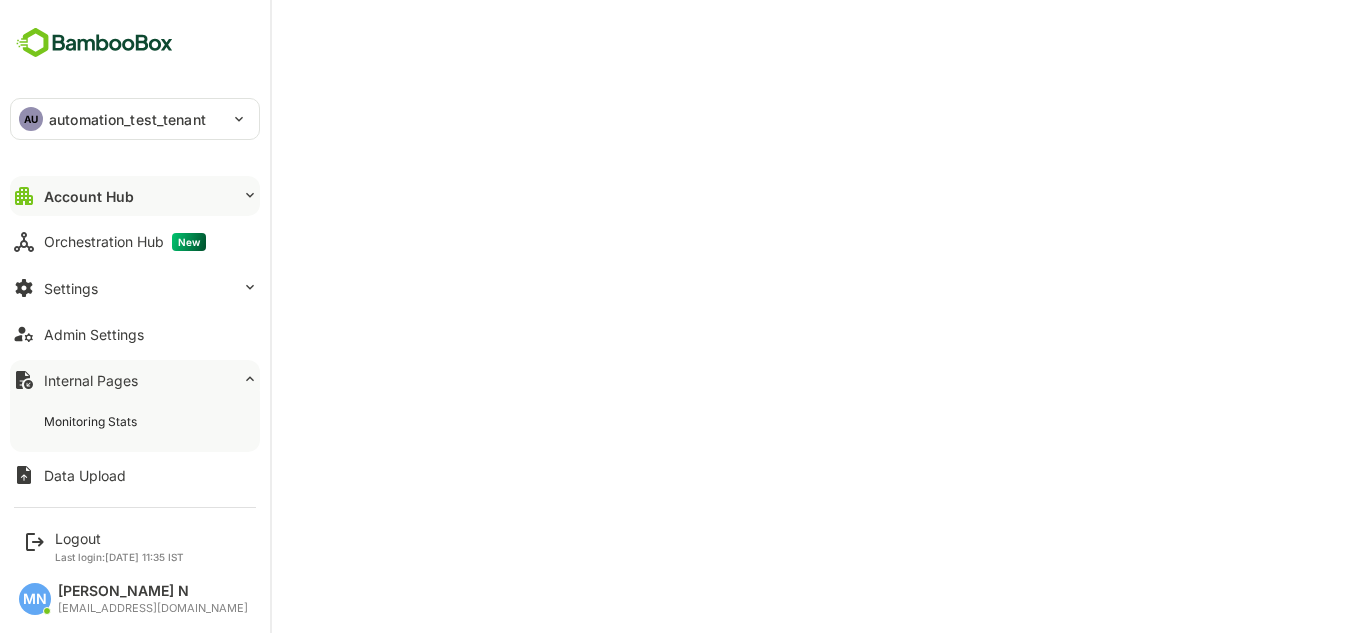 click on "Internal Pages" at bounding box center [135, 380] 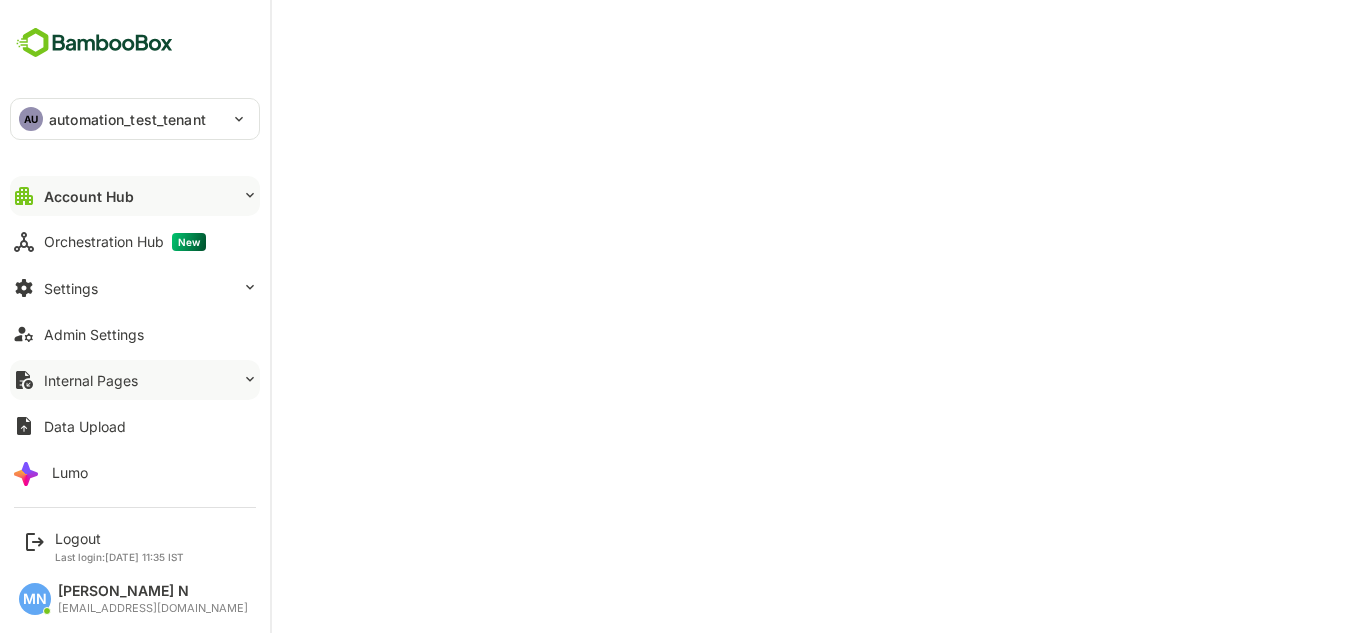 click on "Internal Pages" at bounding box center [135, 380] 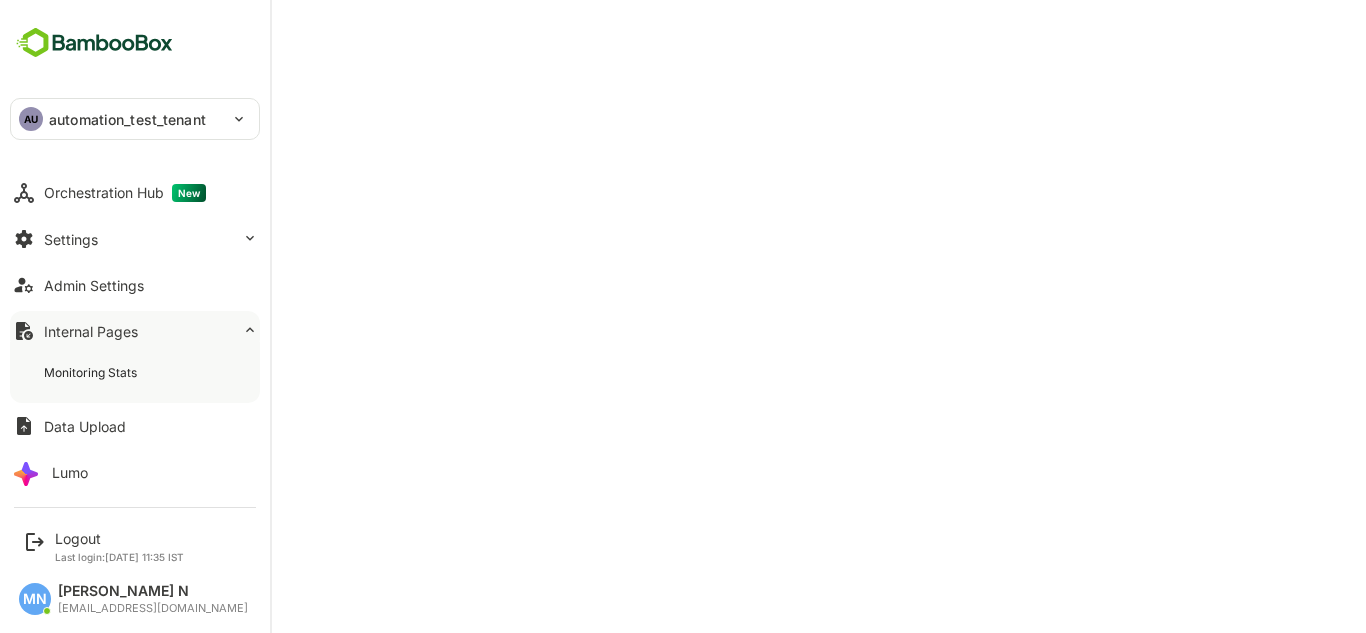 scroll, scrollTop: 0, scrollLeft: 0, axis: both 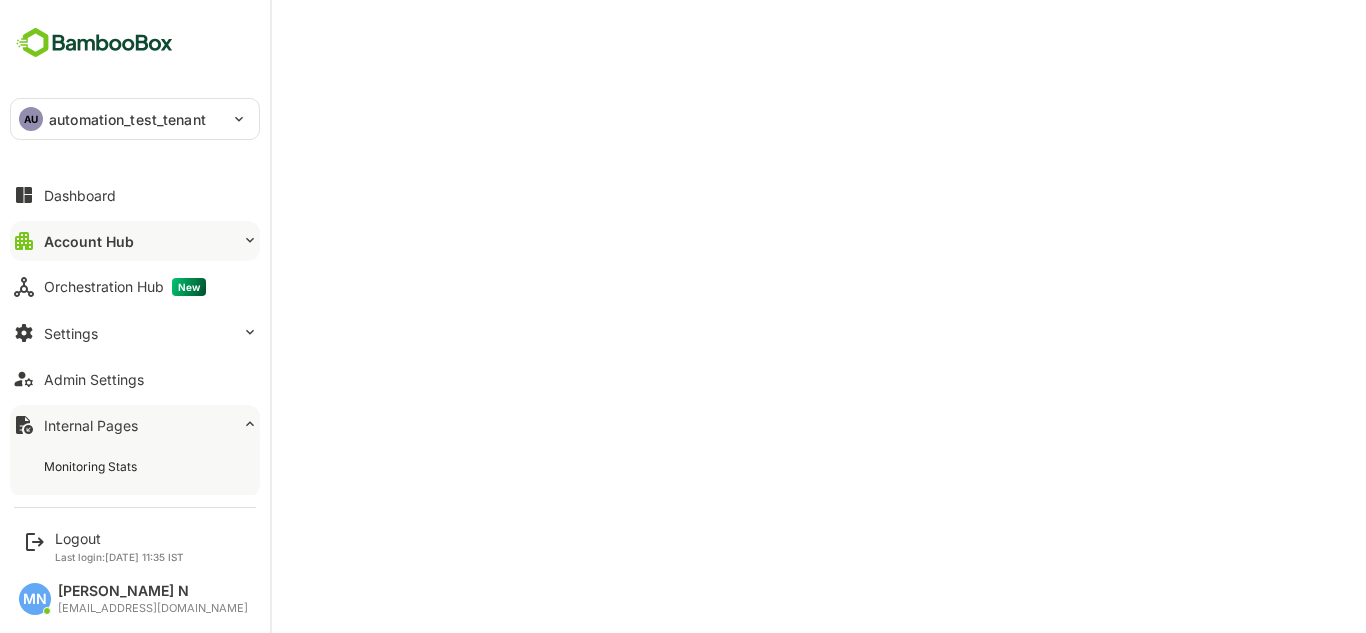 click on "Account Hub" at bounding box center [135, 241] 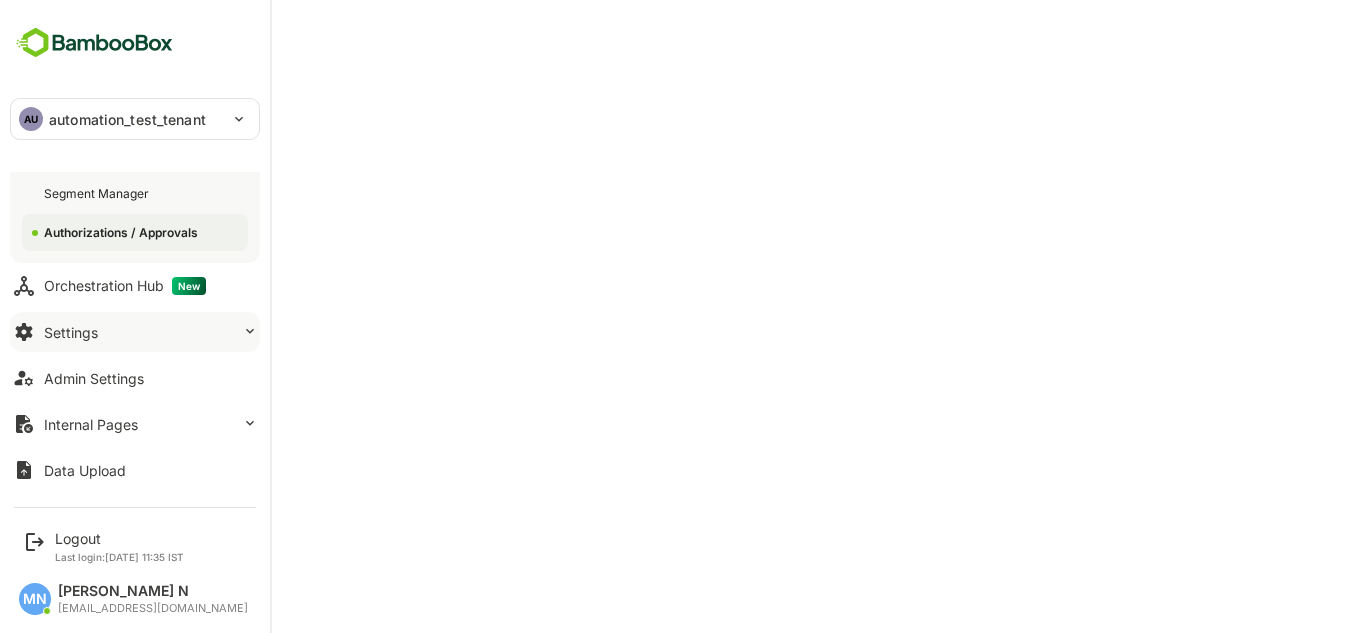 click on "Settings" at bounding box center (135, 332) 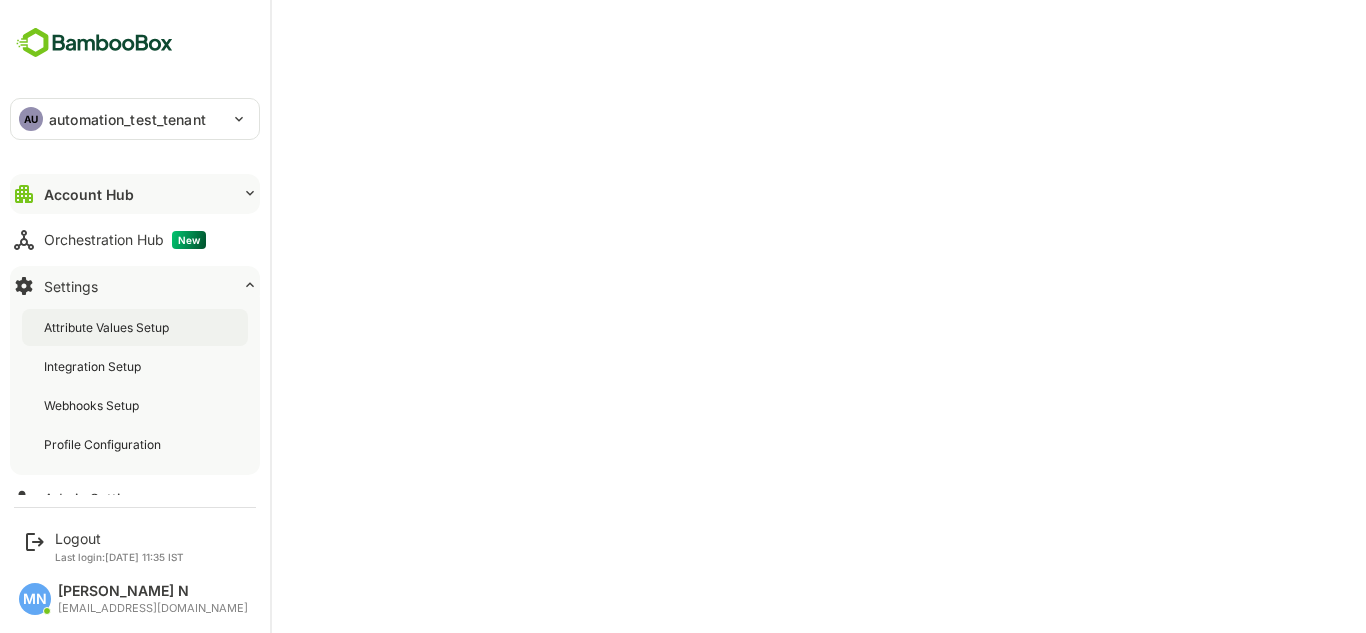 scroll, scrollTop: 48, scrollLeft: 0, axis: vertical 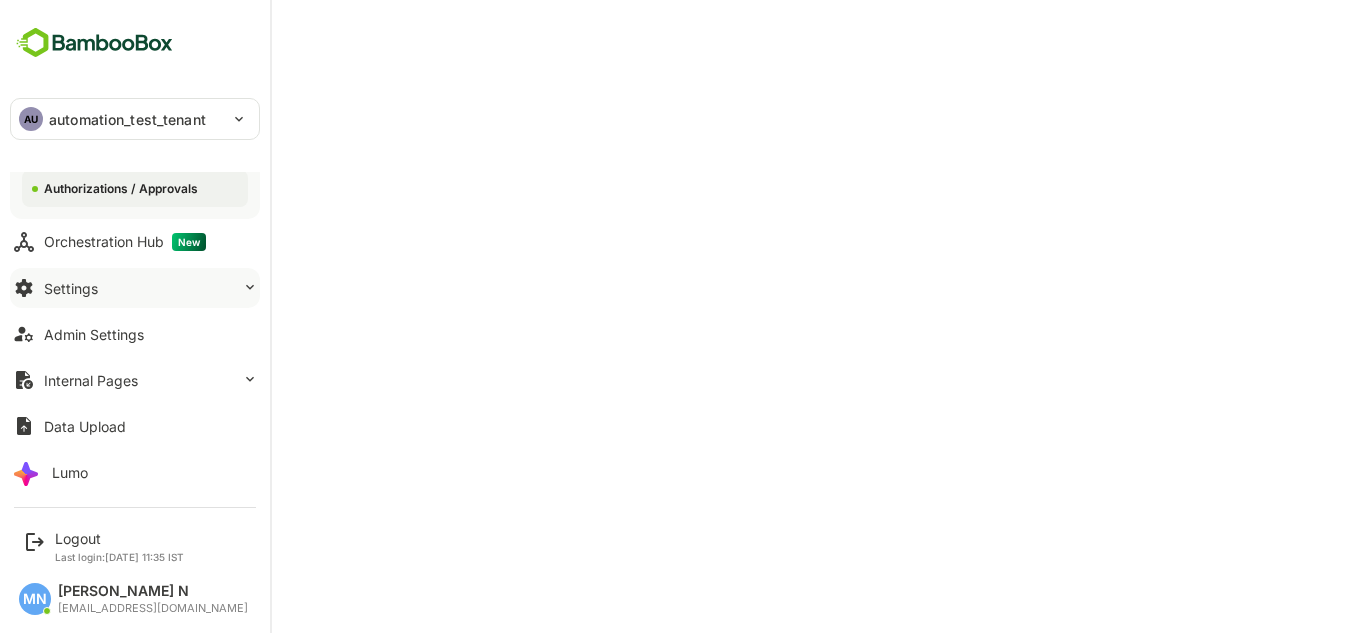 click on "Settings" at bounding box center (135, 288) 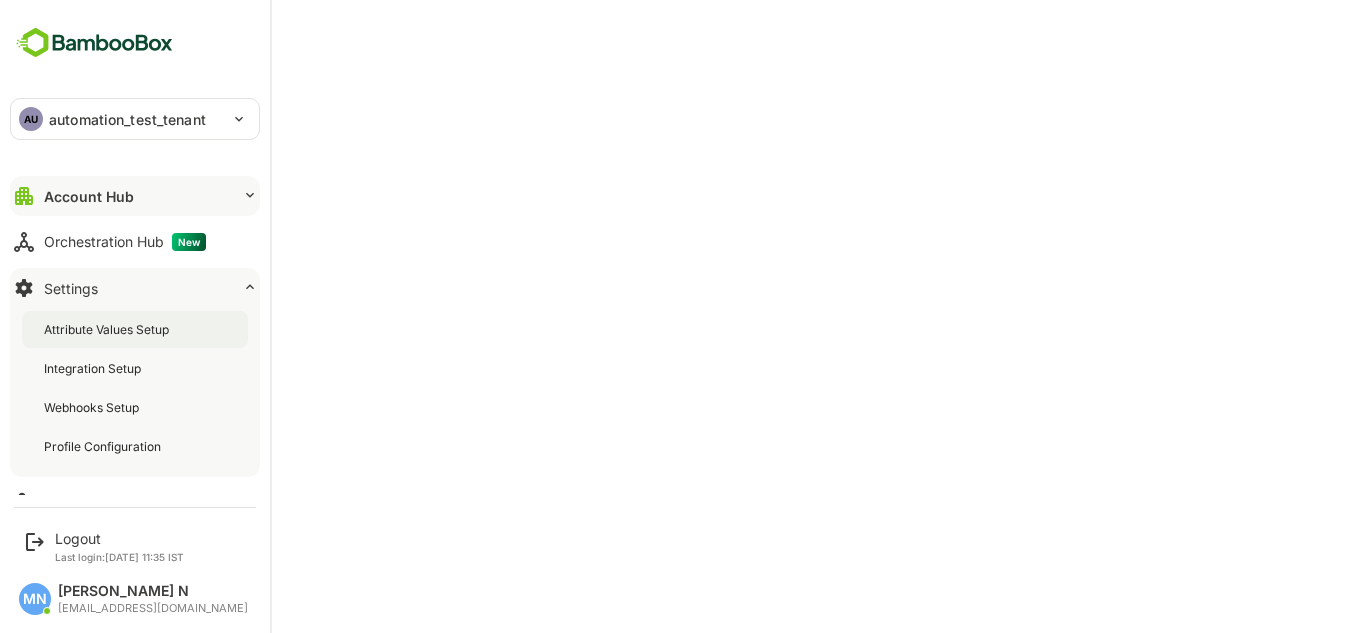 click on "Attribute Values Setup" at bounding box center (108, 329) 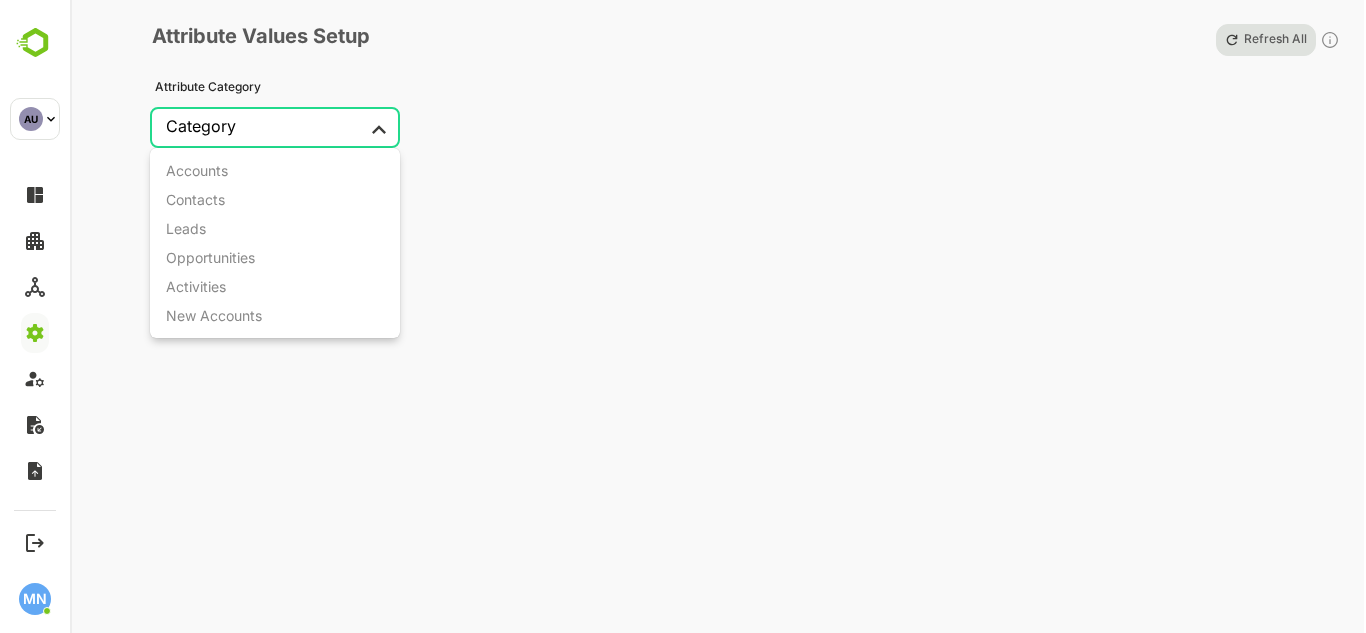click on "**********" at bounding box center (683, 316) 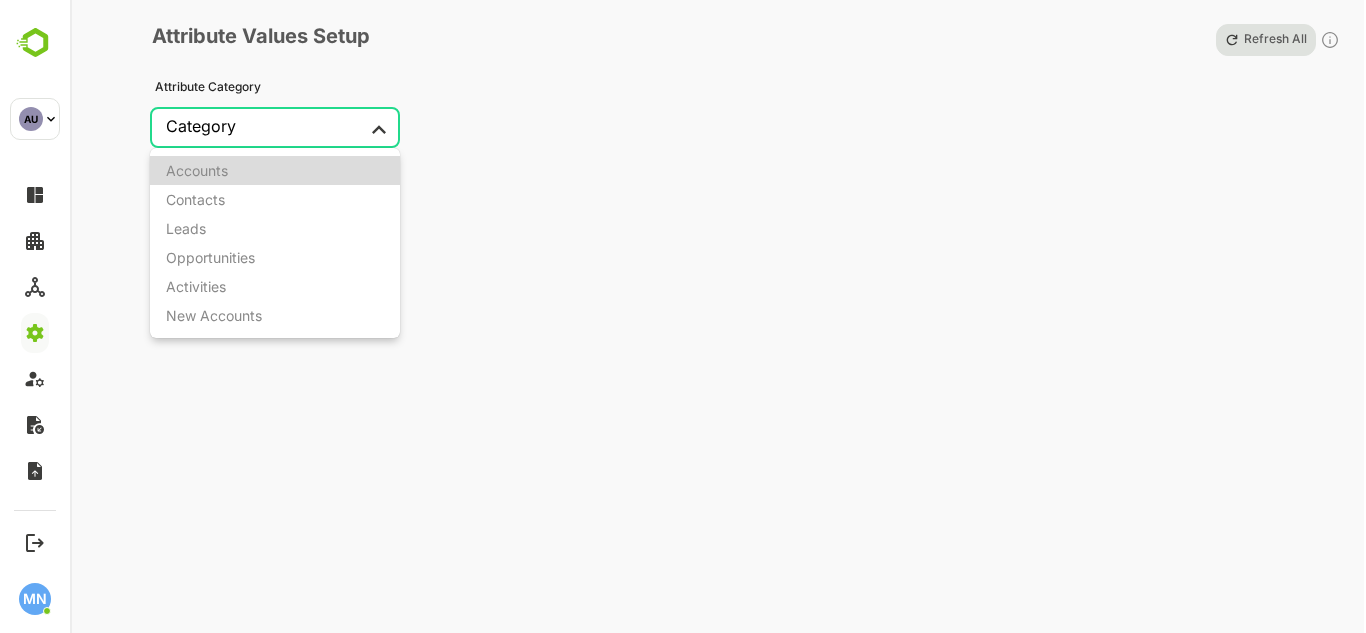 click on "Accounts" at bounding box center (275, 170) 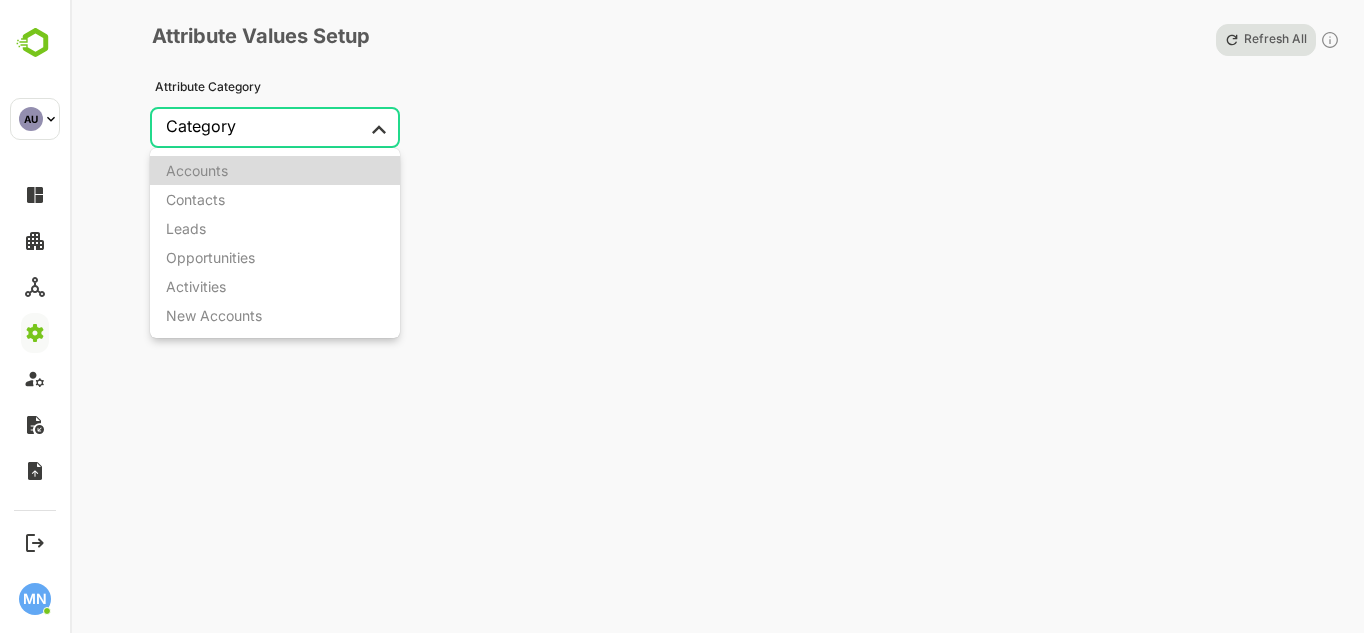 type on "********" 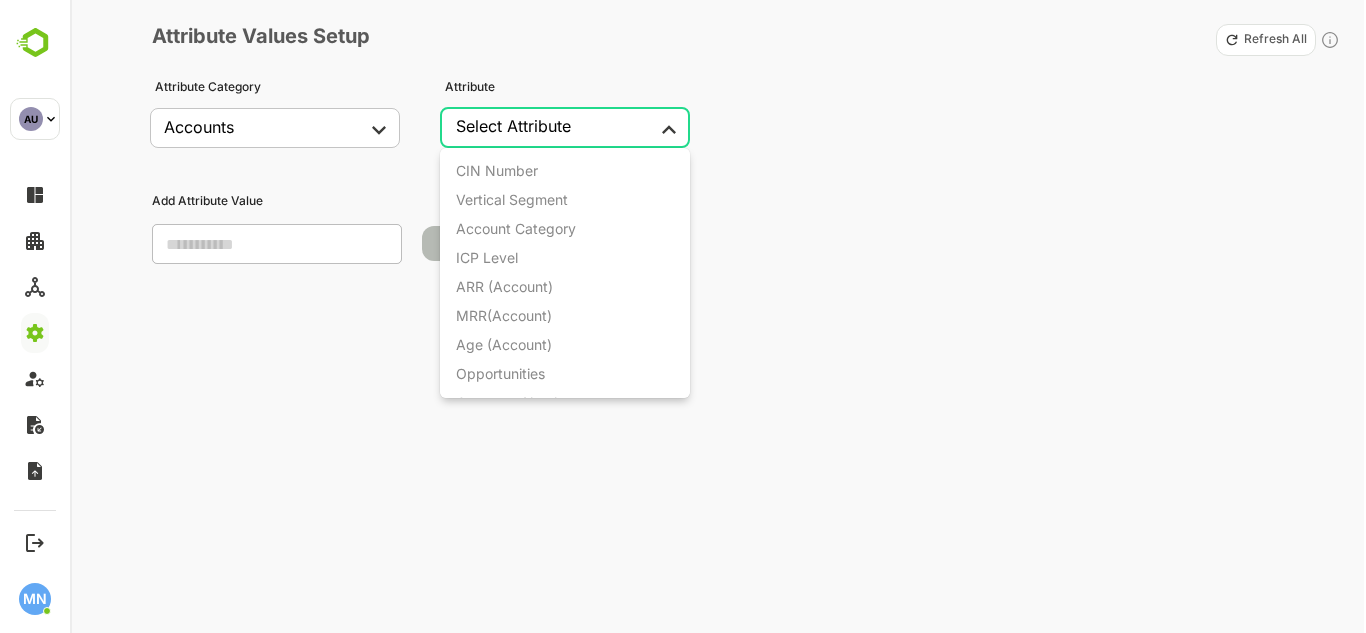click on "**********" at bounding box center [683, 316] 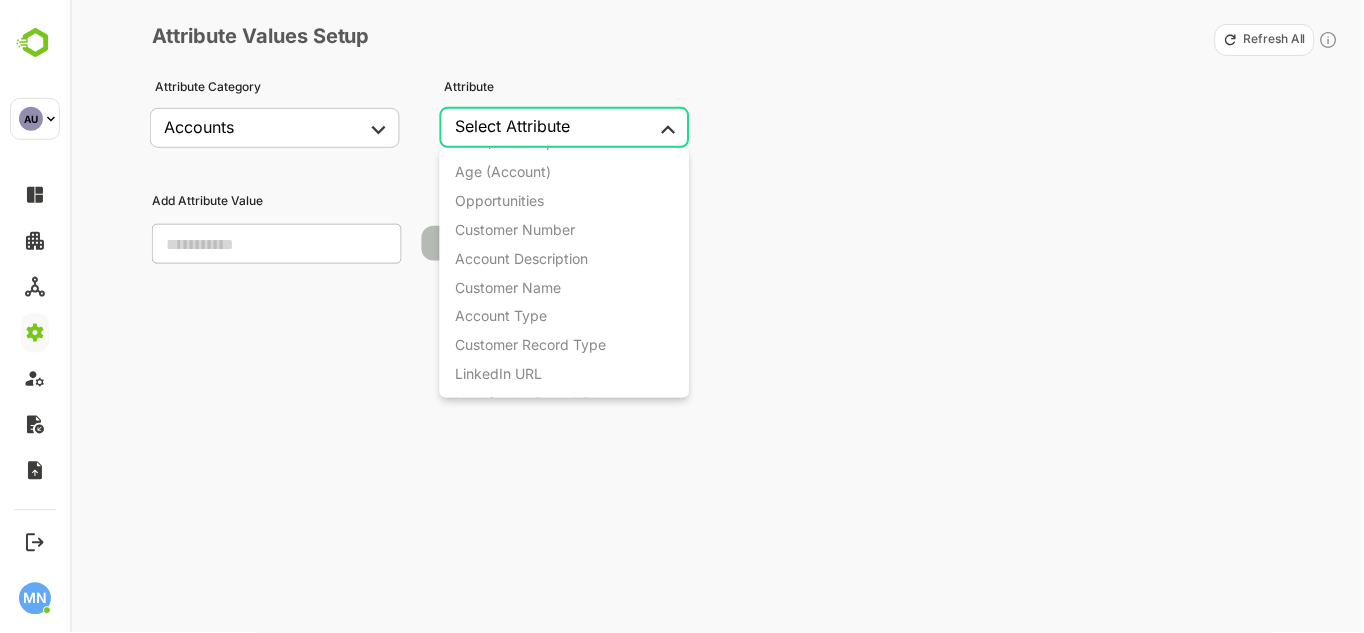 scroll, scrollTop: 0, scrollLeft: 0, axis: both 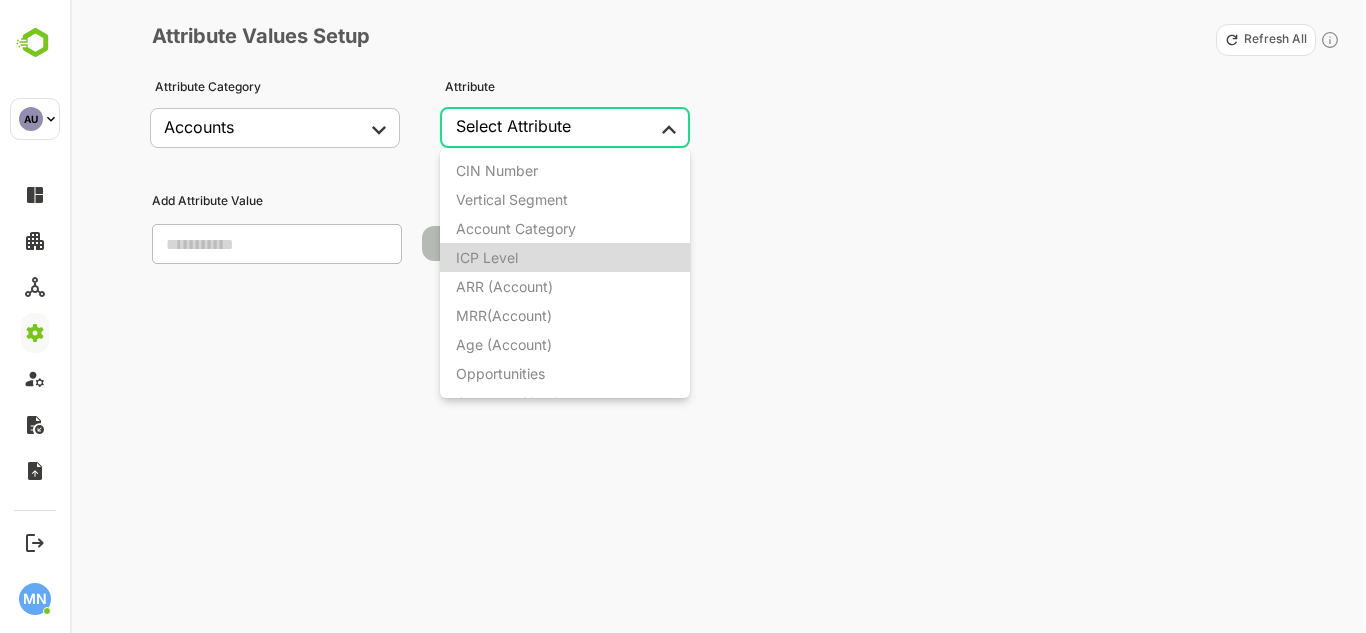 click on "ICP Level" at bounding box center [566, 257] 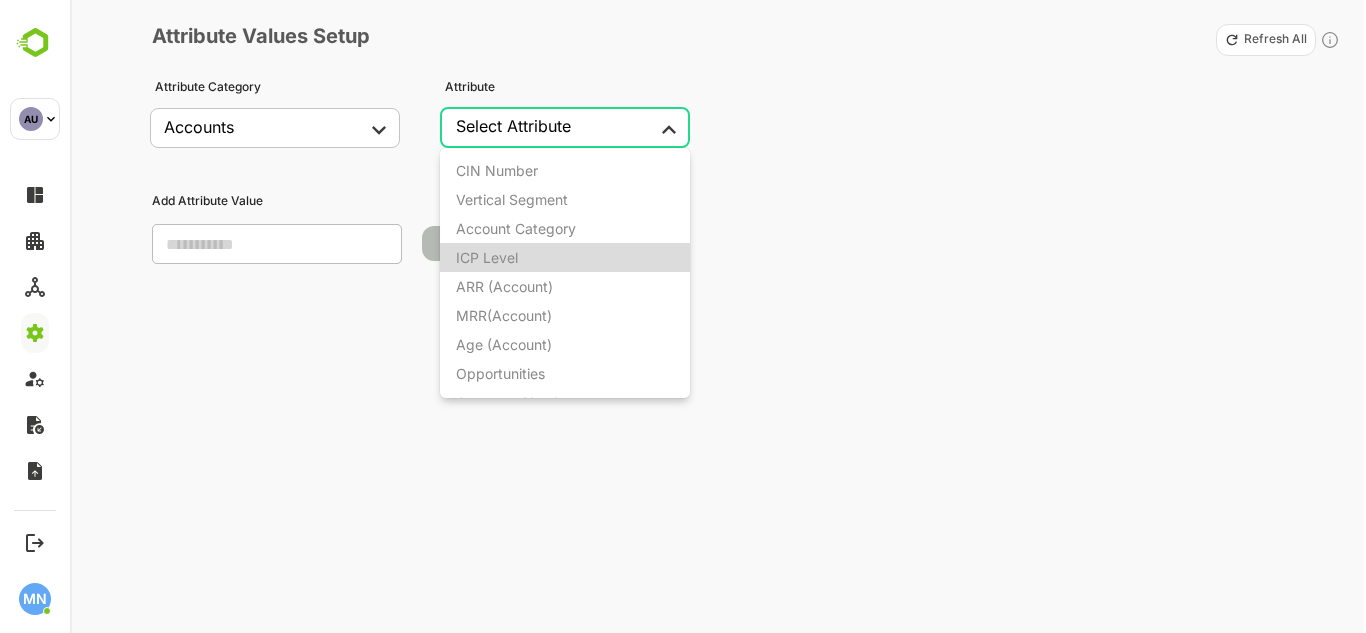 type on "*********" 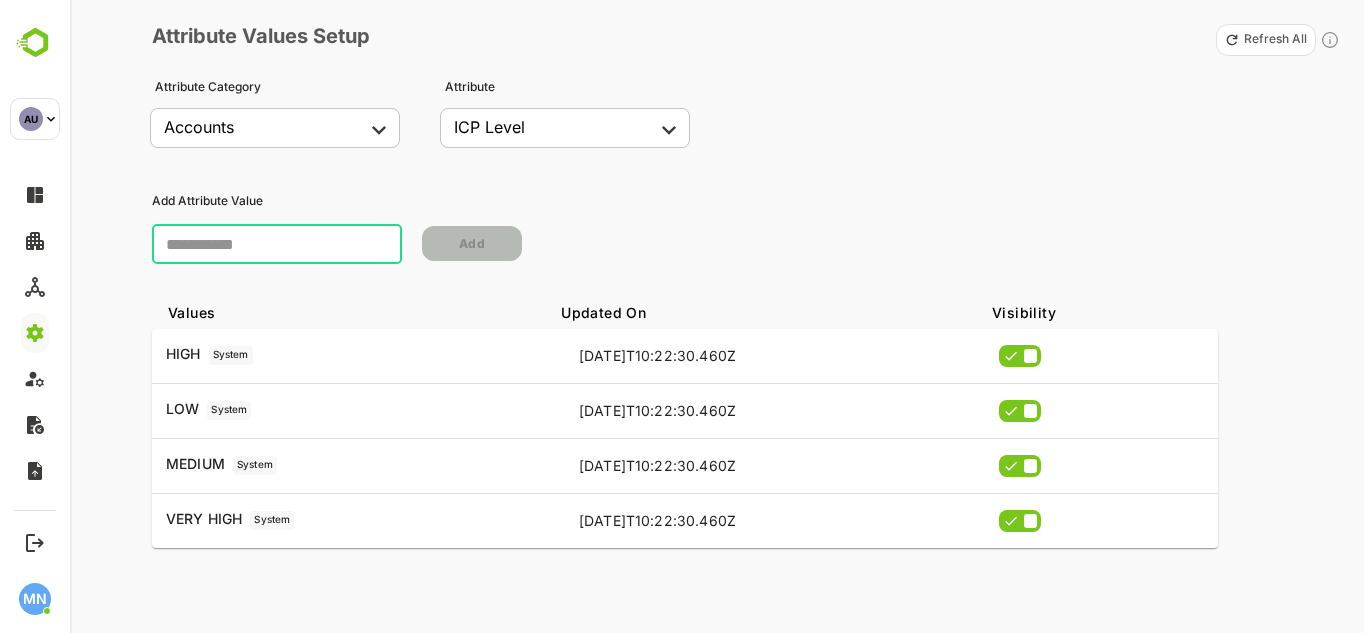 click at bounding box center [277, 244] 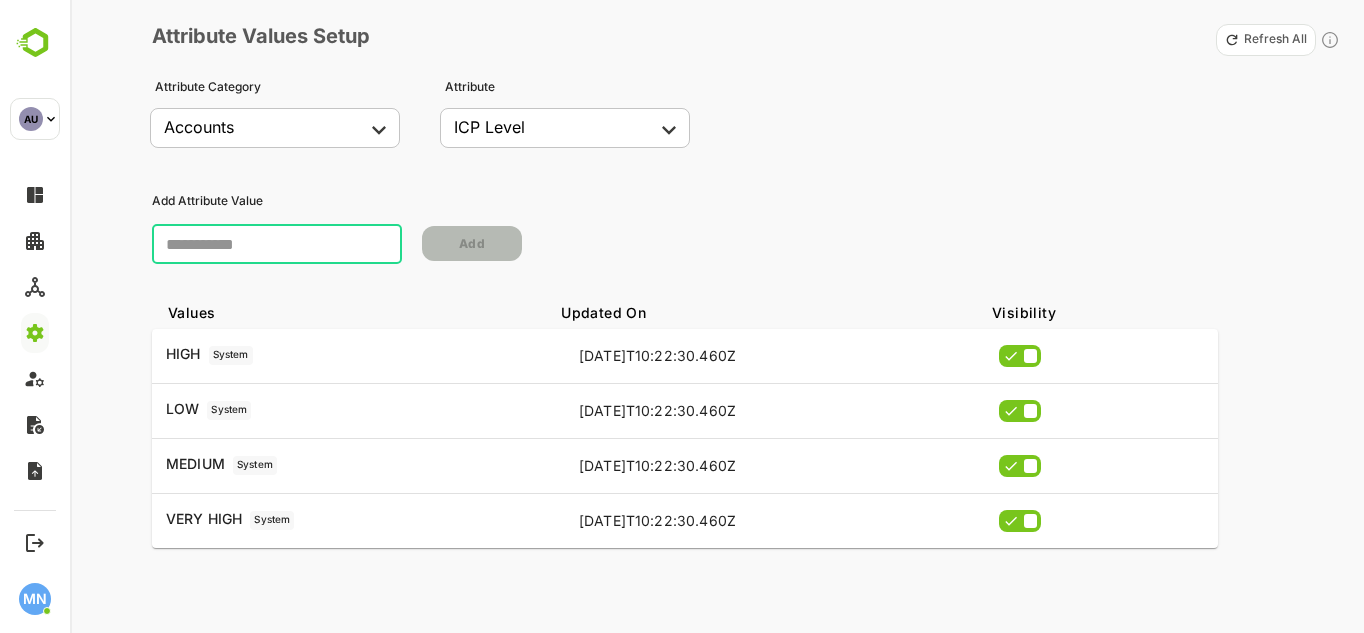 scroll, scrollTop: 48, scrollLeft: 0, axis: vertical 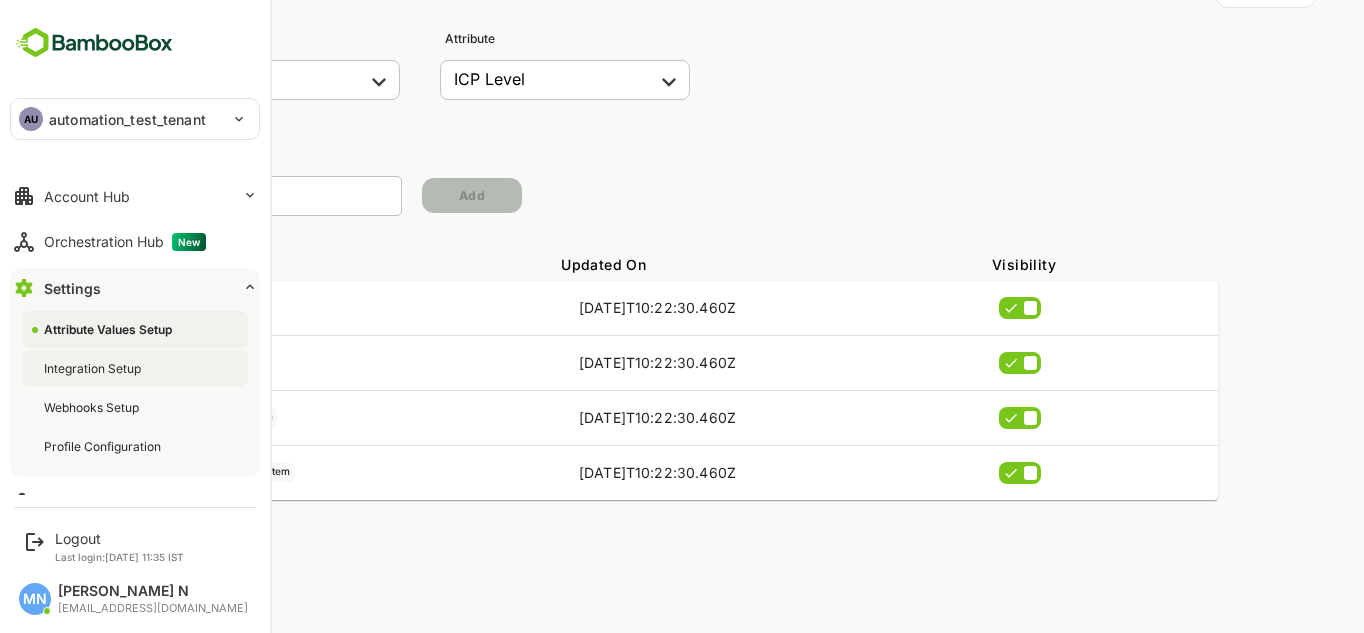 click on "Integration Setup" at bounding box center [94, 368] 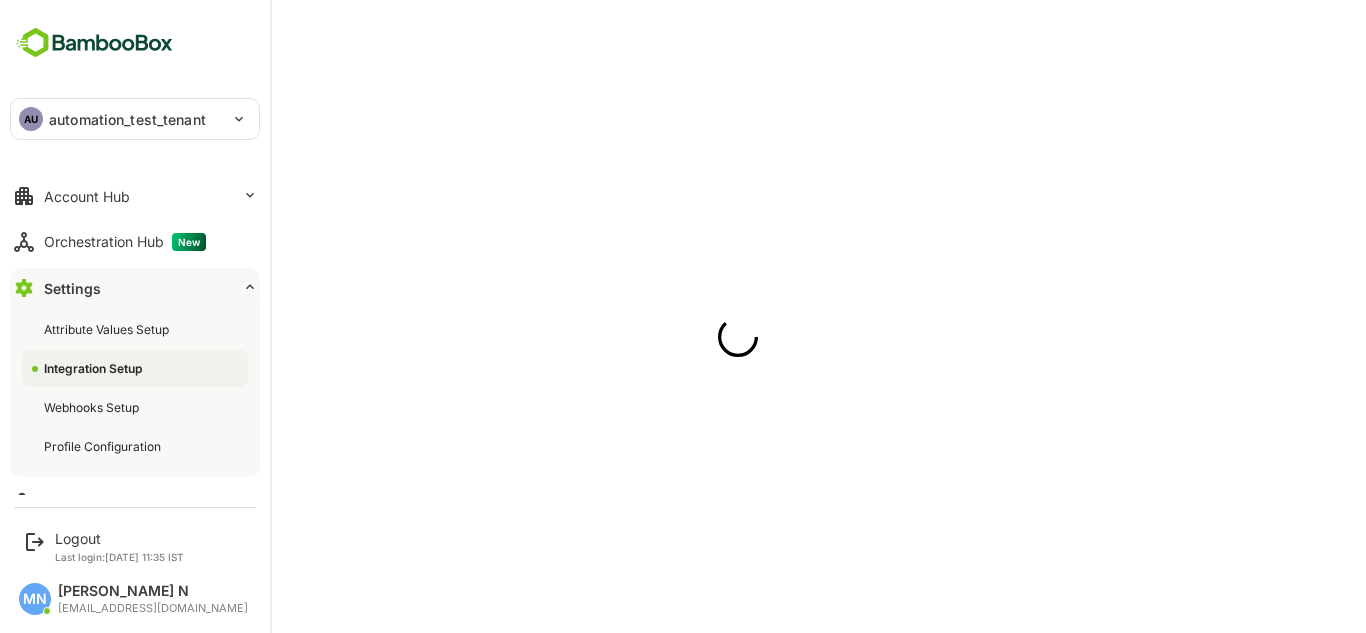 scroll, scrollTop: 0, scrollLeft: 0, axis: both 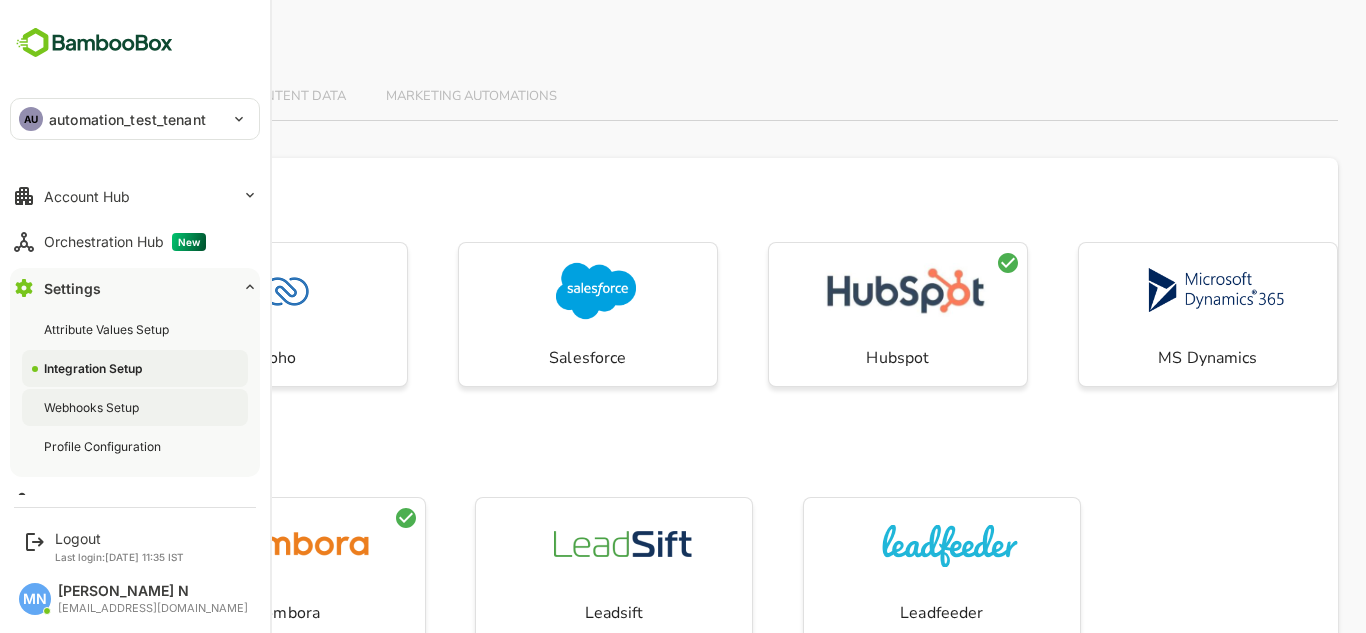 click on "Webhooks Setup" at bounding box center [93, 407] 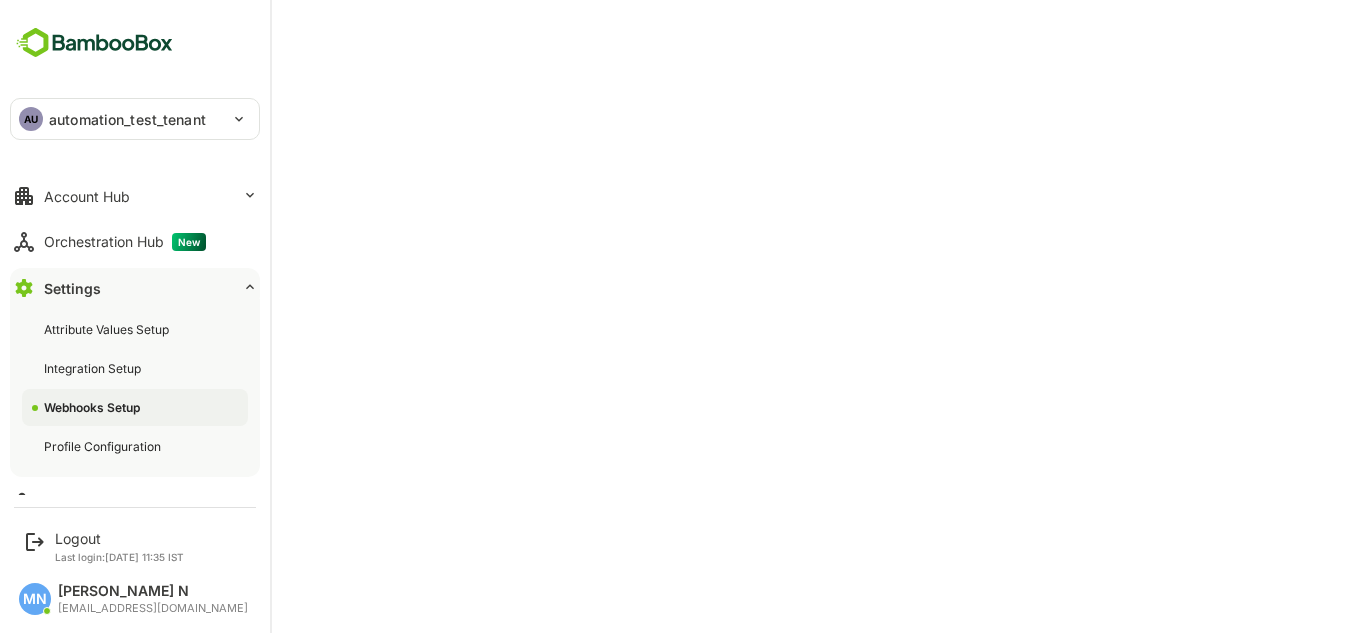 scroll, scrollTop: 0, scrollLeft: 0, axis: both 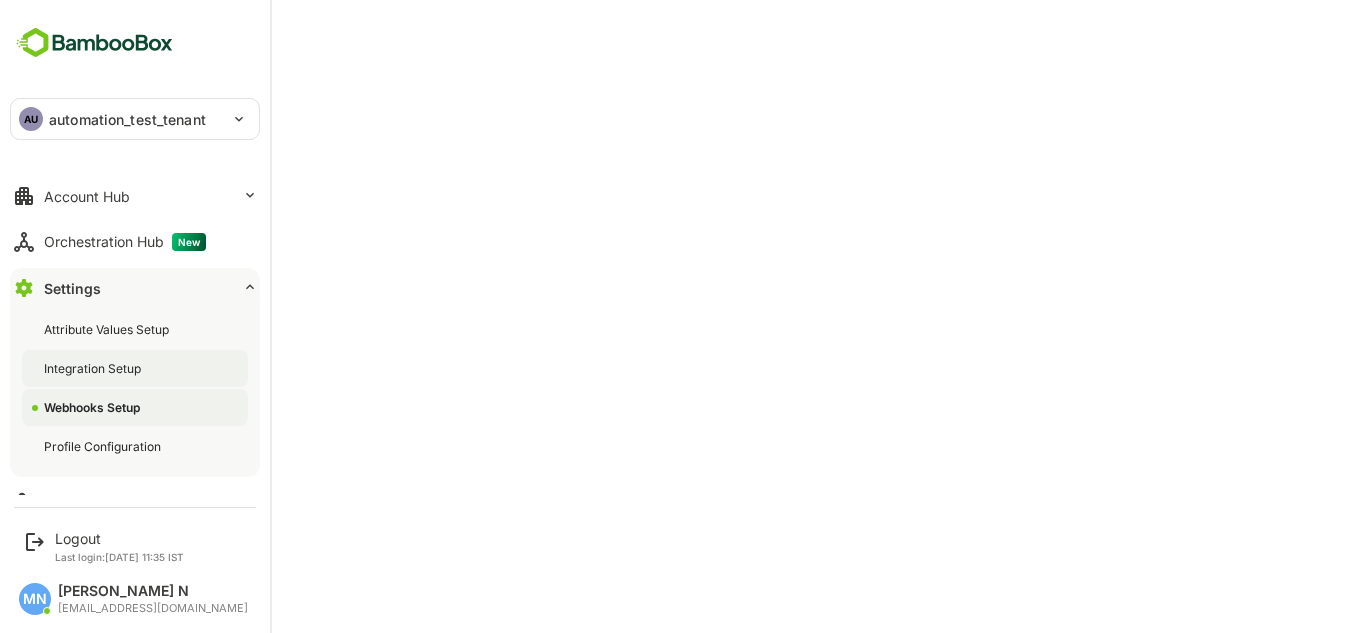 click on "Integration Setup" at bounding box center [94, 368] 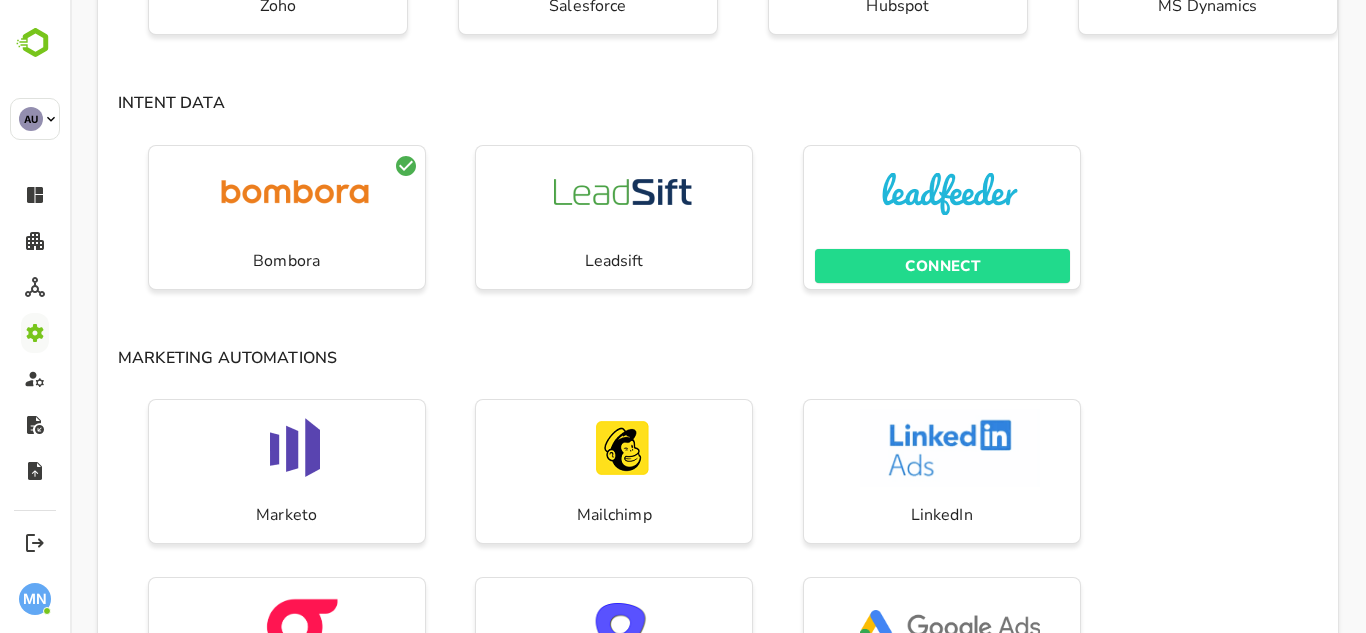 scroll, scrollTop: 0, scrollLeft: 0, axis: both 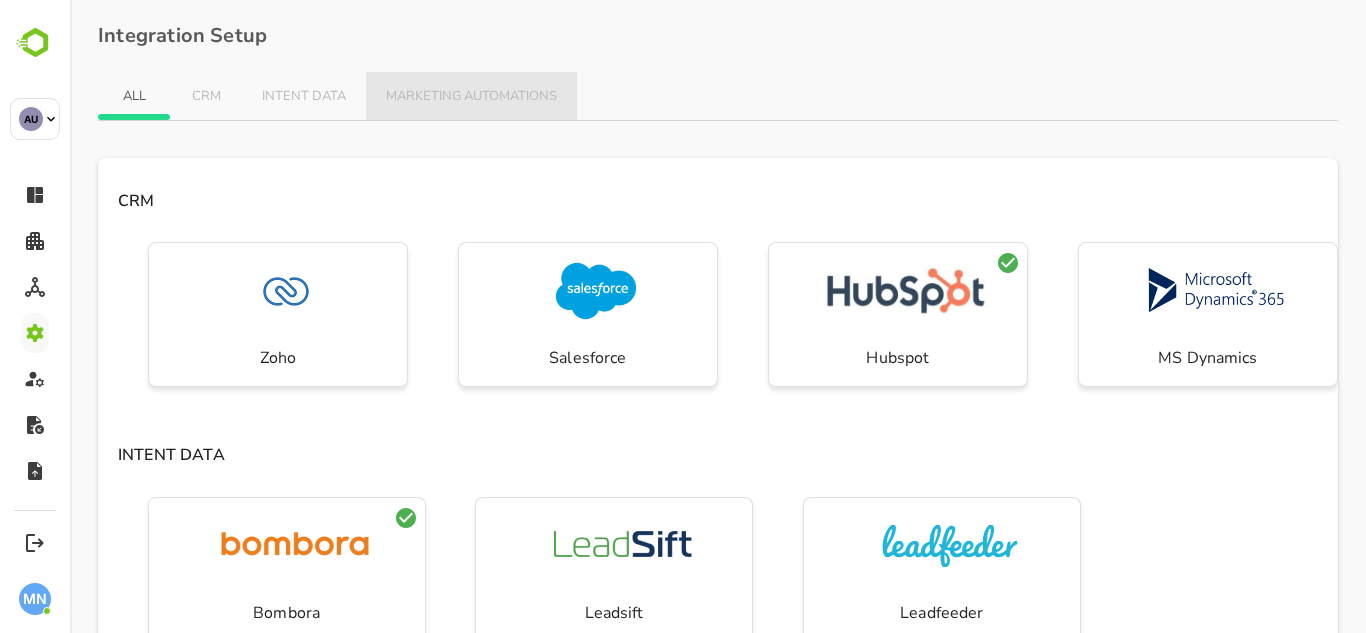 click on "MARKETING AUTOMATIONS" at bounding box center [471, 97] 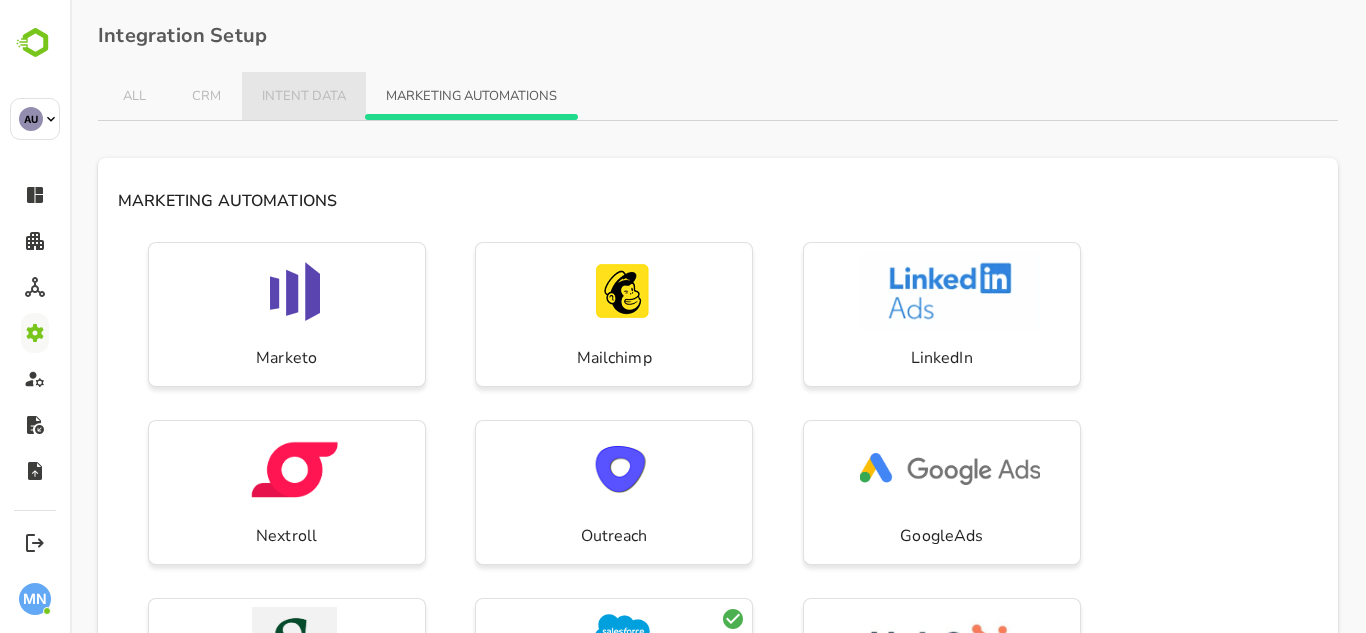 click on "INTENT DATA" at bounding box center [304, 97] 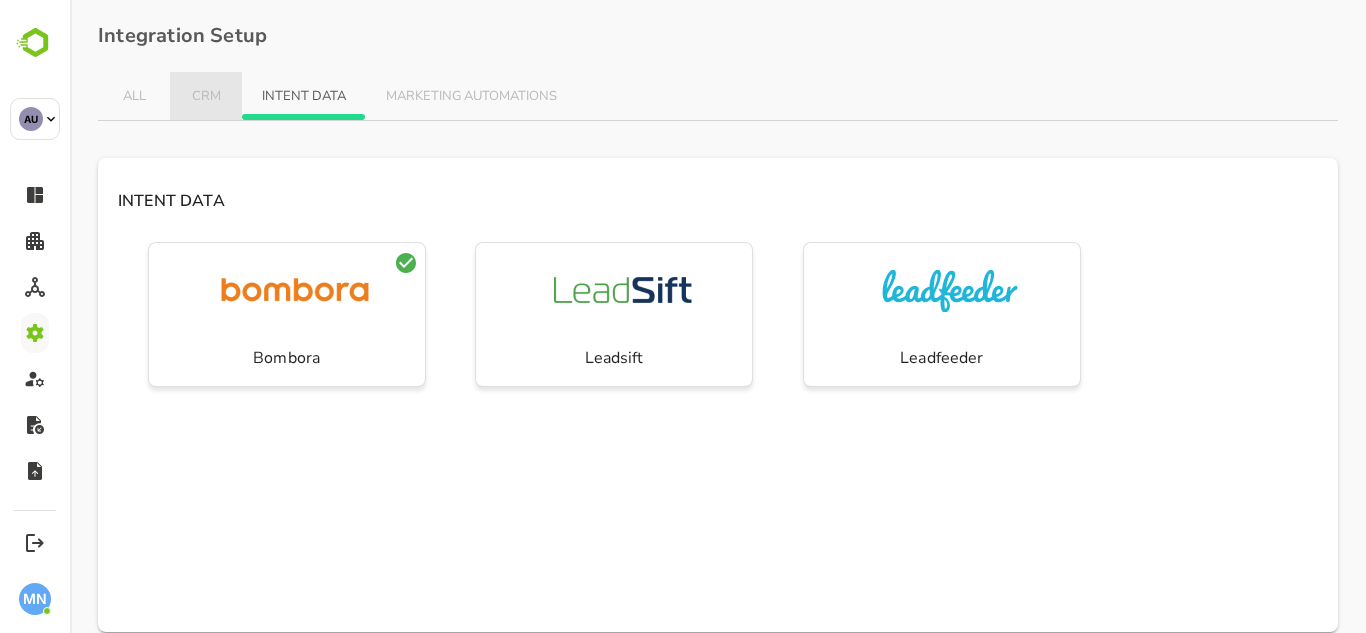 click on "CRM" at bounding box center (206, 96) 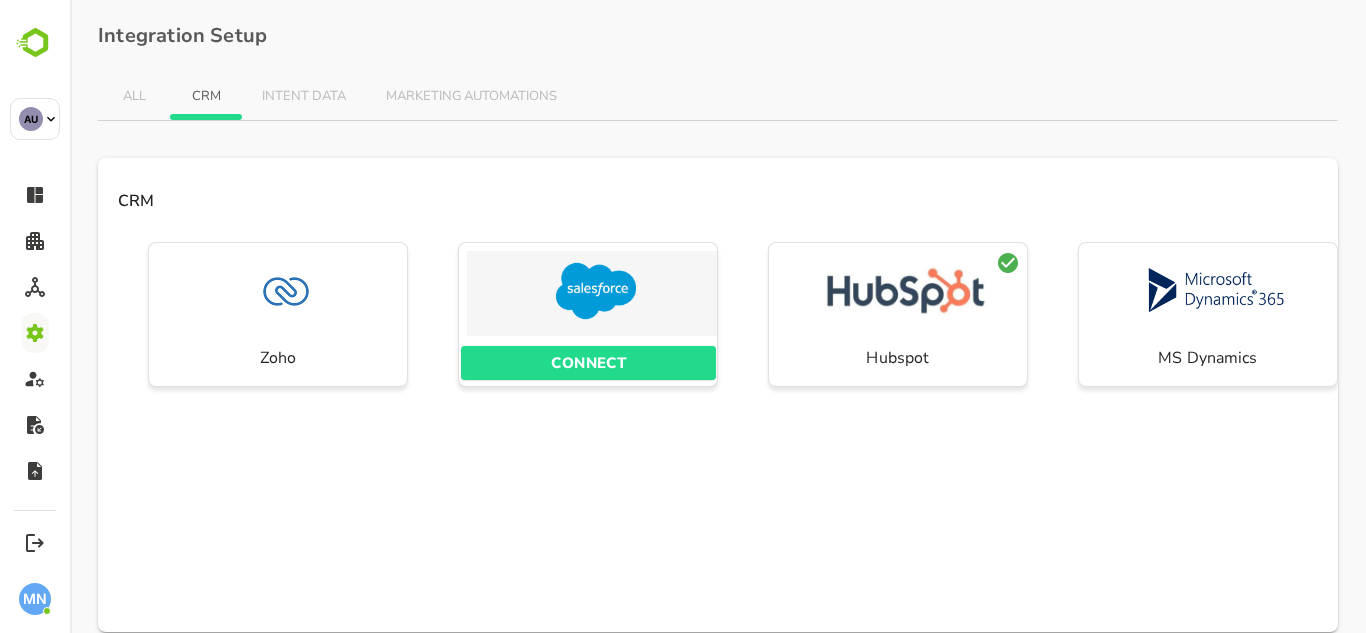 scroll, scrollTop: 30, scrollLeft: 0, axis: vertical 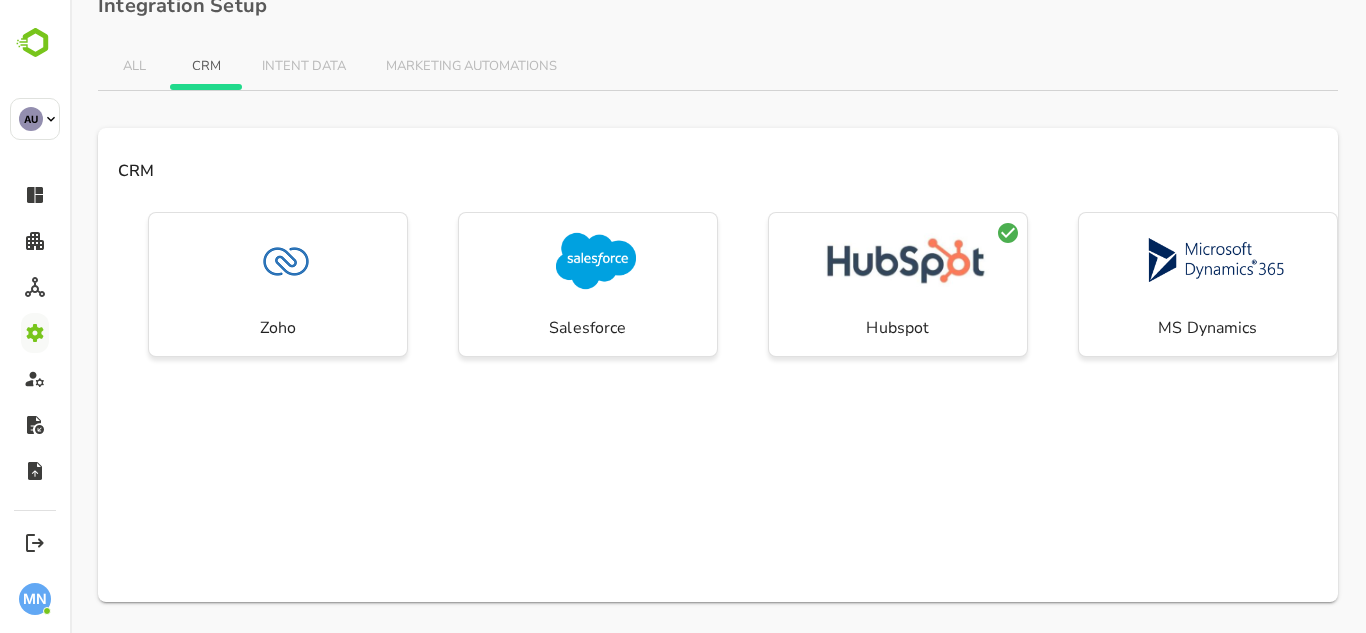 click on "MARKETING AUTOMATIONS" at bounding box center [471, 67] 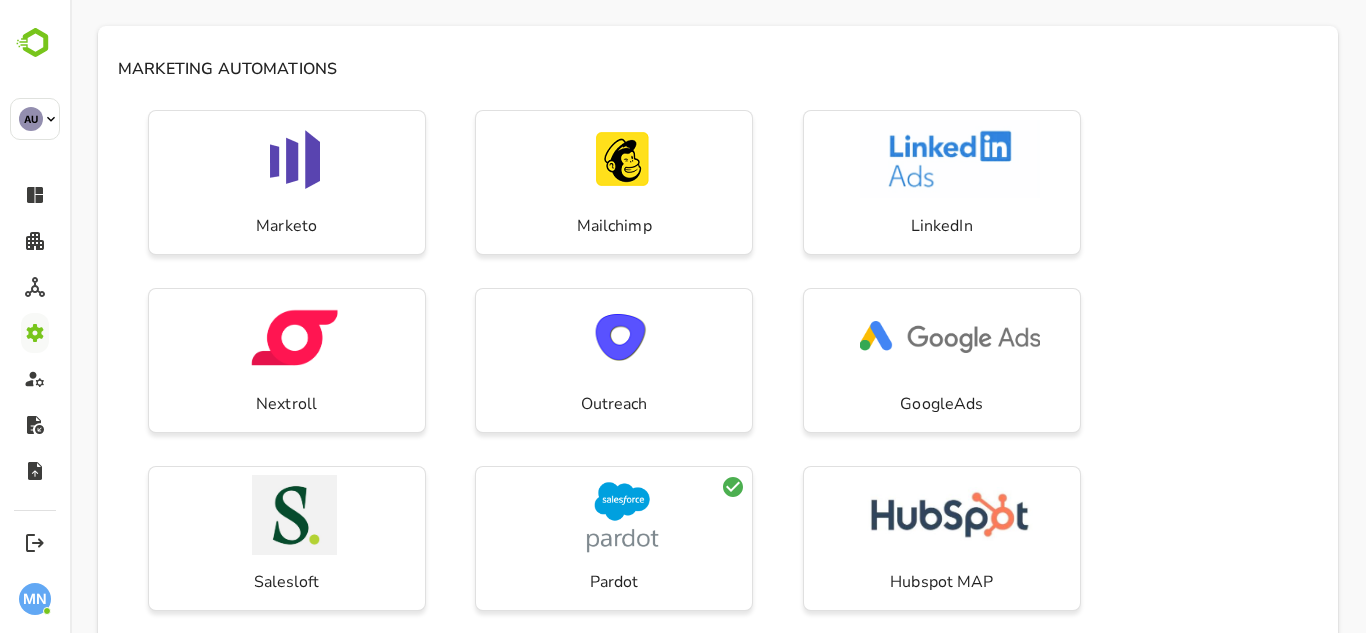 scroll, scrollTop: 0, scrollLeft: 0, axis: both 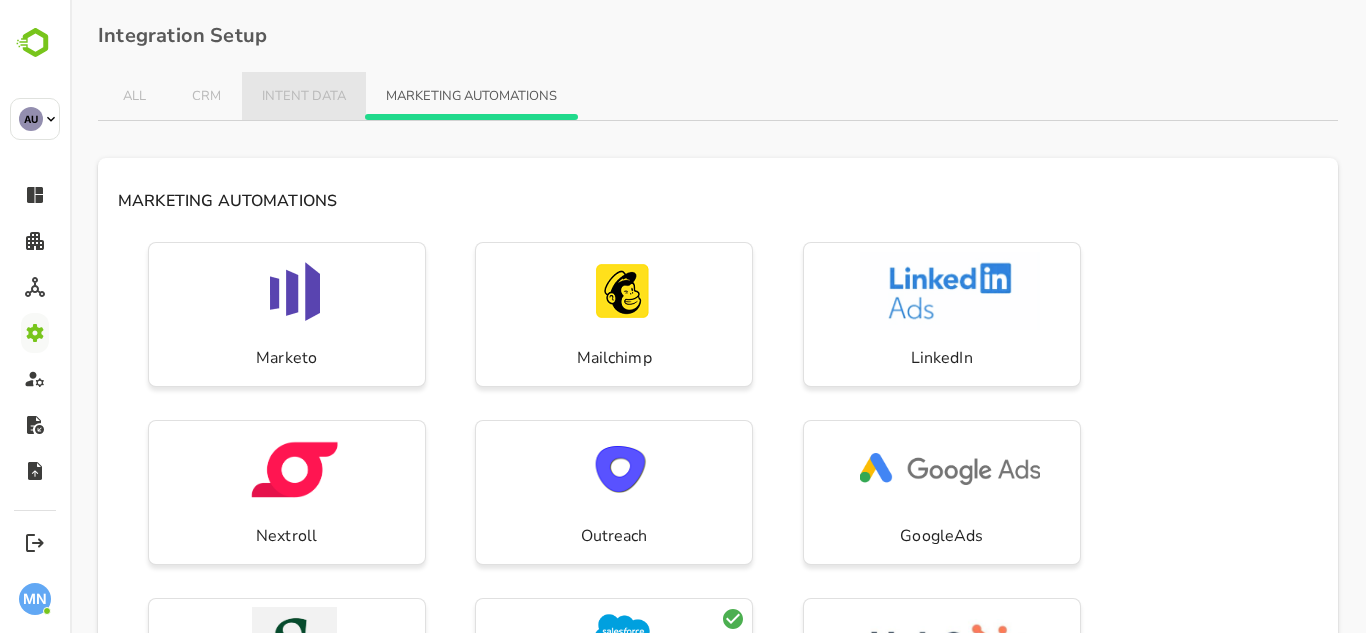 click on "INTENT DATA" at bounding box center [304, 97] 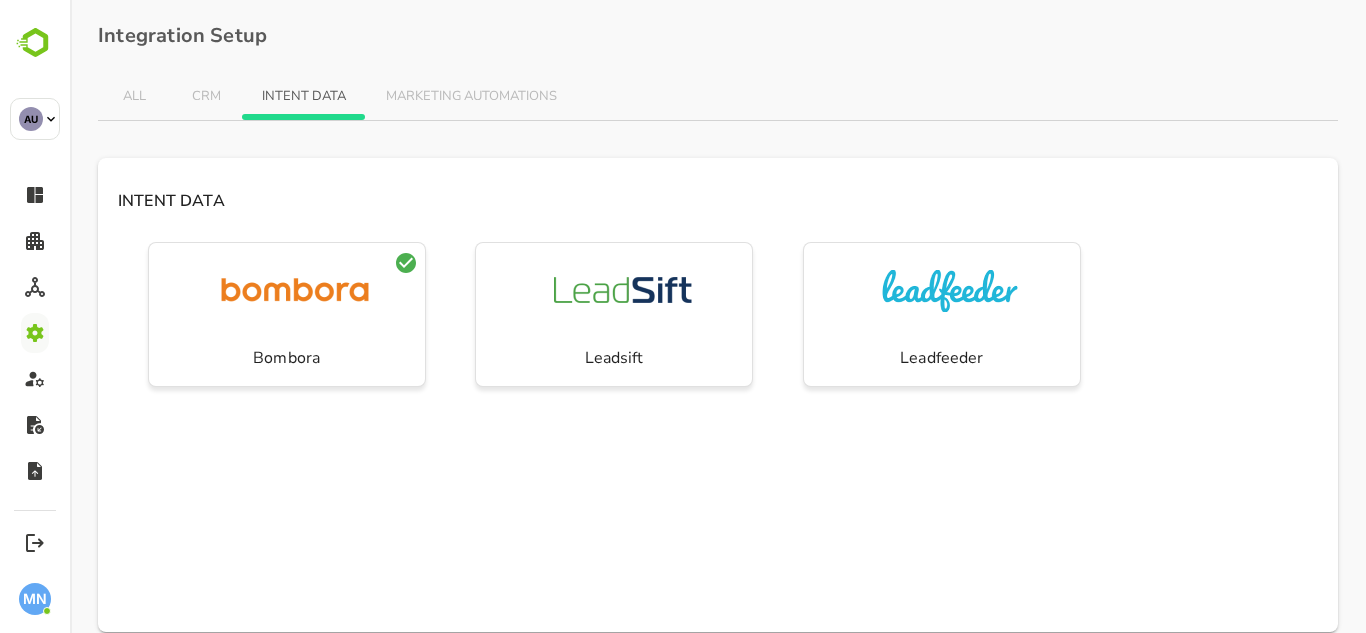 click on "ALL" at bounding box center (134, 97) 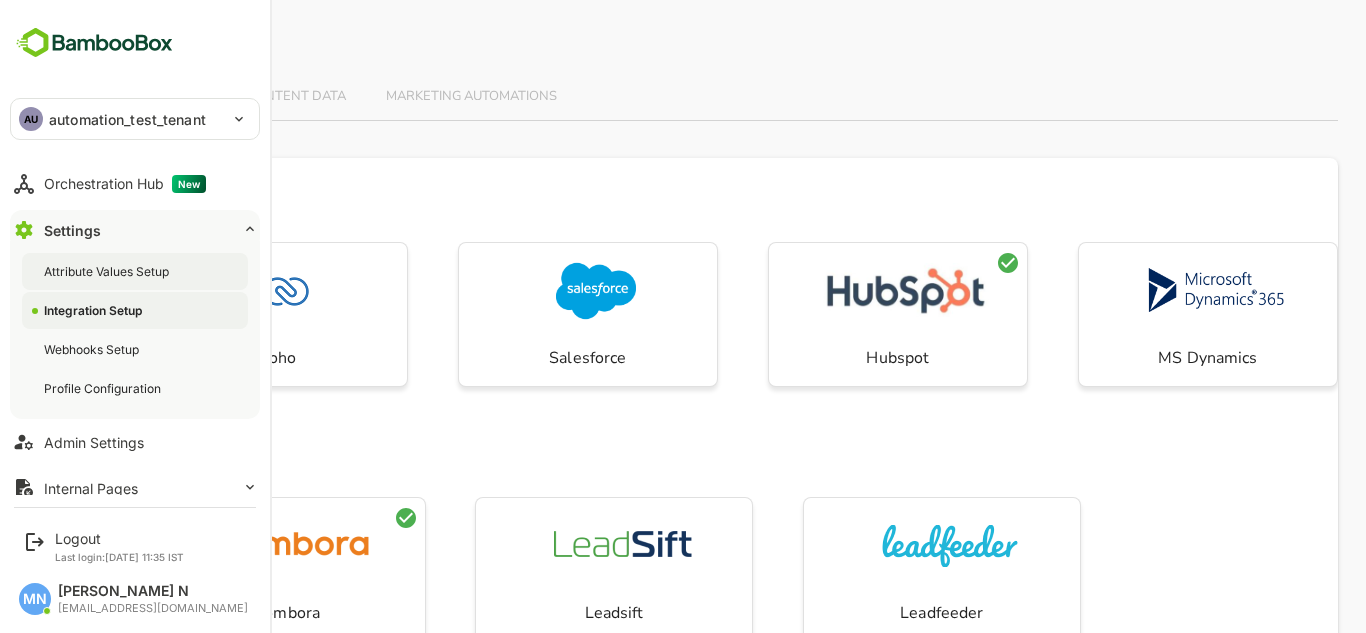 scroll, scrollTop: 104, scrollLeft: 0, axis: vertical 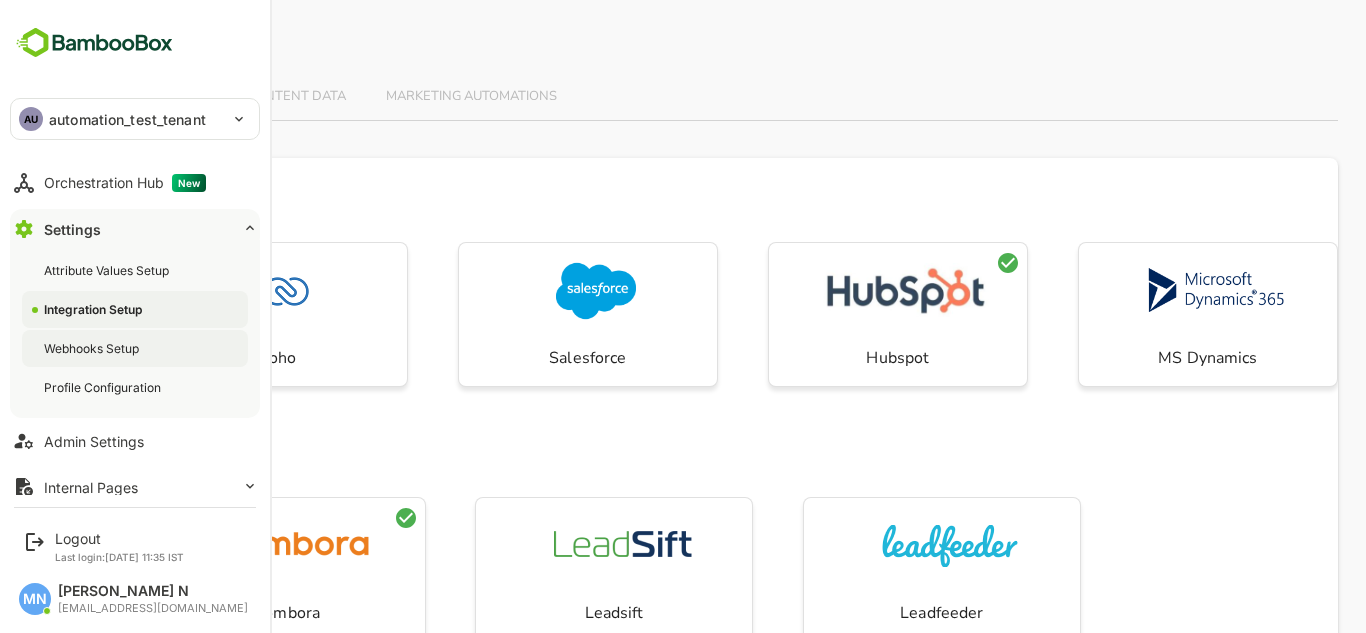 click on "Webhooks Setup" at bounding box center [93, 348] 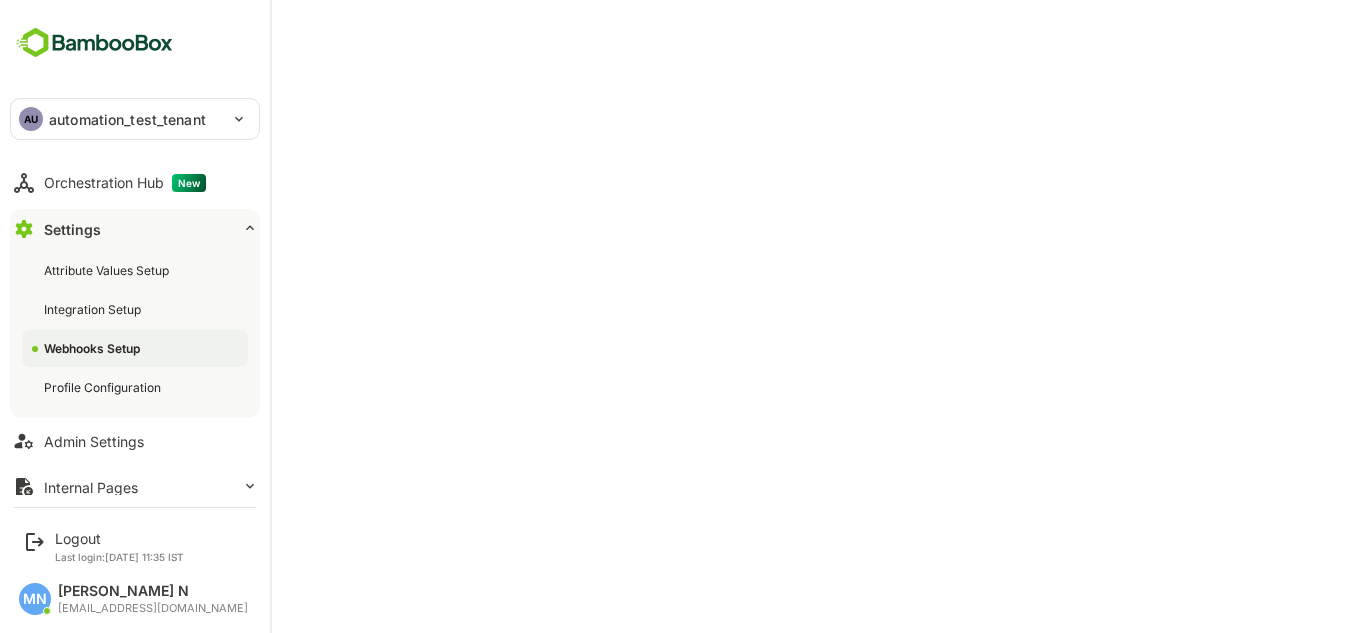 scroll, scrollTop: 0, scrollLeft: 0, axis: both 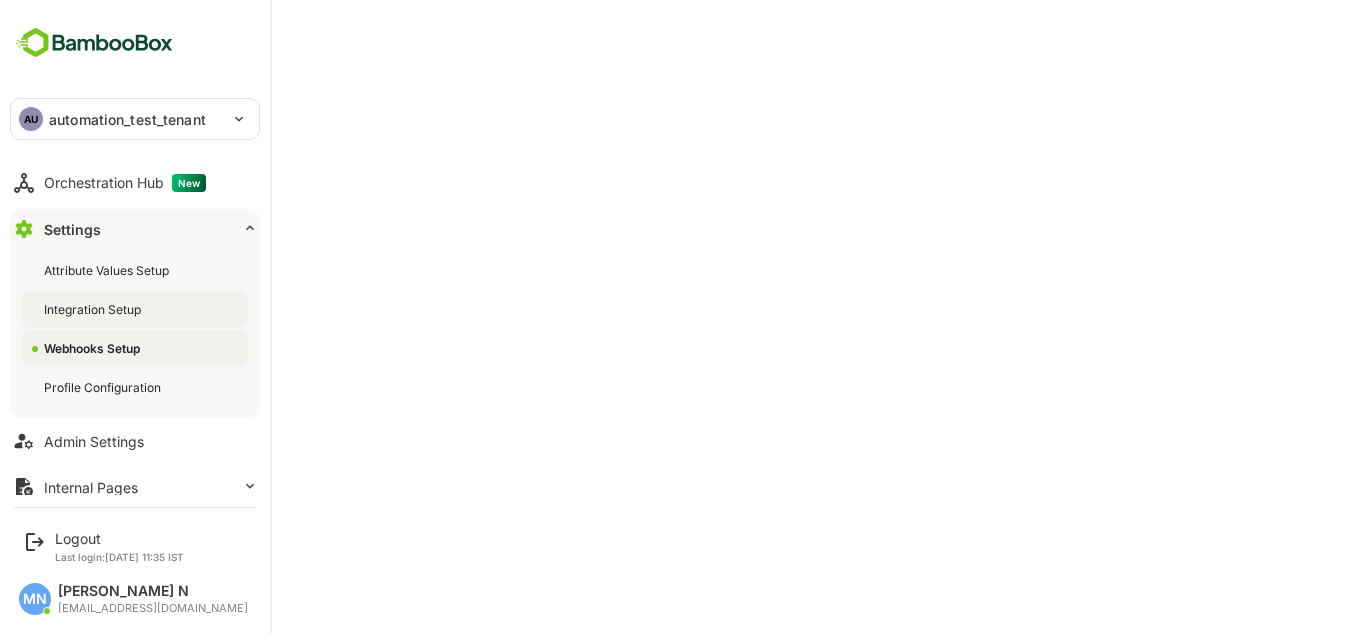 click on "Integration Setup" at bounding box center (94, 309) 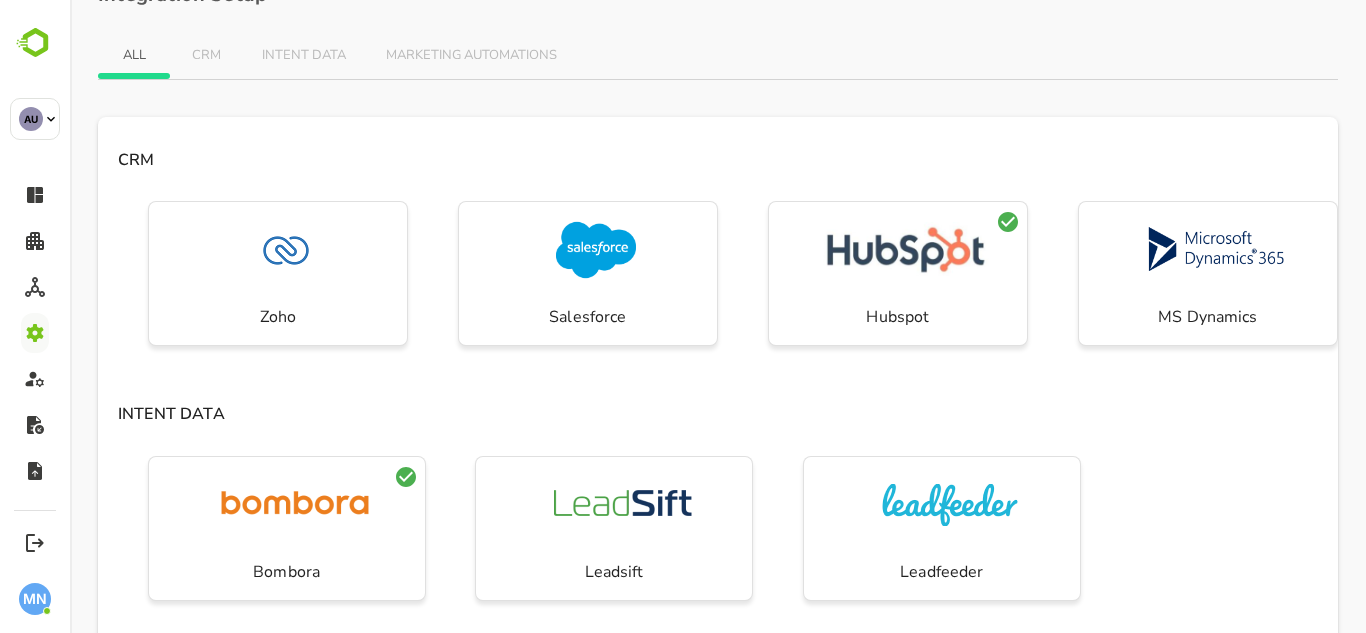 scroll, scrollTop: 42, scrollLeft: 0, axis: vertical 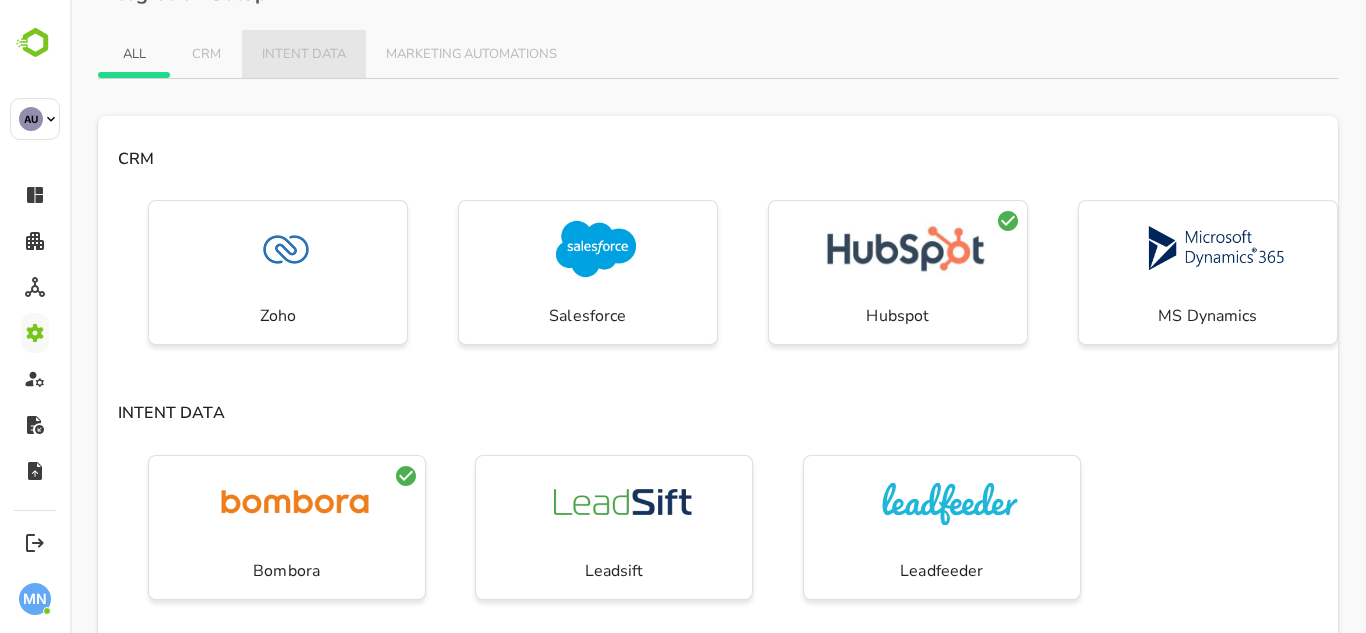 click on "INTENT DATA" at bounding box center [304, 55] 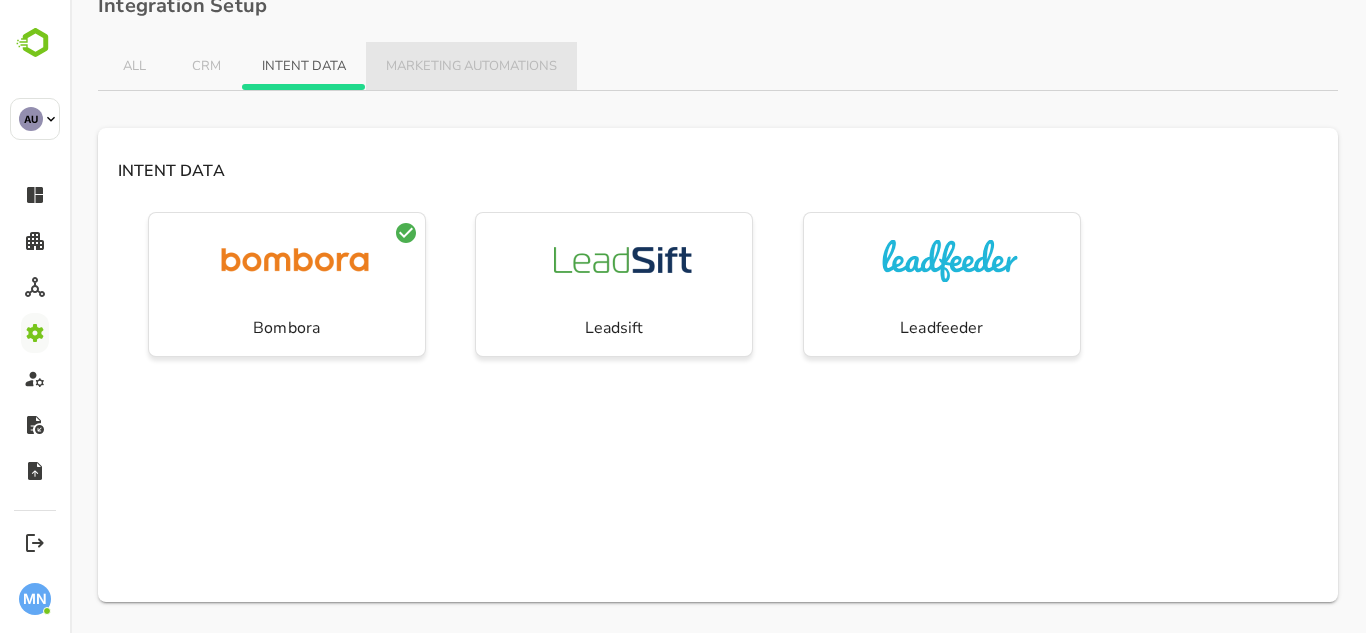click on "MARKETING AUTOMATIONS" at bounding box center [471, 67] 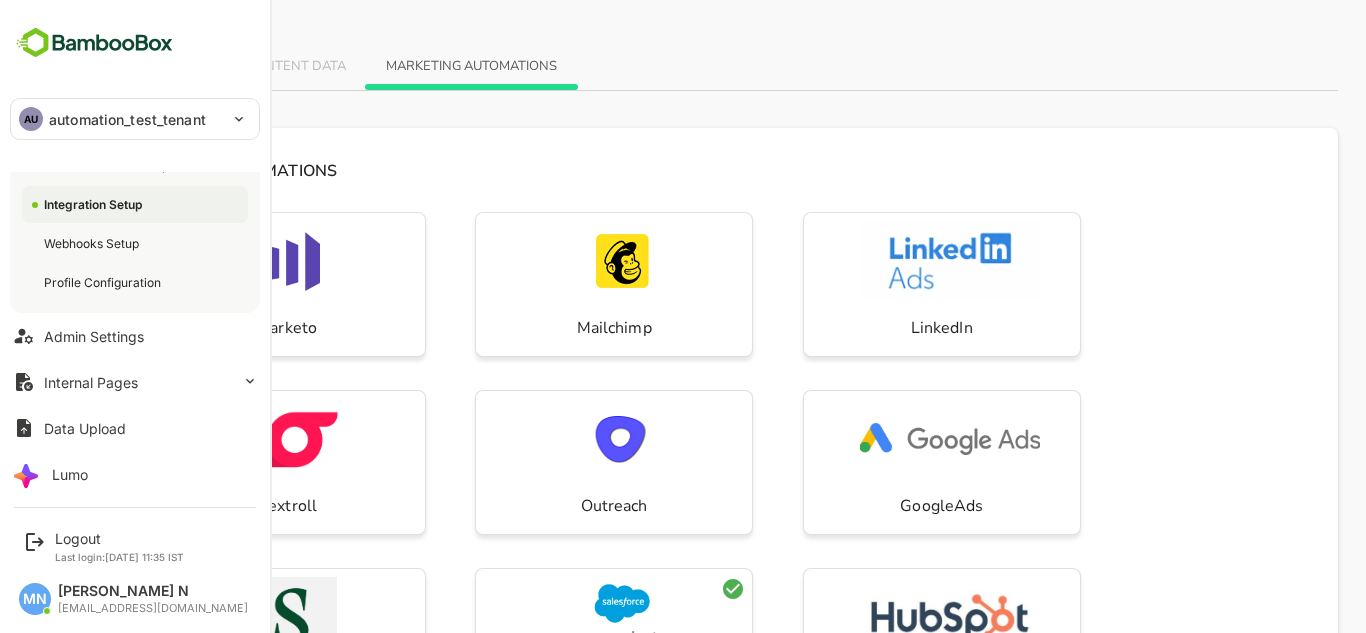 scroll, scrollTop: 210, scrollLeft: 0, axis: vertical 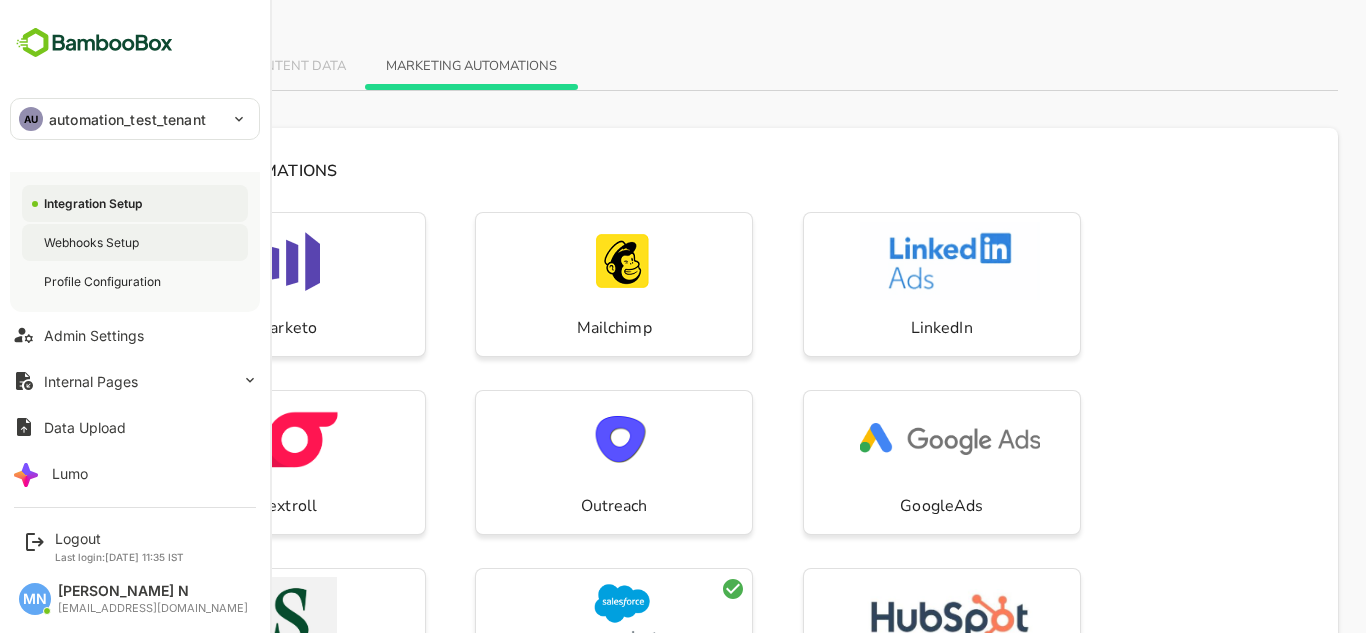 click on "Webhooks Setup" at bounding box center [135, 242] 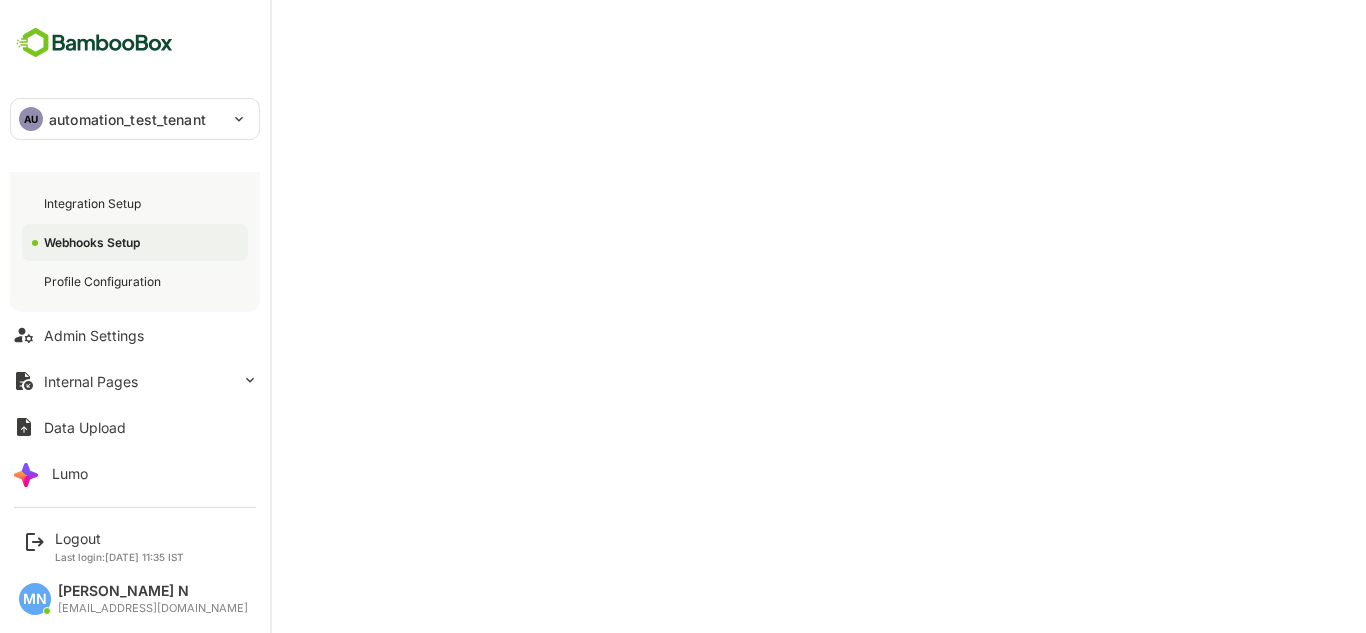 scroll, scrollTop: 0, scrollLeft: 0, axis: both 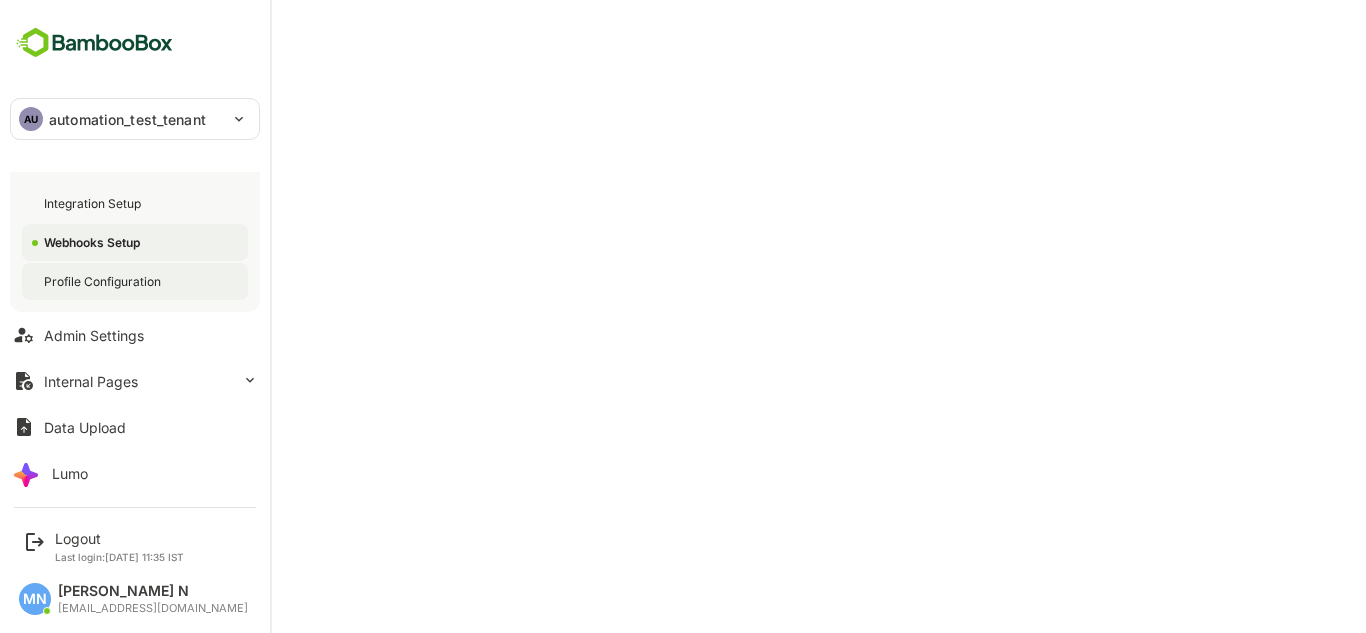 click on "Profile Configuration" at bounding box center [104, 281] 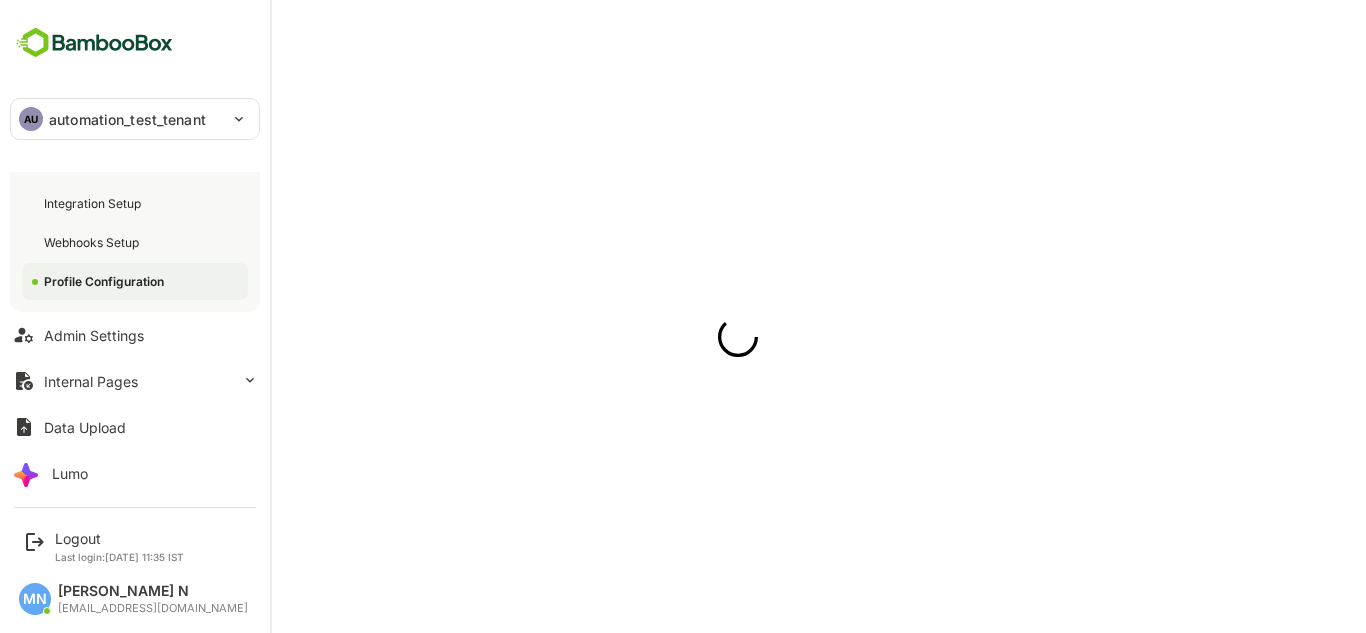 scroll, scrollTop: 0, scrollLeft: 0, axis: both 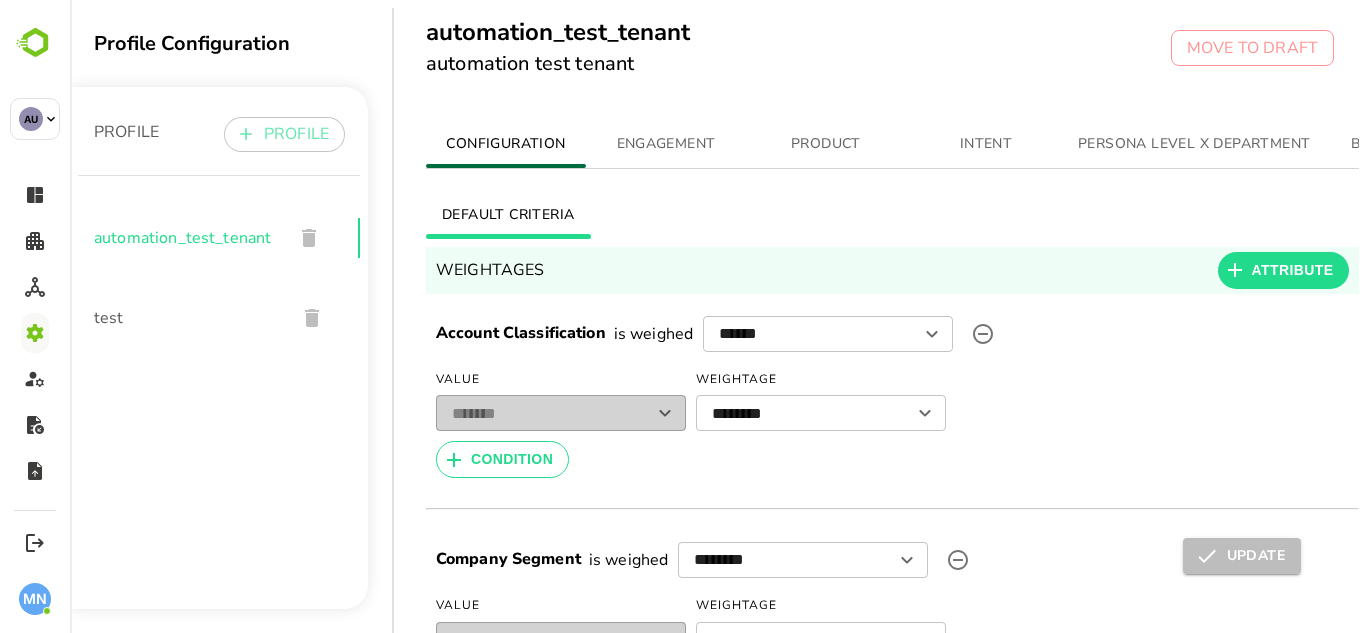 click on "PROFILE" at bounding box center (296, 134) 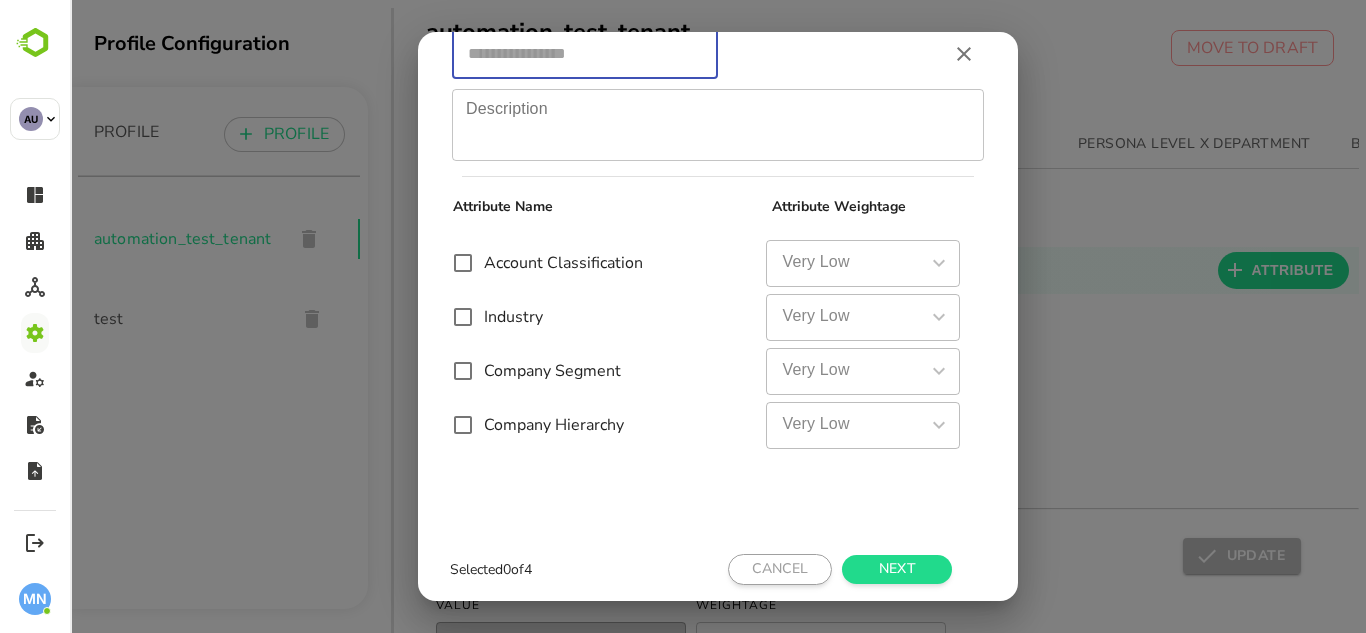 scroll, scrollTop: 0, scrollLeft: 0, axis: both 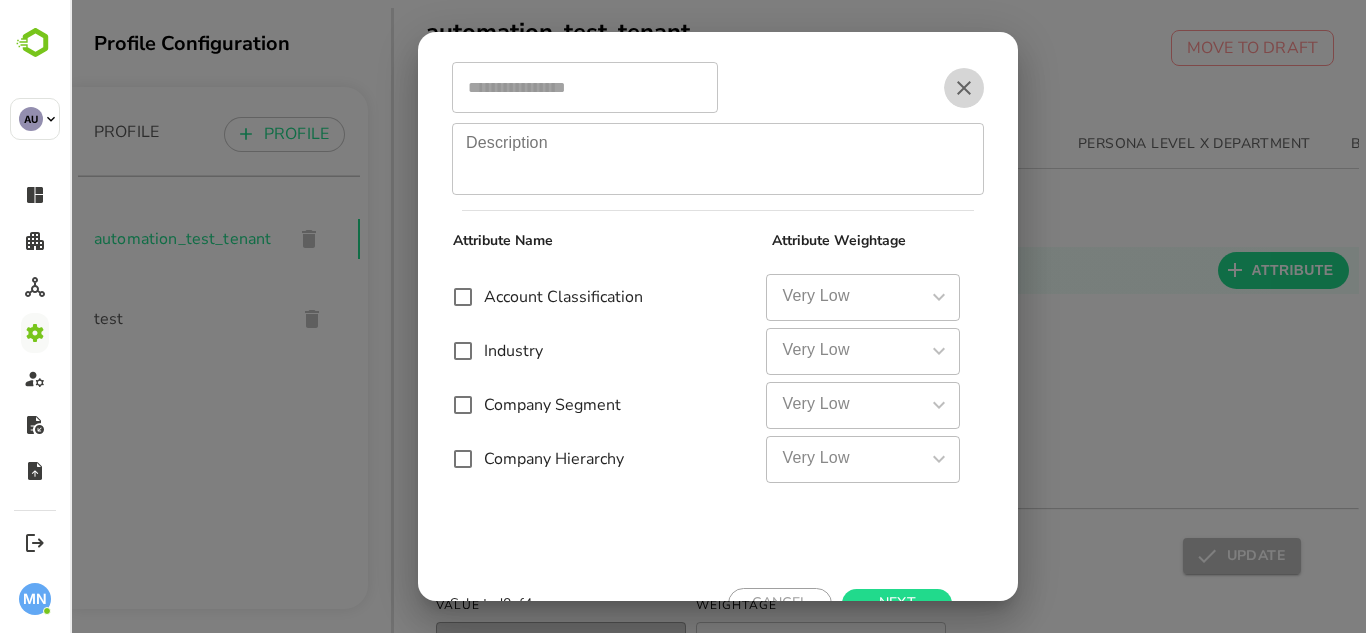click 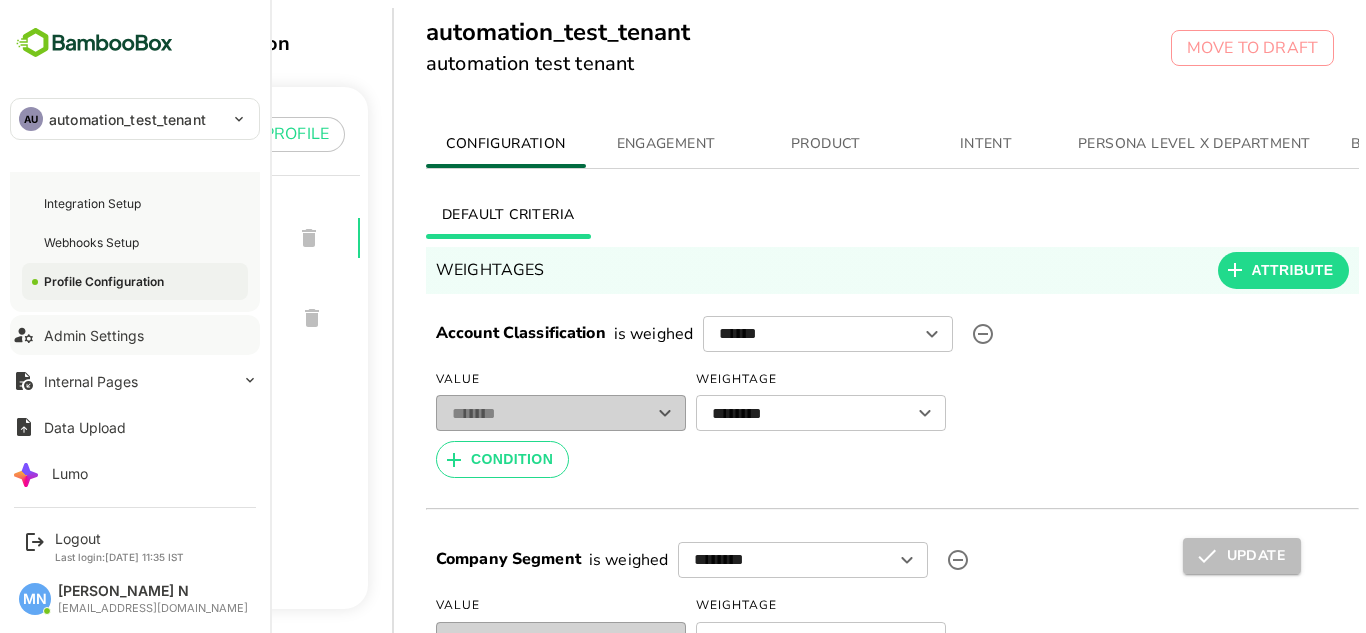 click on "Admin Settings" at bounding box center (94, 335) 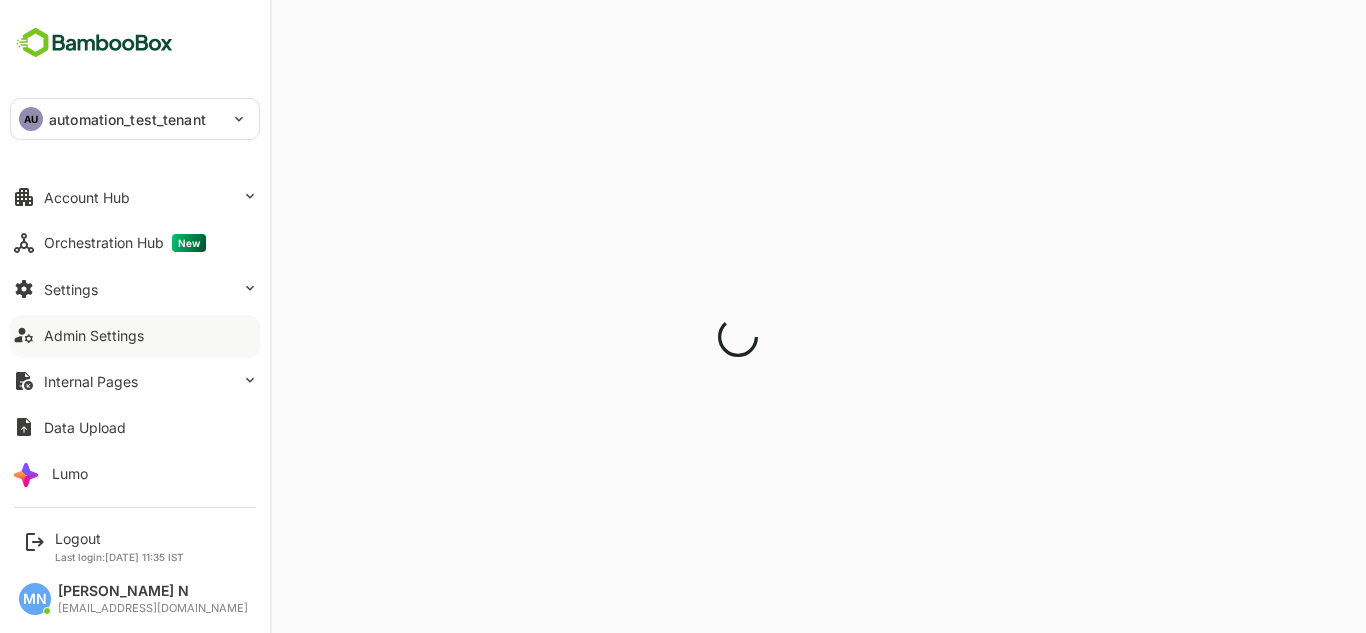 scroll, scrollTop: 0, scrollLeft: 0, axis: both 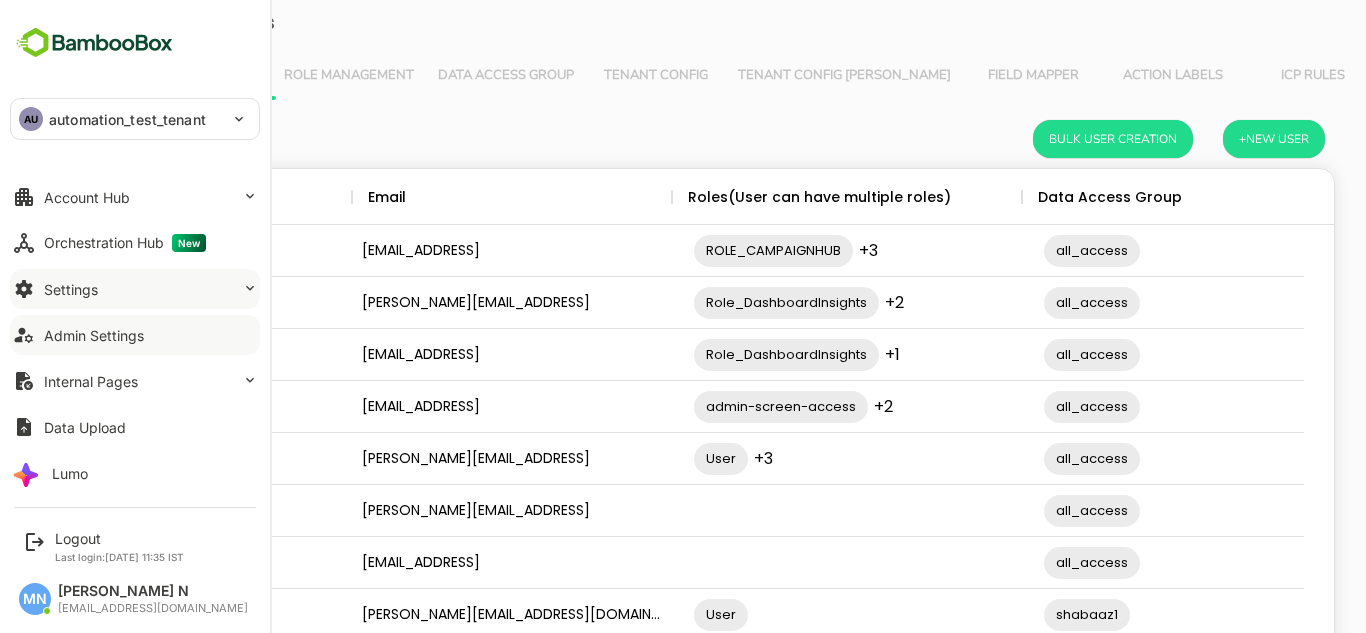 click on "Settings" at bounding box center (135, 289) 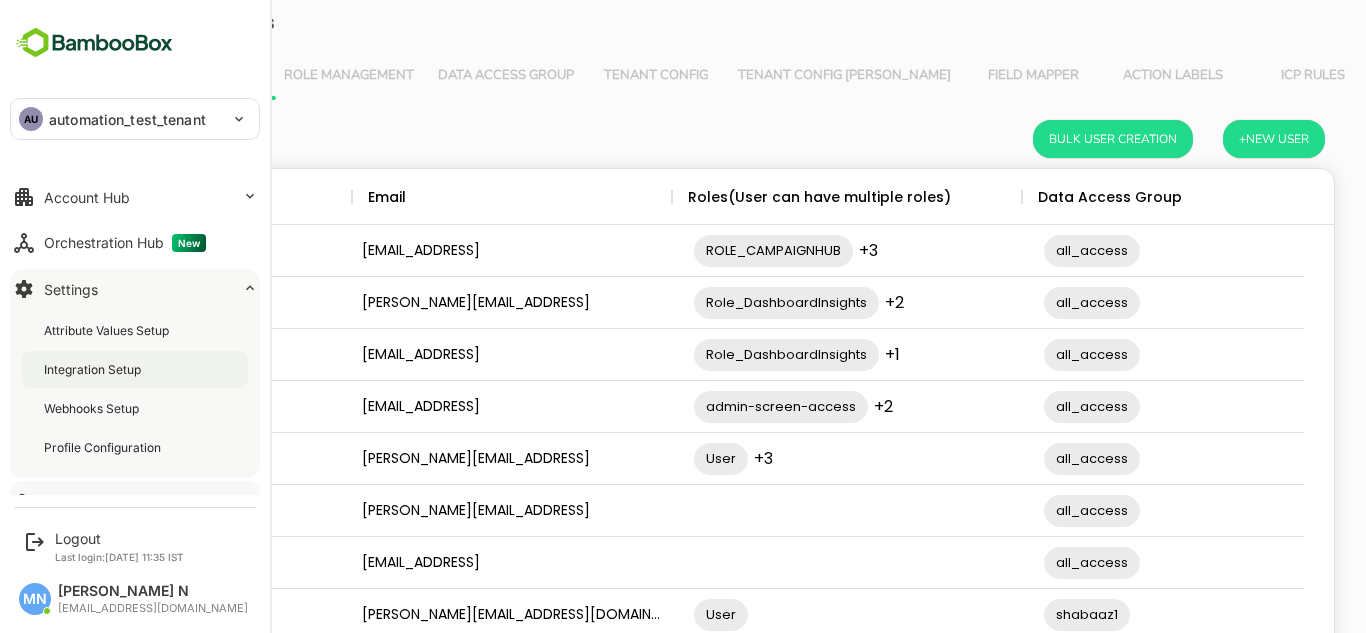 click on "Integration Setup" at bounding box center [94, 369] 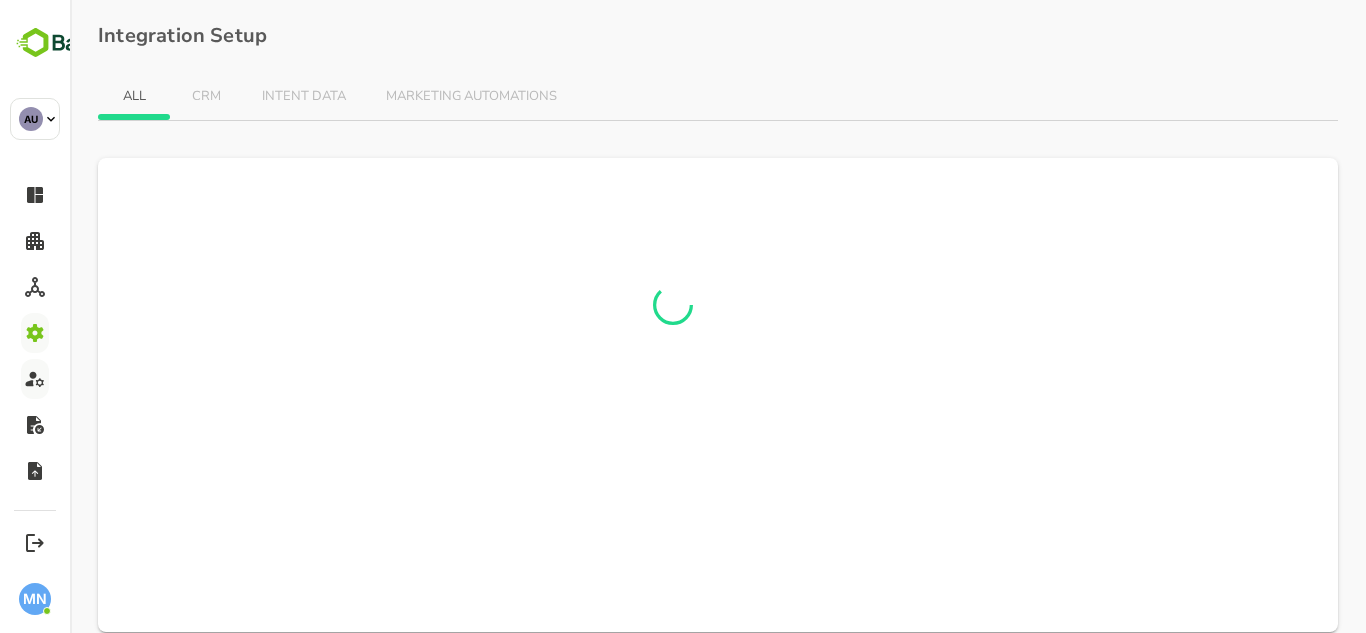 scroll, scrollTop: 0, scrollLeft: 0, axis: both 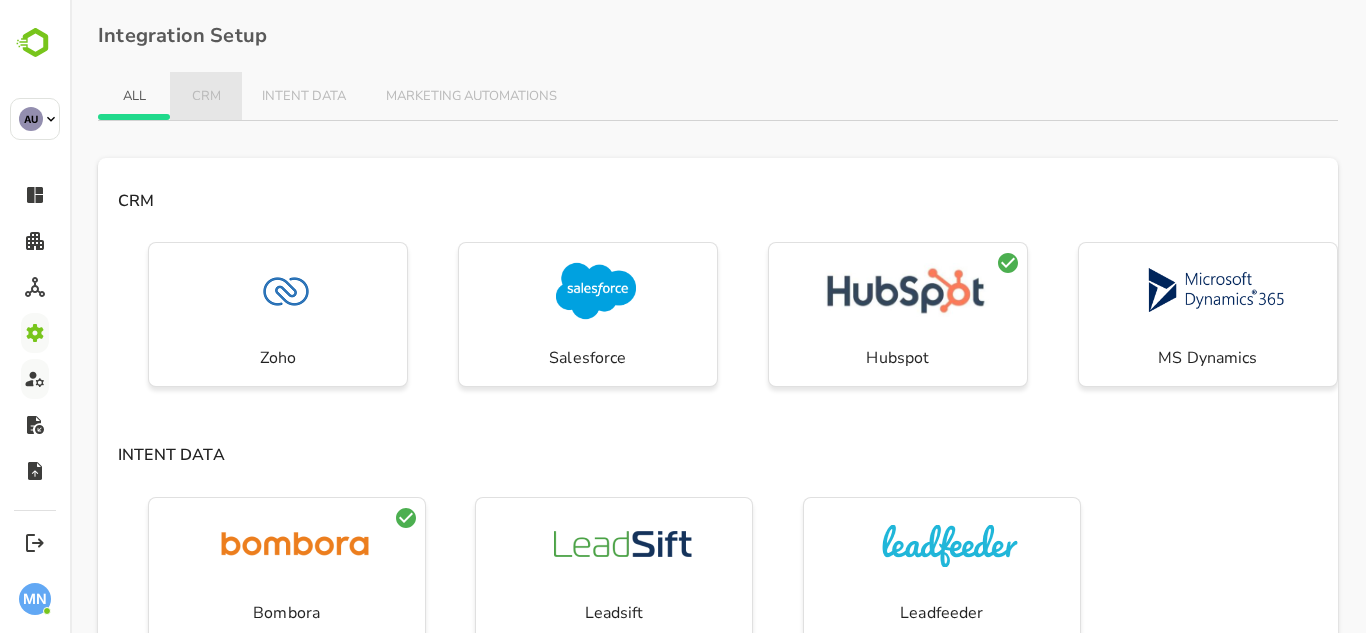 click on "CRM" at bounding box center [206, 97] 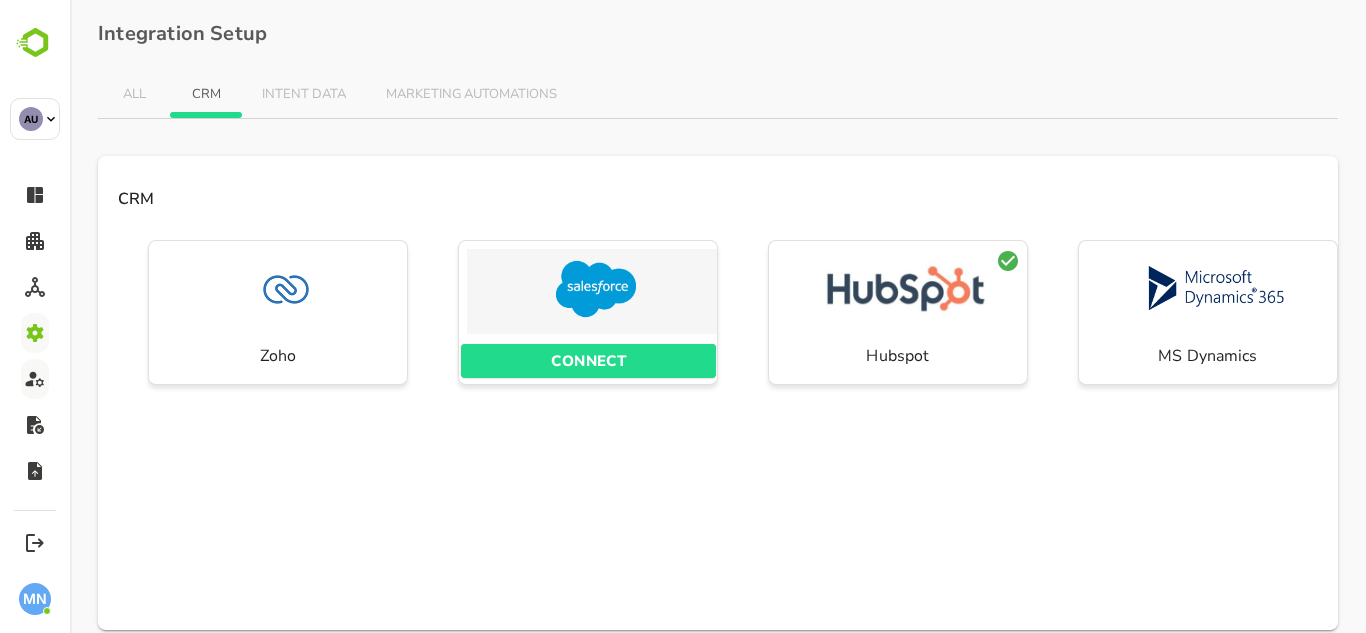 scroll, scrollTop: 0, scrollLeft: 0, axis: both 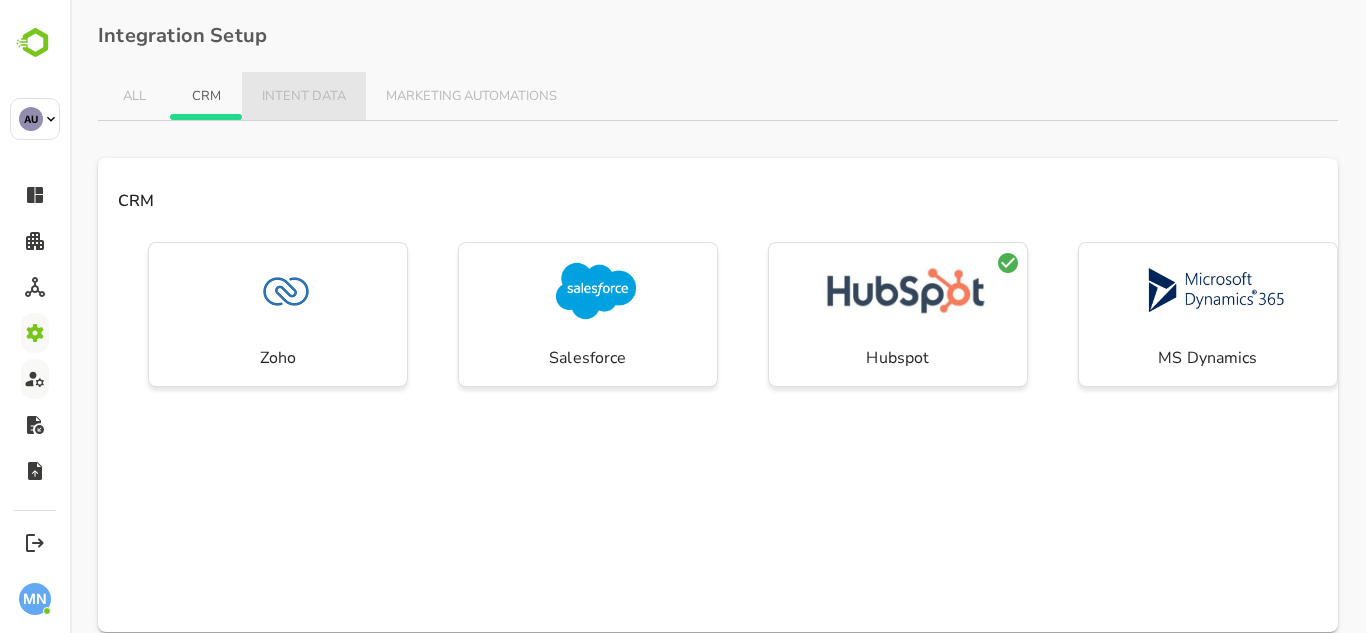 click on "INTENT DATA" at bounding box center (304, 97) 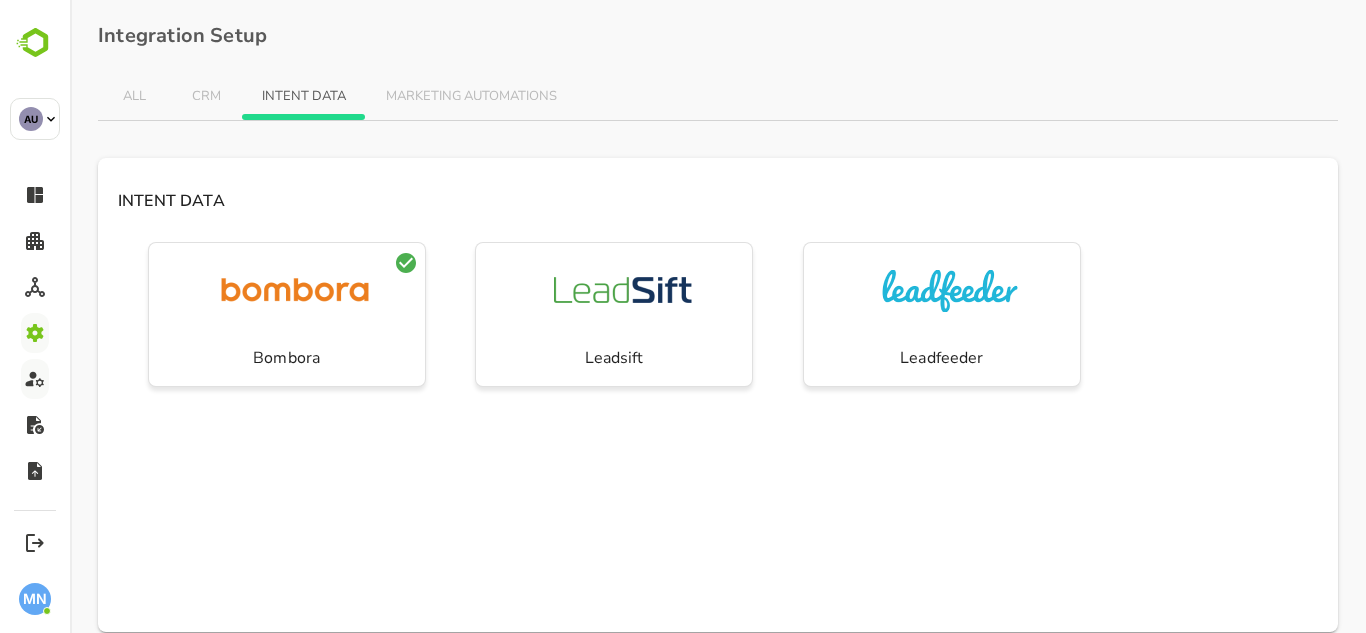 click on "MARKETING AUTOMATIONS" at bounding box center [471, 97] 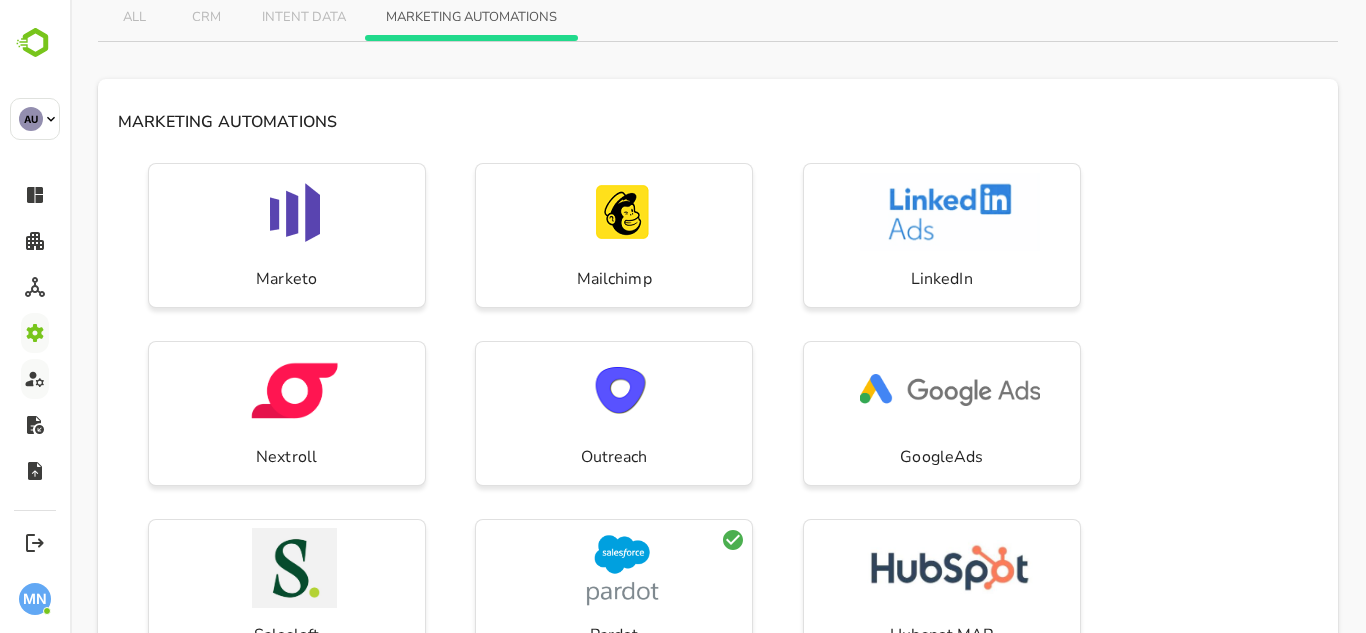 scroll, scrollTop: 33, scrollLeft: 0, axis: vertical 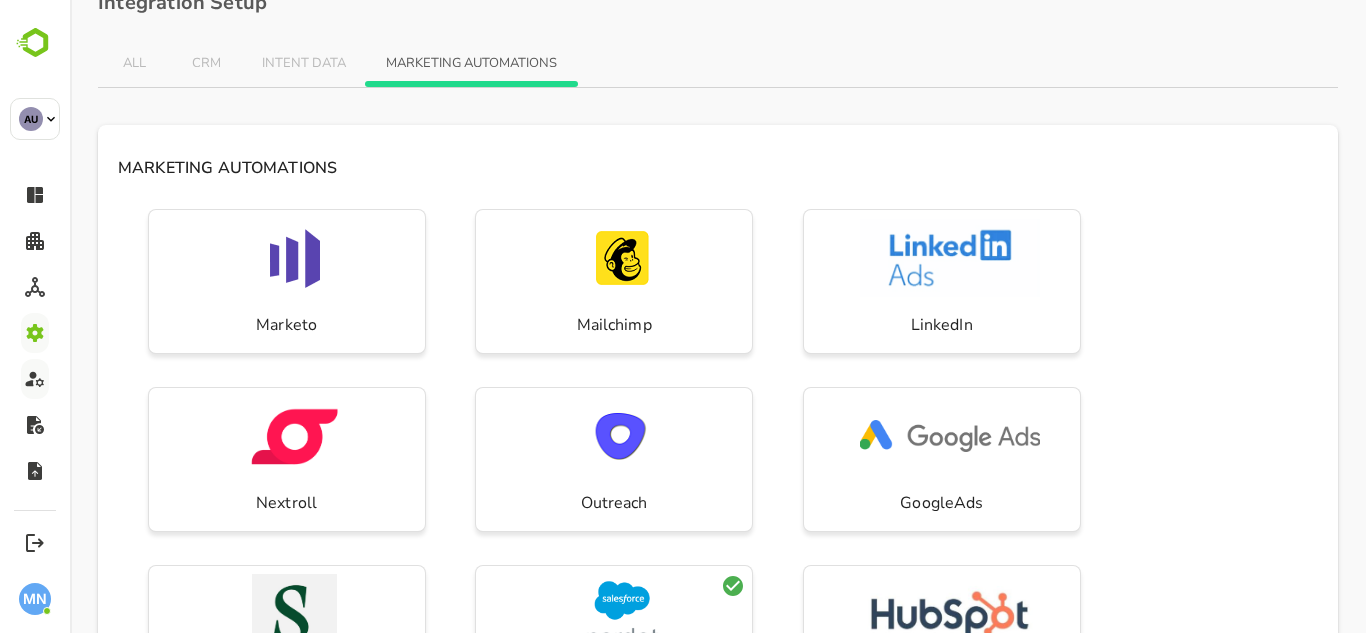 click on "INTENT DATA" at bounding box center [304, 64] 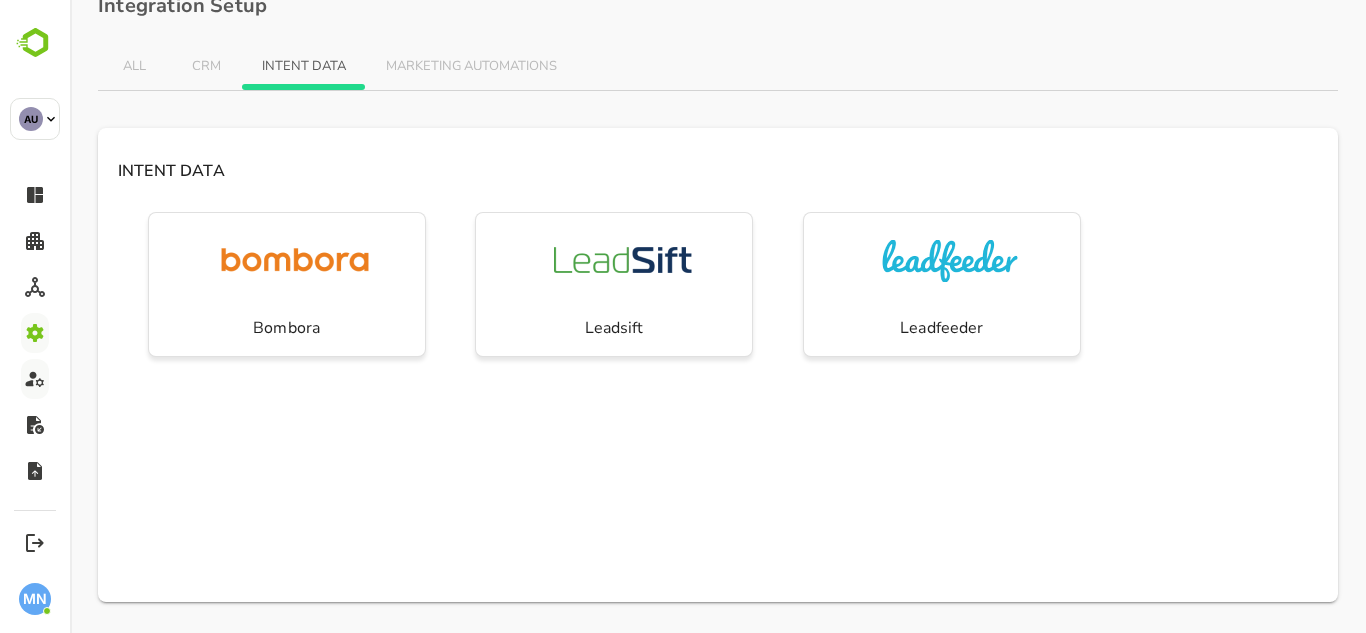 scroll, scrollTop: 30, scrollLeft: 0, axis: vertical 